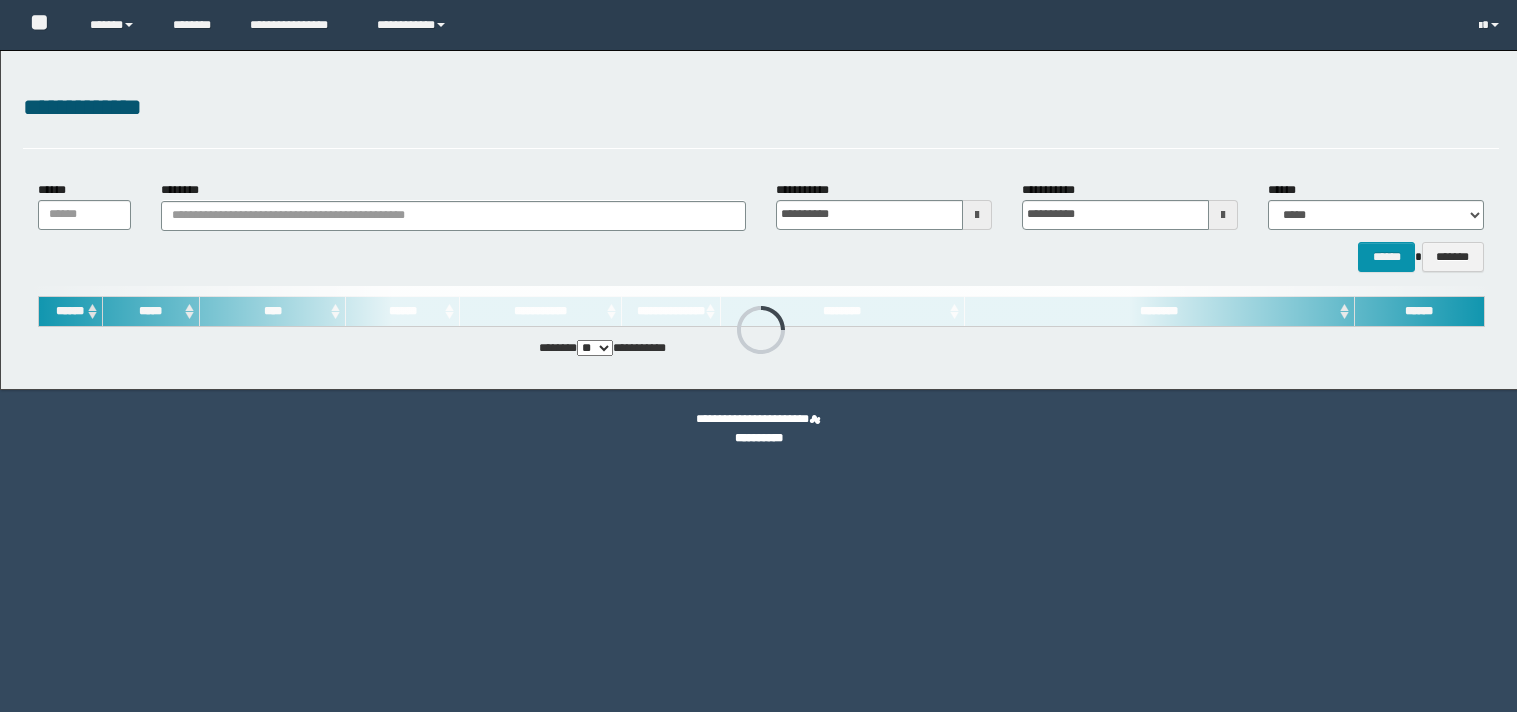 scroll, scrollTop: 0, scrollLeft: 0, axis: both 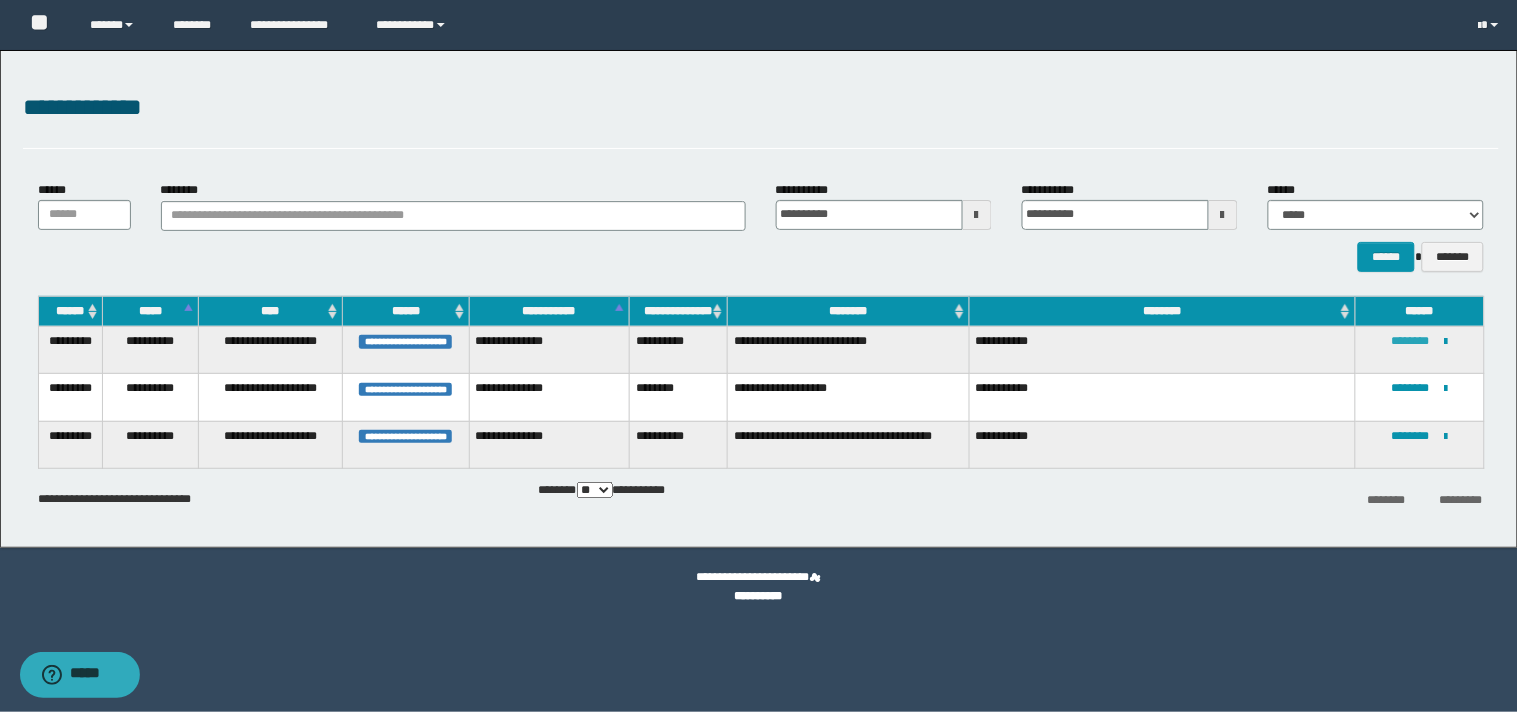 click on "********" at bounding box center [1411, 341] 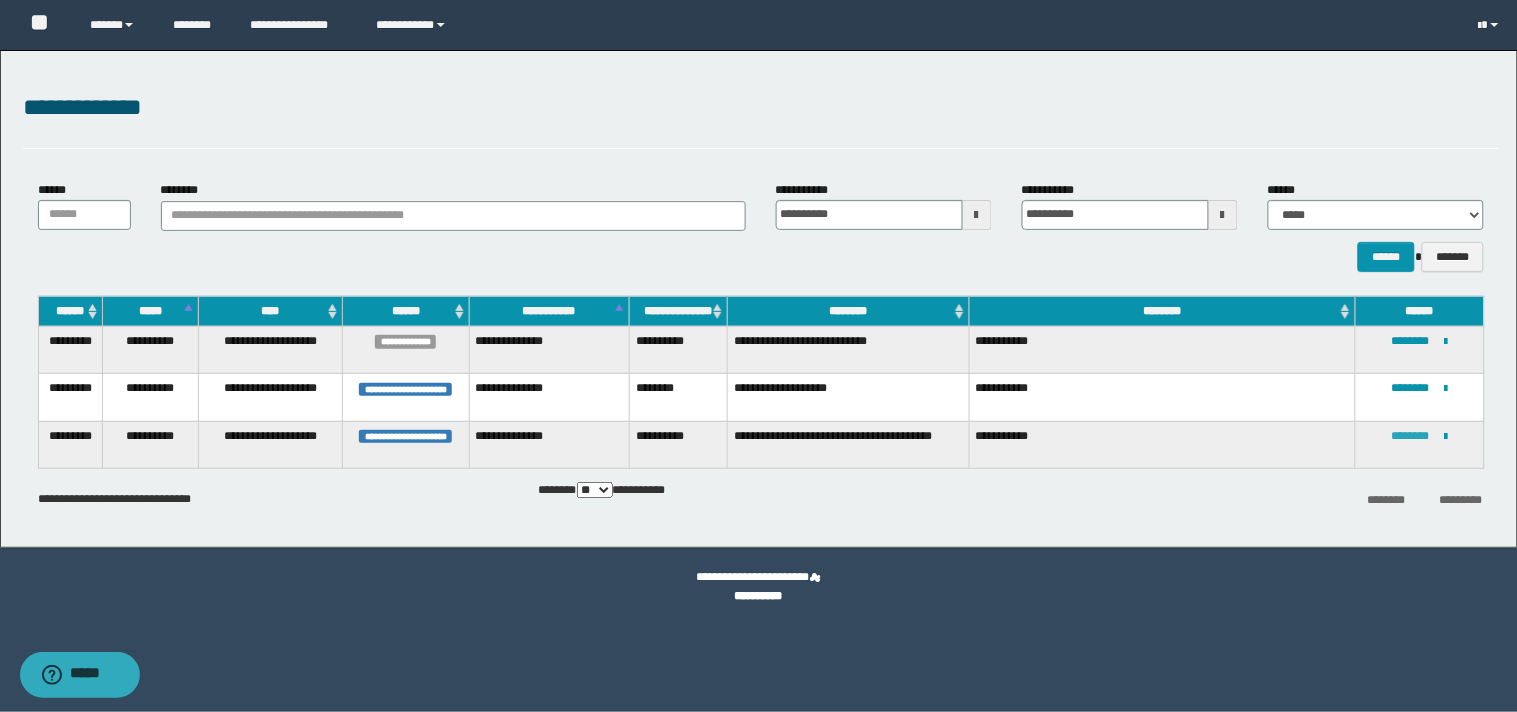 click on "********" at bounding box center (1411, 436) 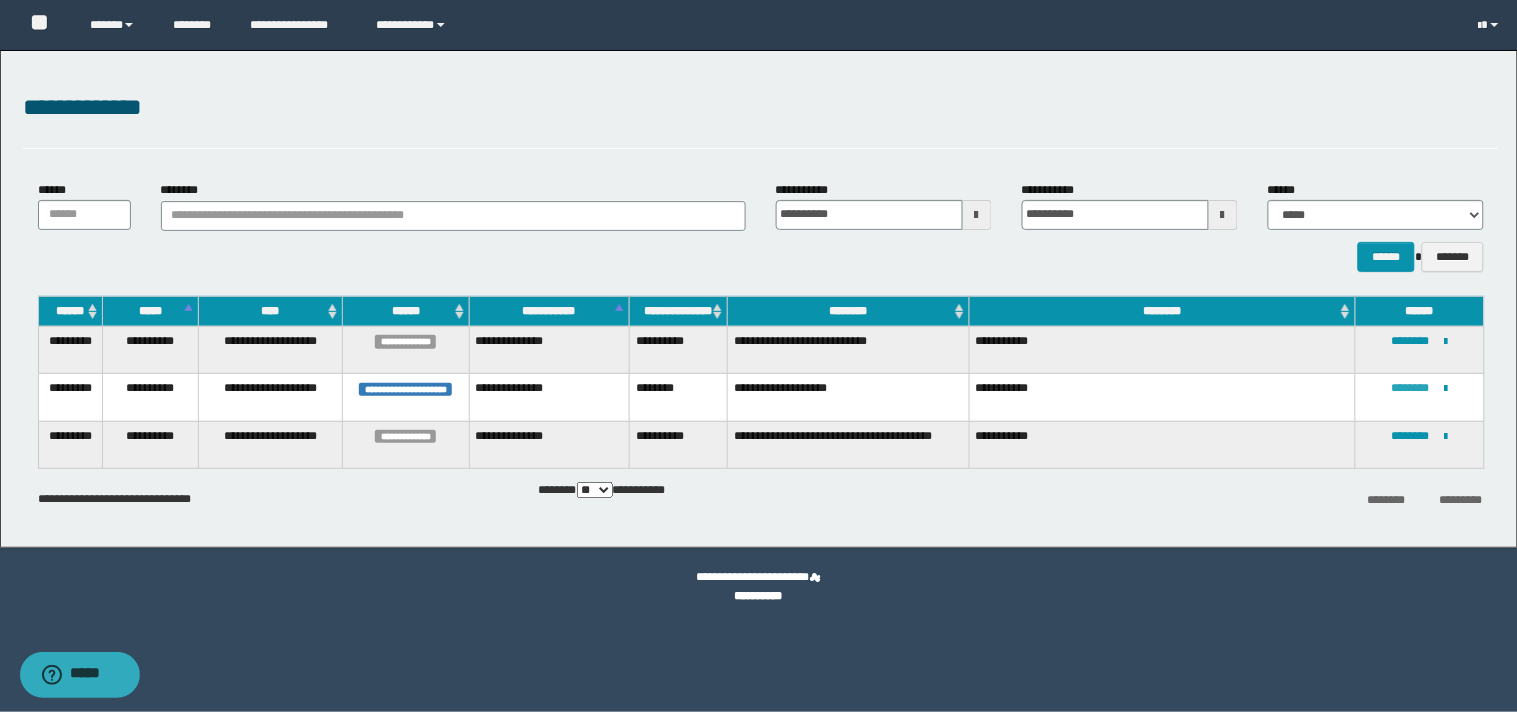 click on "********" at bounding box center [1411, 388] 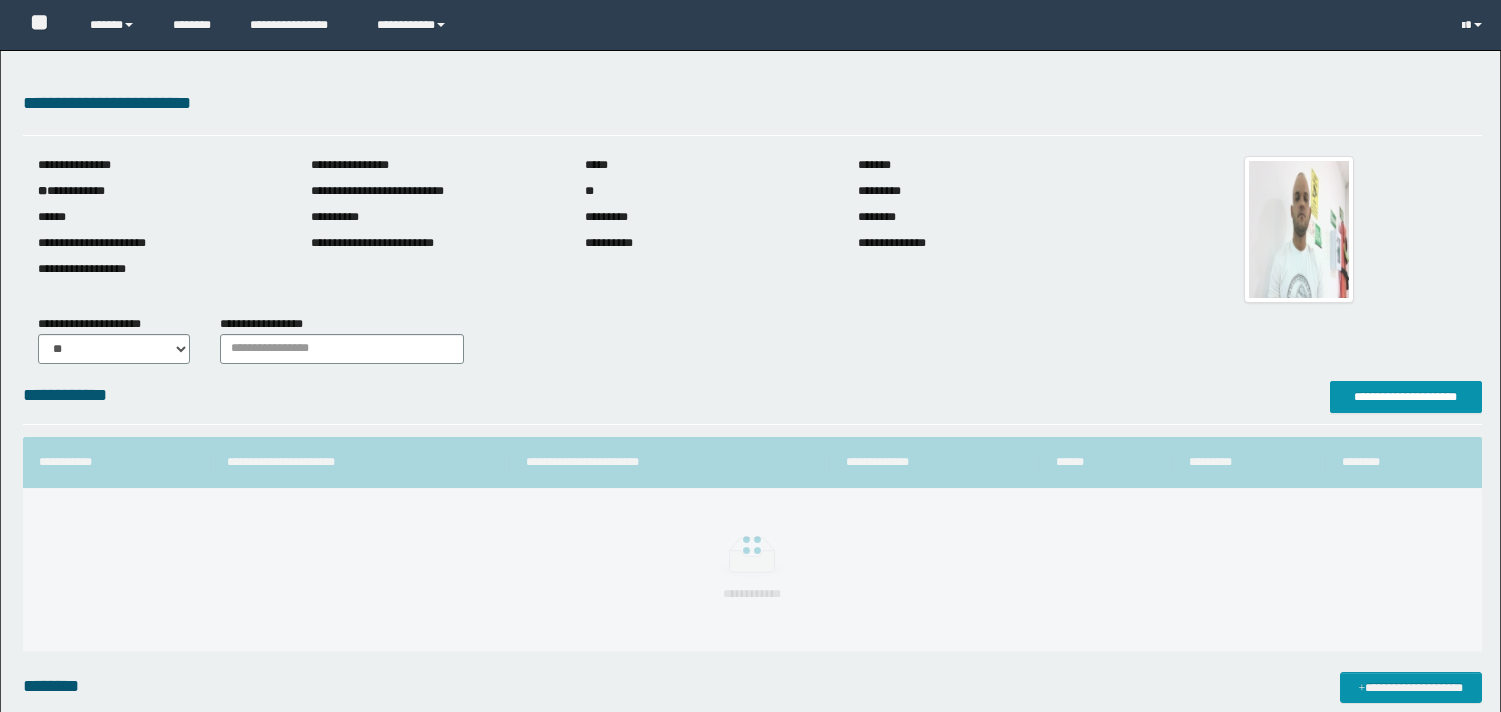 scroll, scrollTop: 0, scrollLeft: 0, axis: both 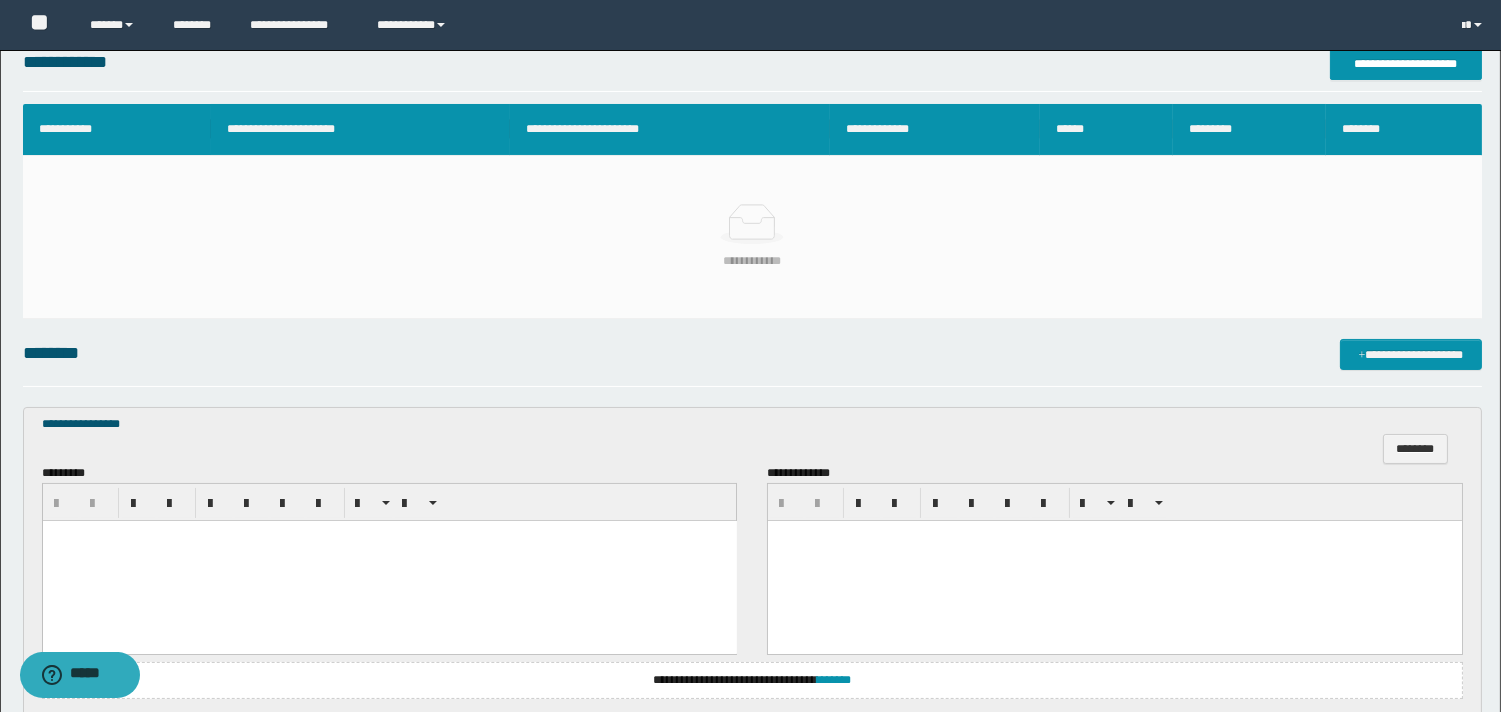 click at bounding box center [389, 560] 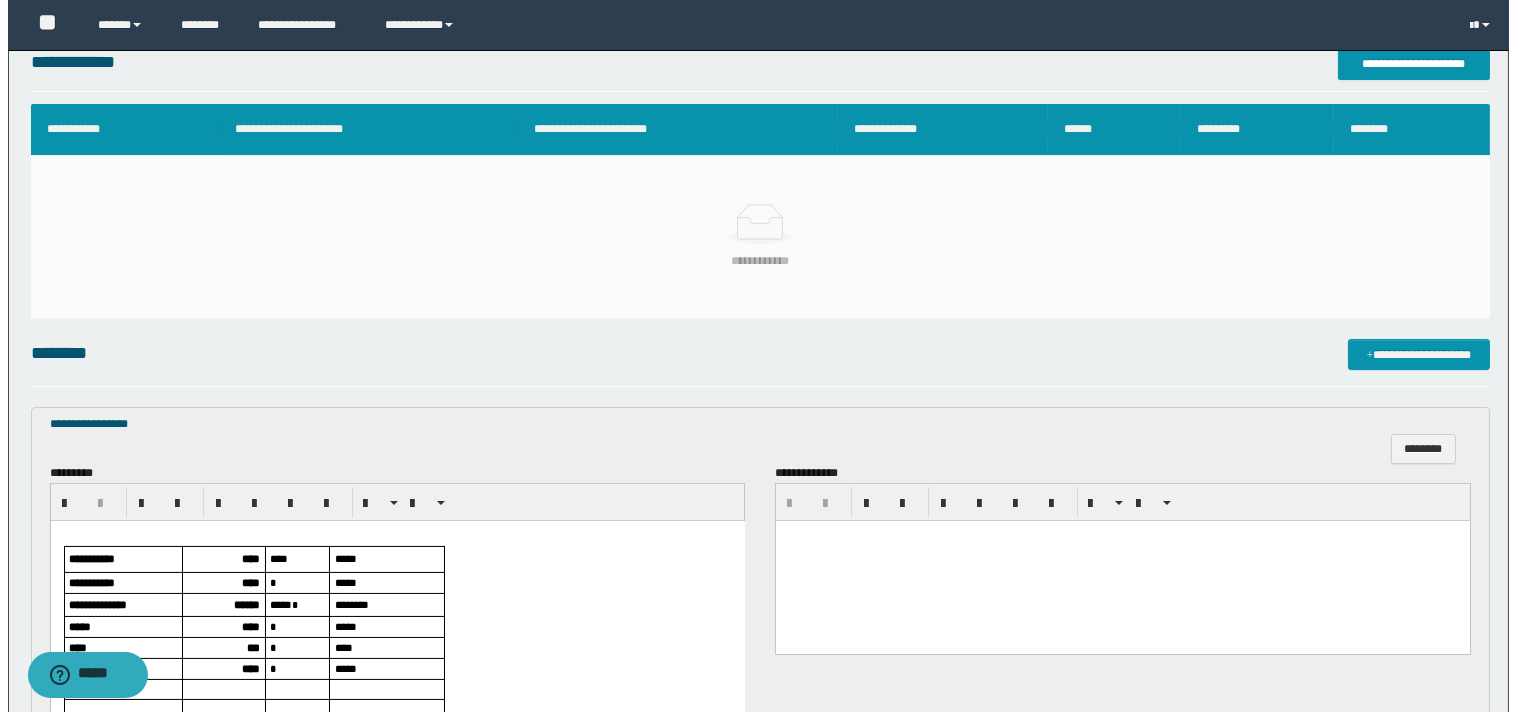 scroll, scrollTop: 0, scrollLeft: 0, axis: both 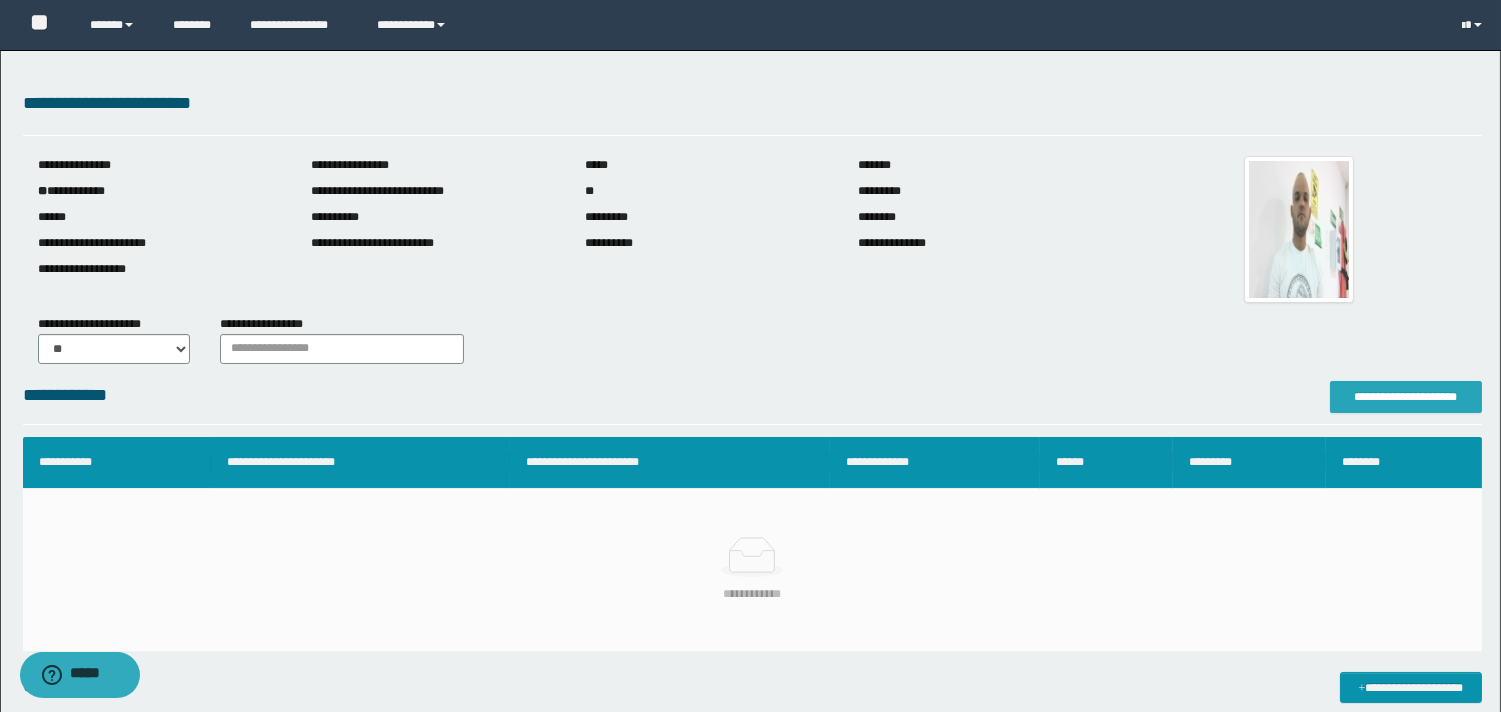 click on "**********" at bounding box center (1406, 397) 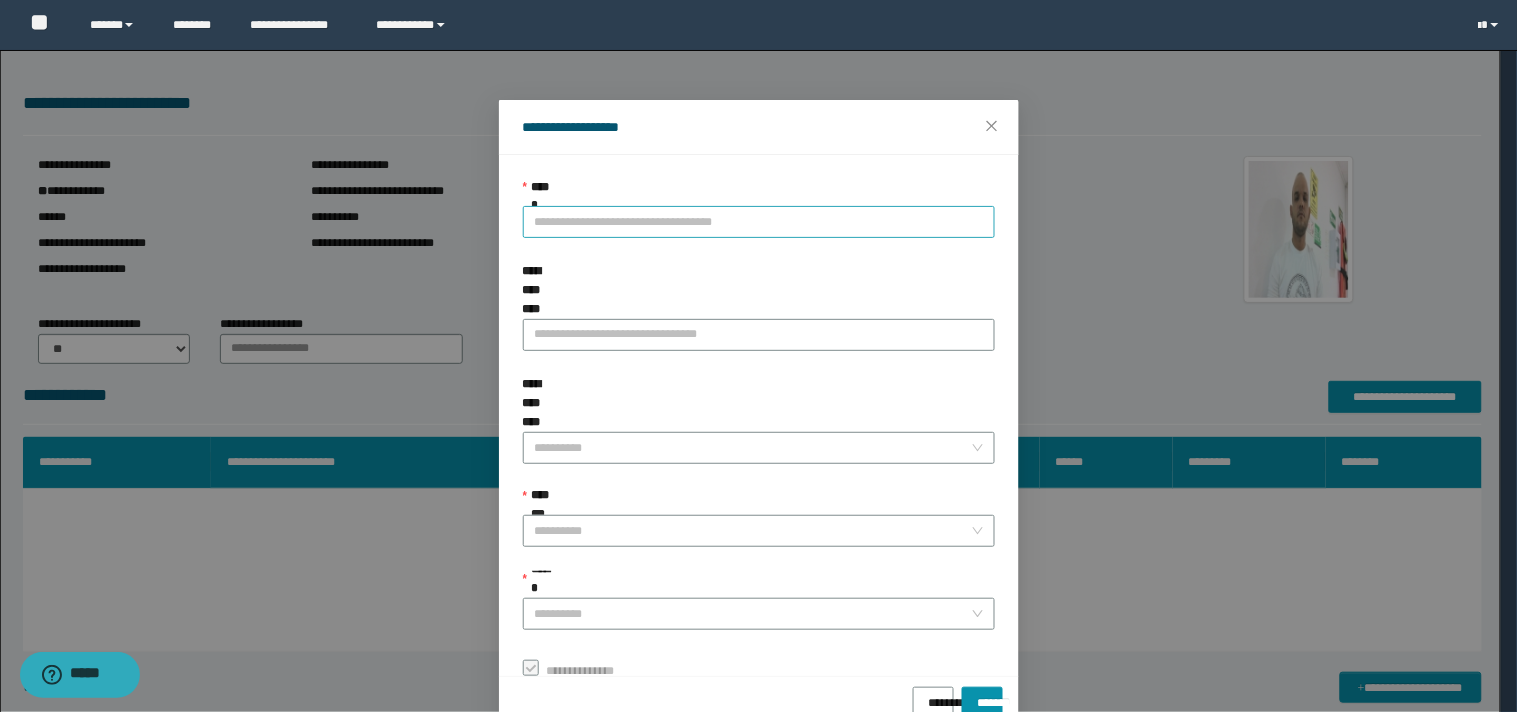 click on "**********" at bounding box center [759, 222] 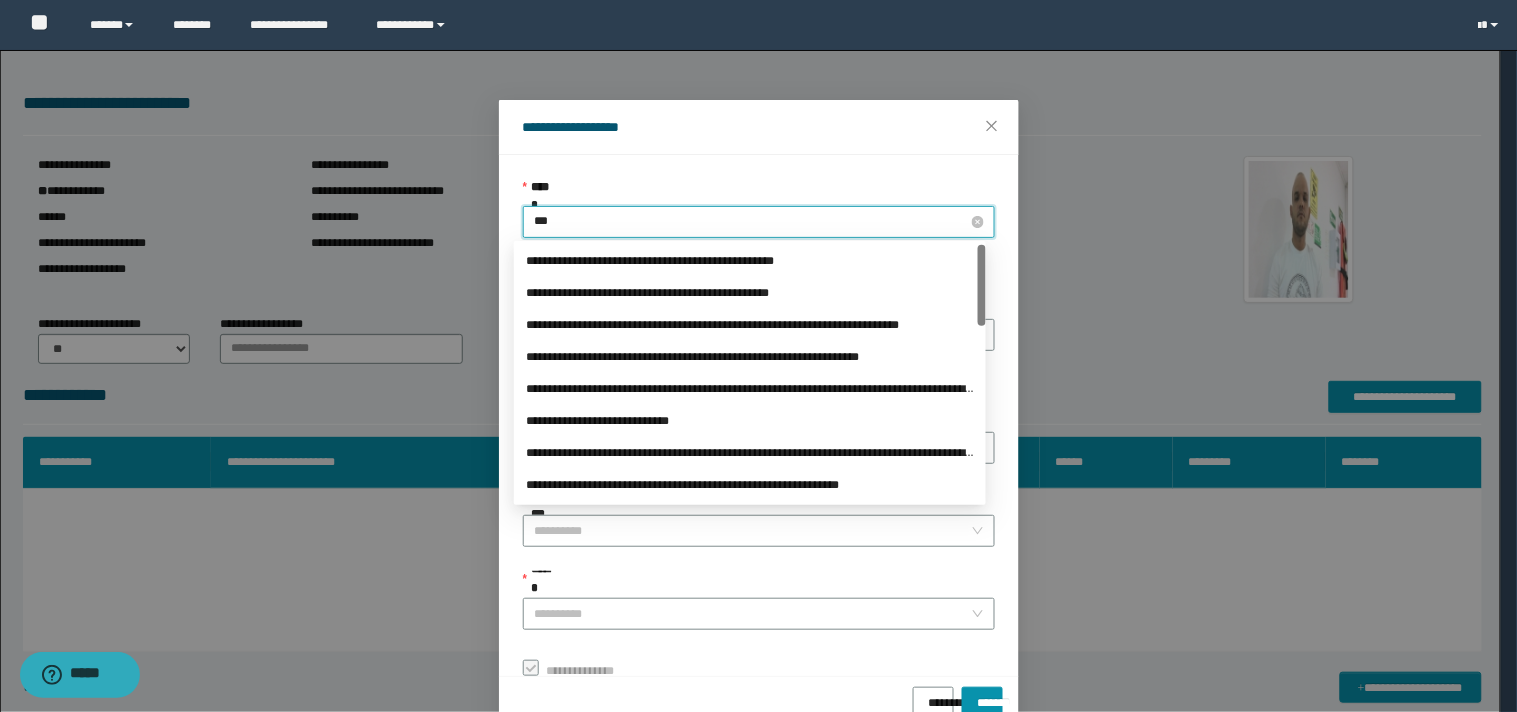 type on "****" 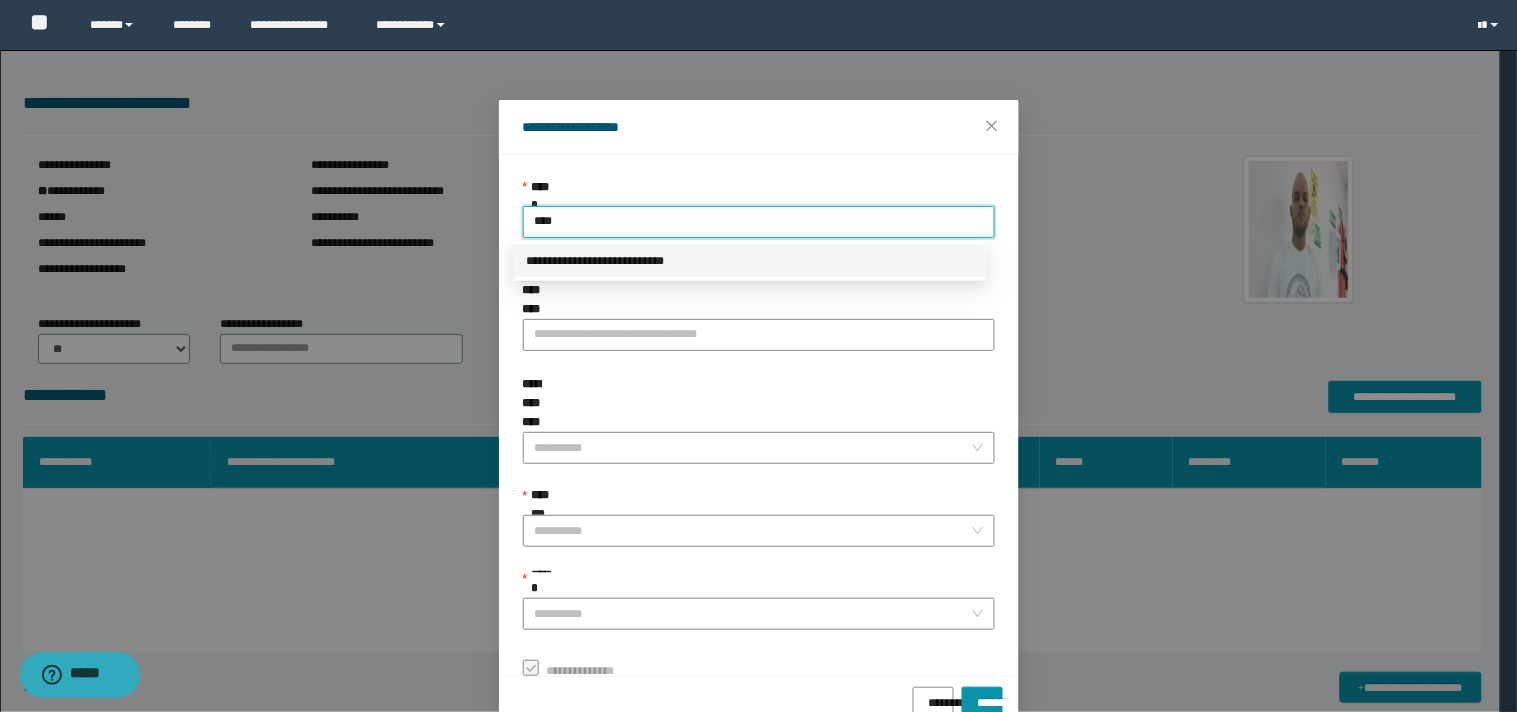 click on "**********" at bounding box center (750, 261) 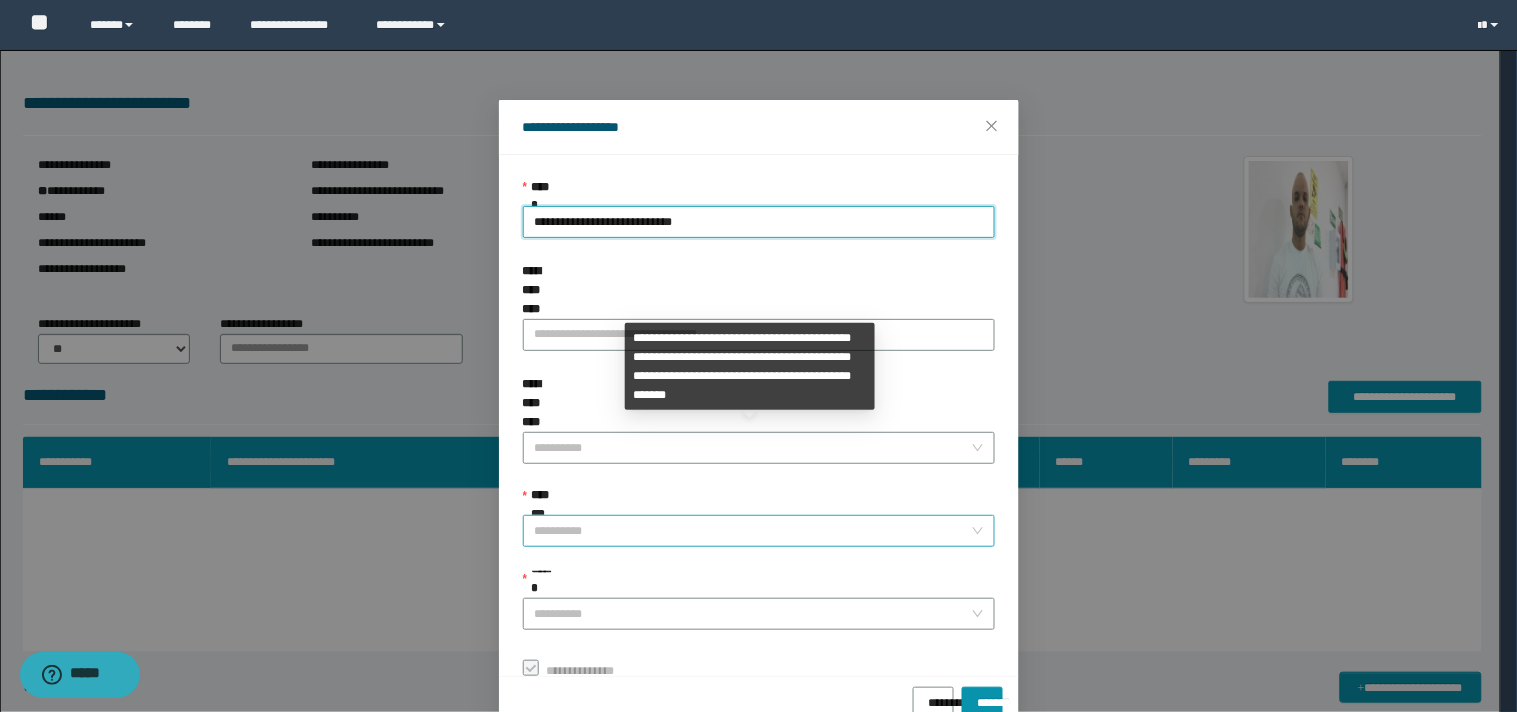 click on "**********" at bounding box center (753, 531) 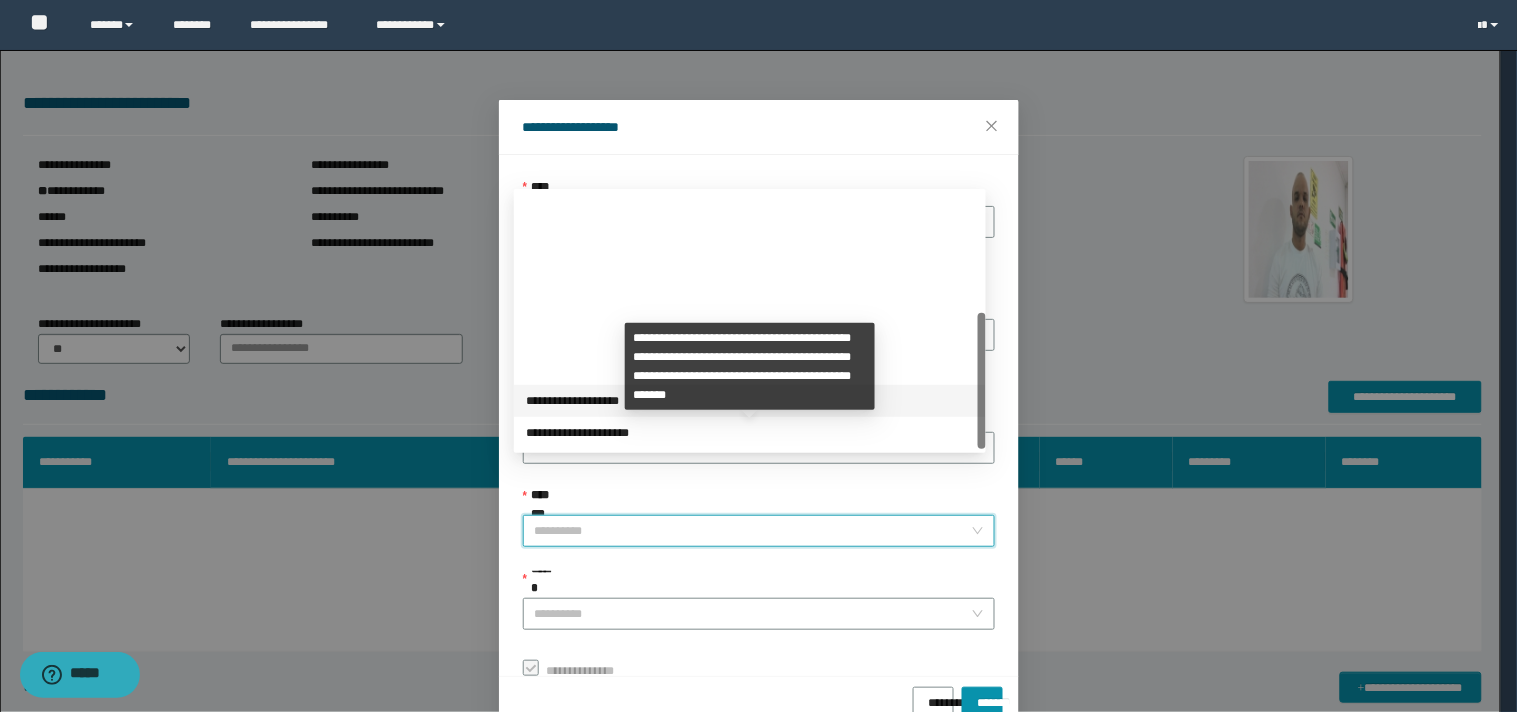 scroll, scrollTop: 224, scrollLeft: 0, axis: vertical 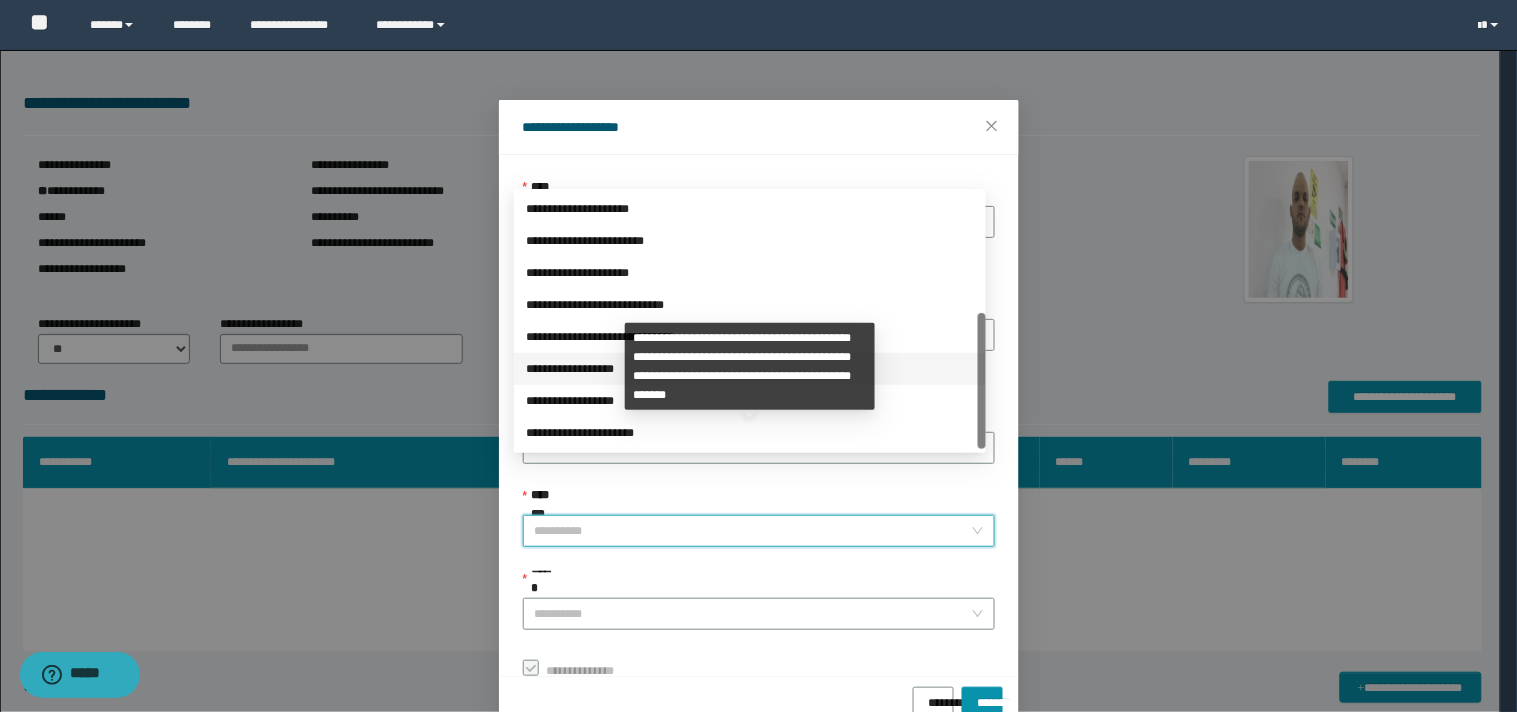 click on "**********" at bounding box center (750, 369) 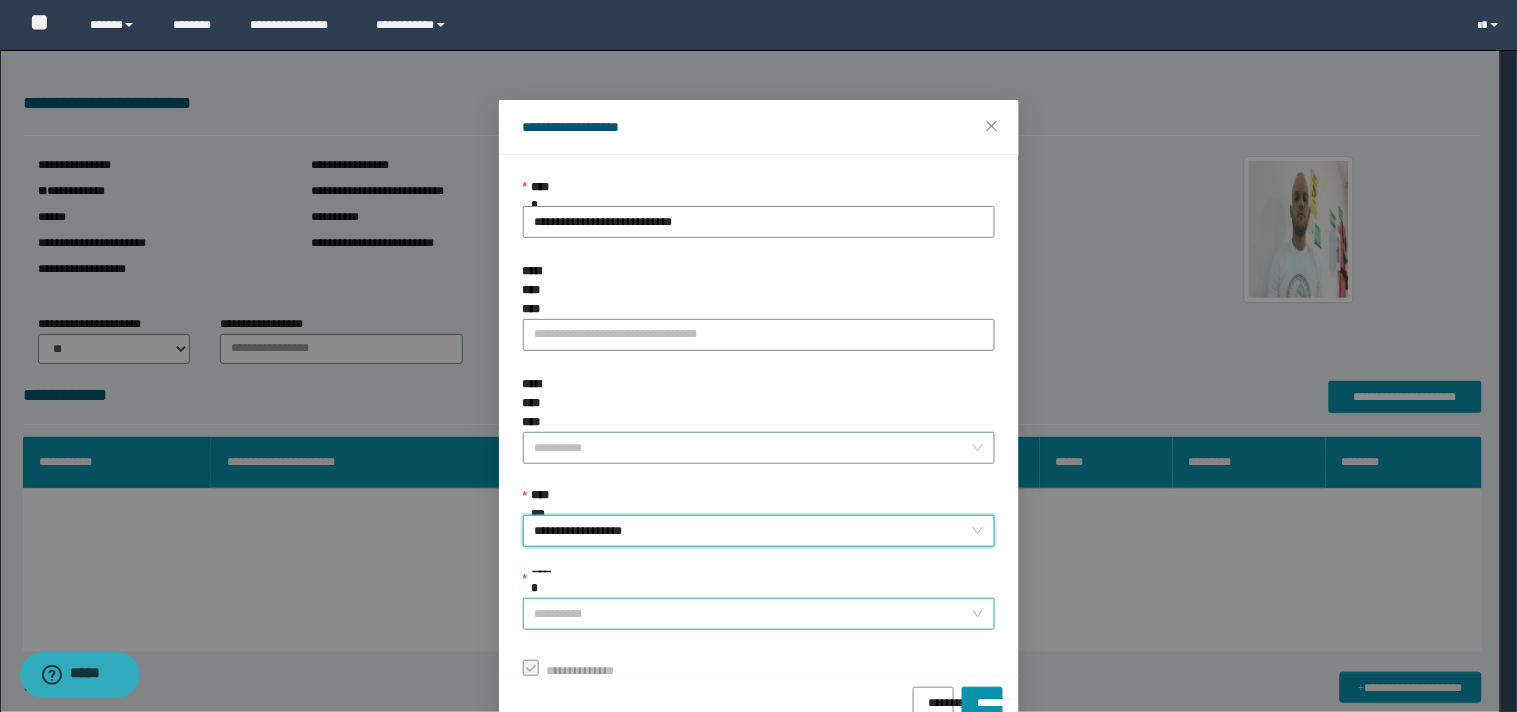 click on "******" at bounding box center (753, 614) 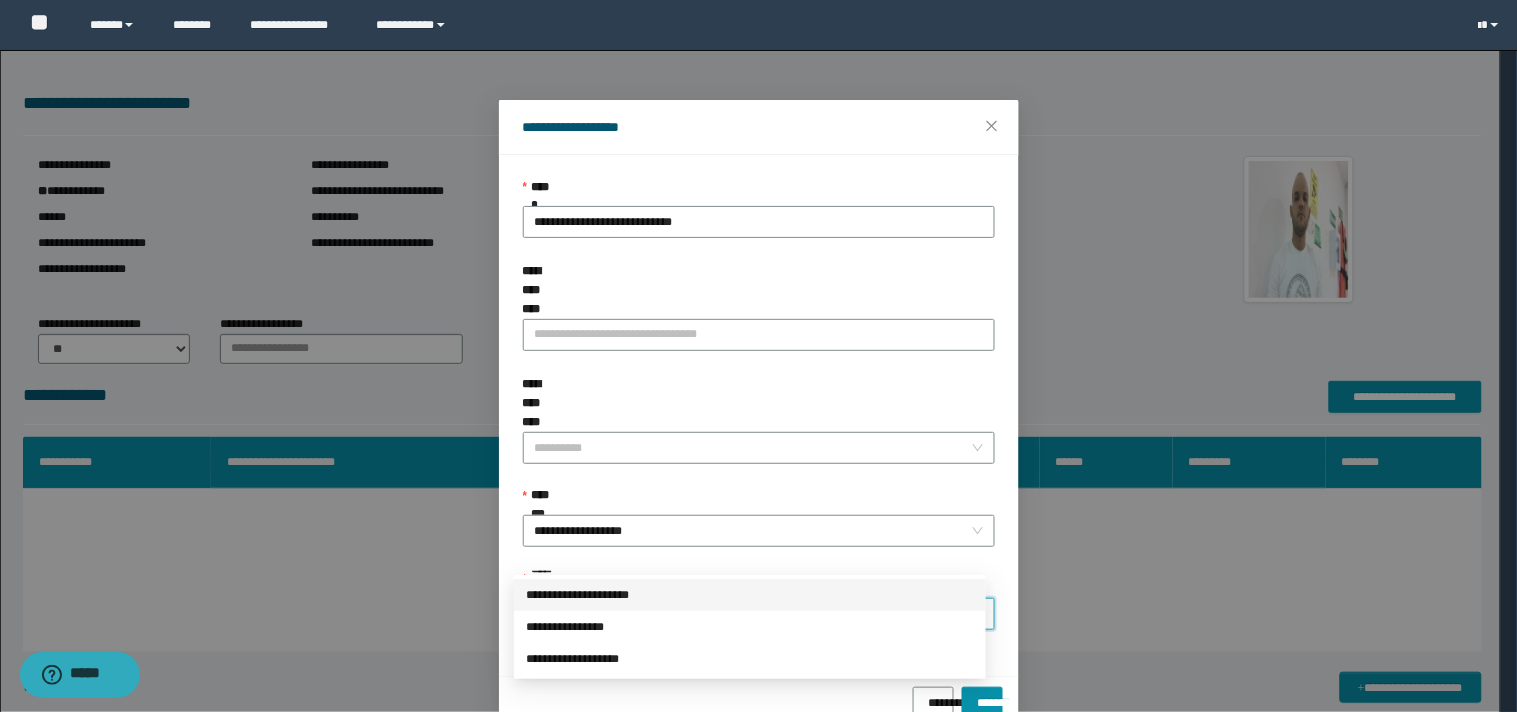 click on "**********" at bounding box center [750, 595] 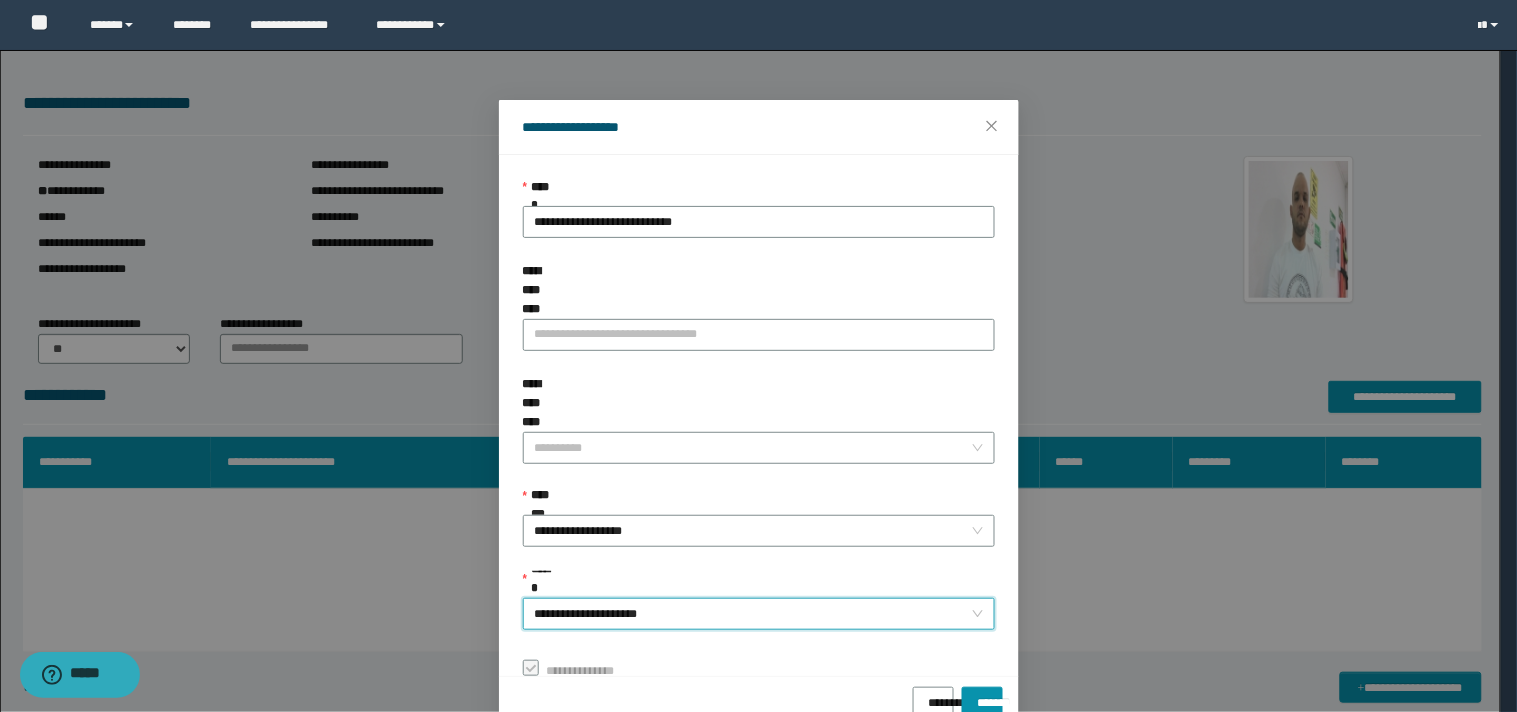 scroll, scrollTop: 41, scrollLeft: 0, axis: vertical 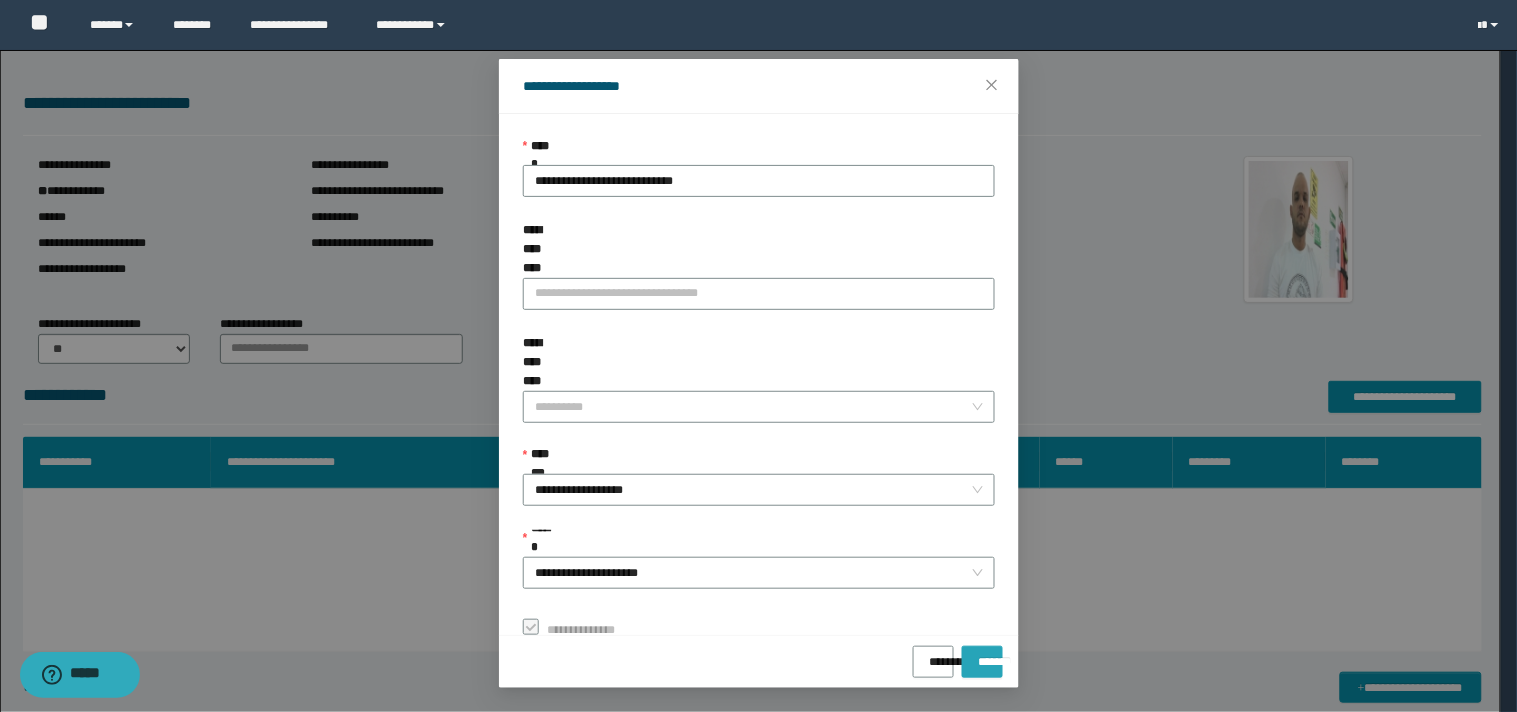 click on "*******" at bounding box center [982, 655] 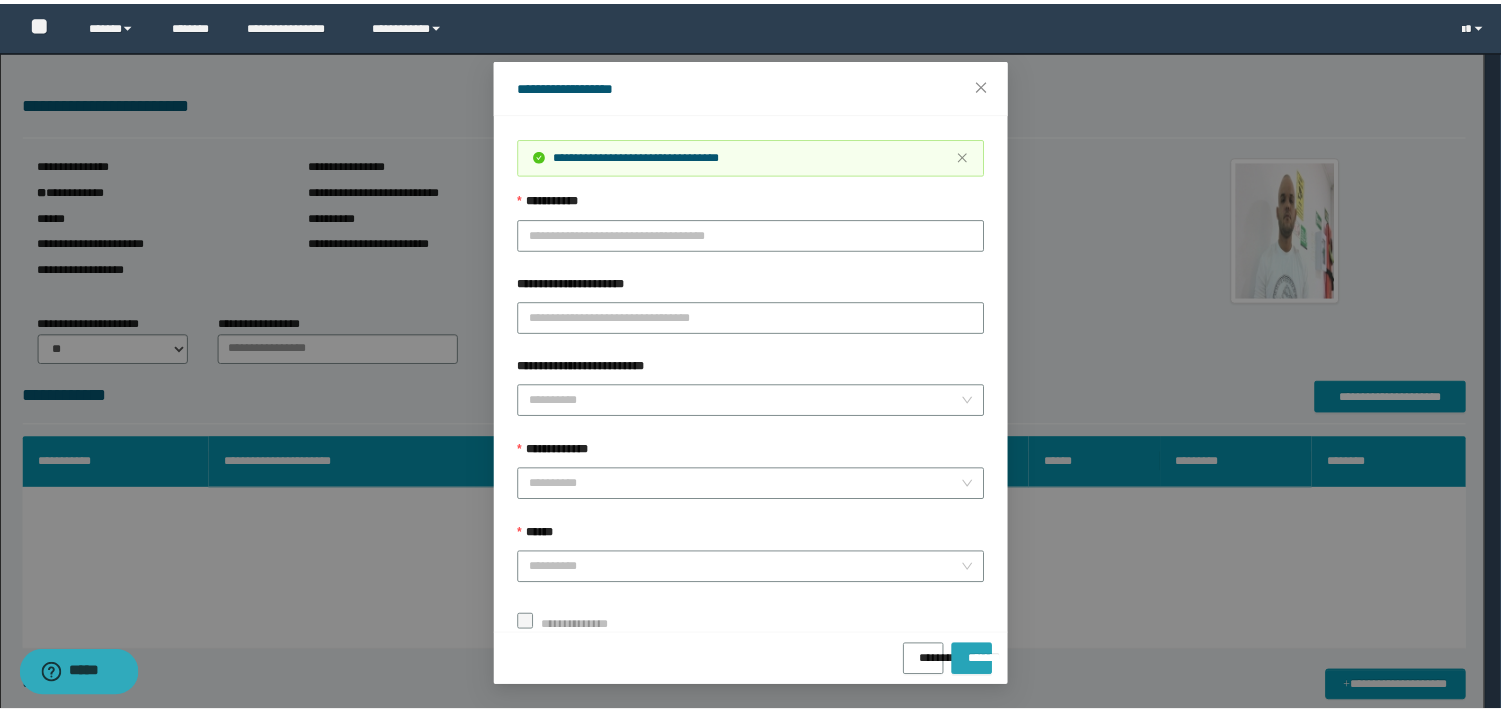 scroll, scrollTop: 0, scrollLeft: 0, axis: both 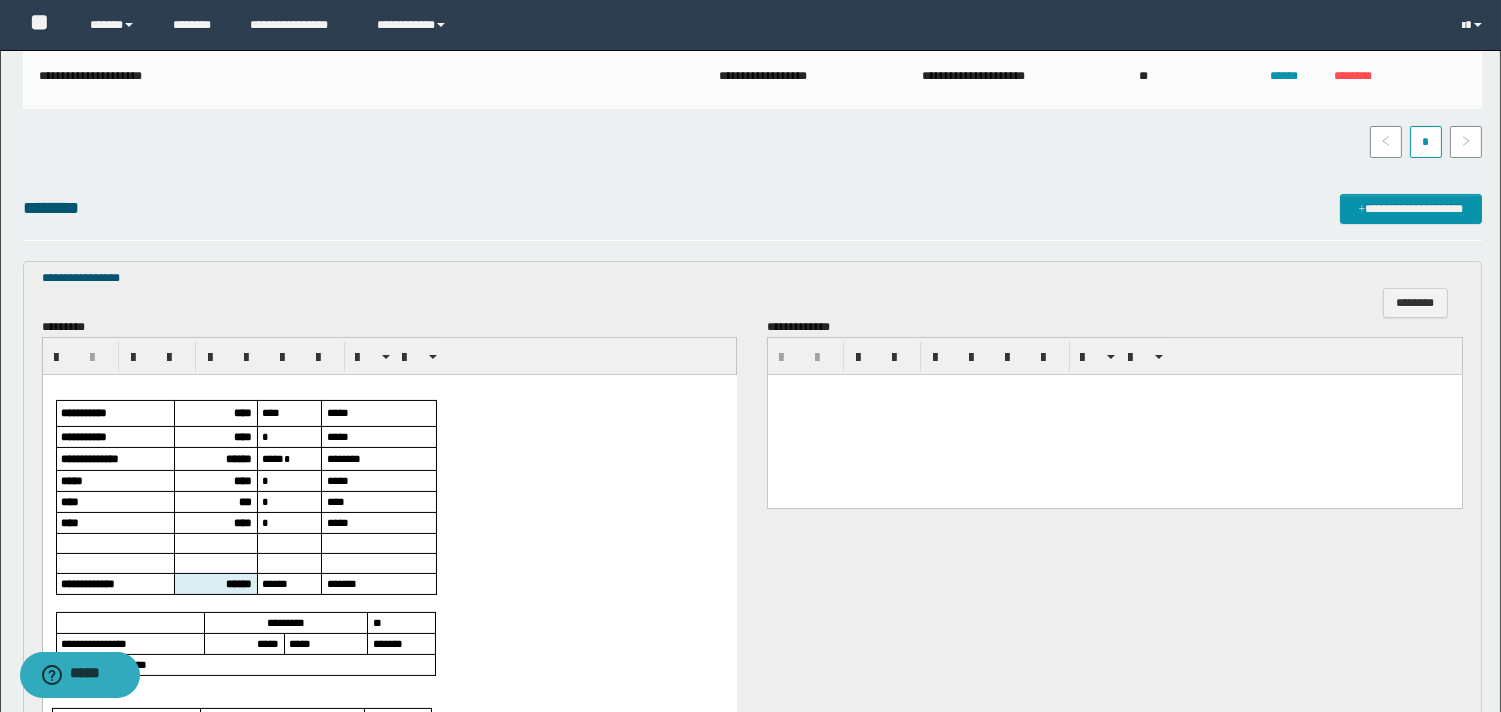 click on "****" at bounding box center (242, 412) 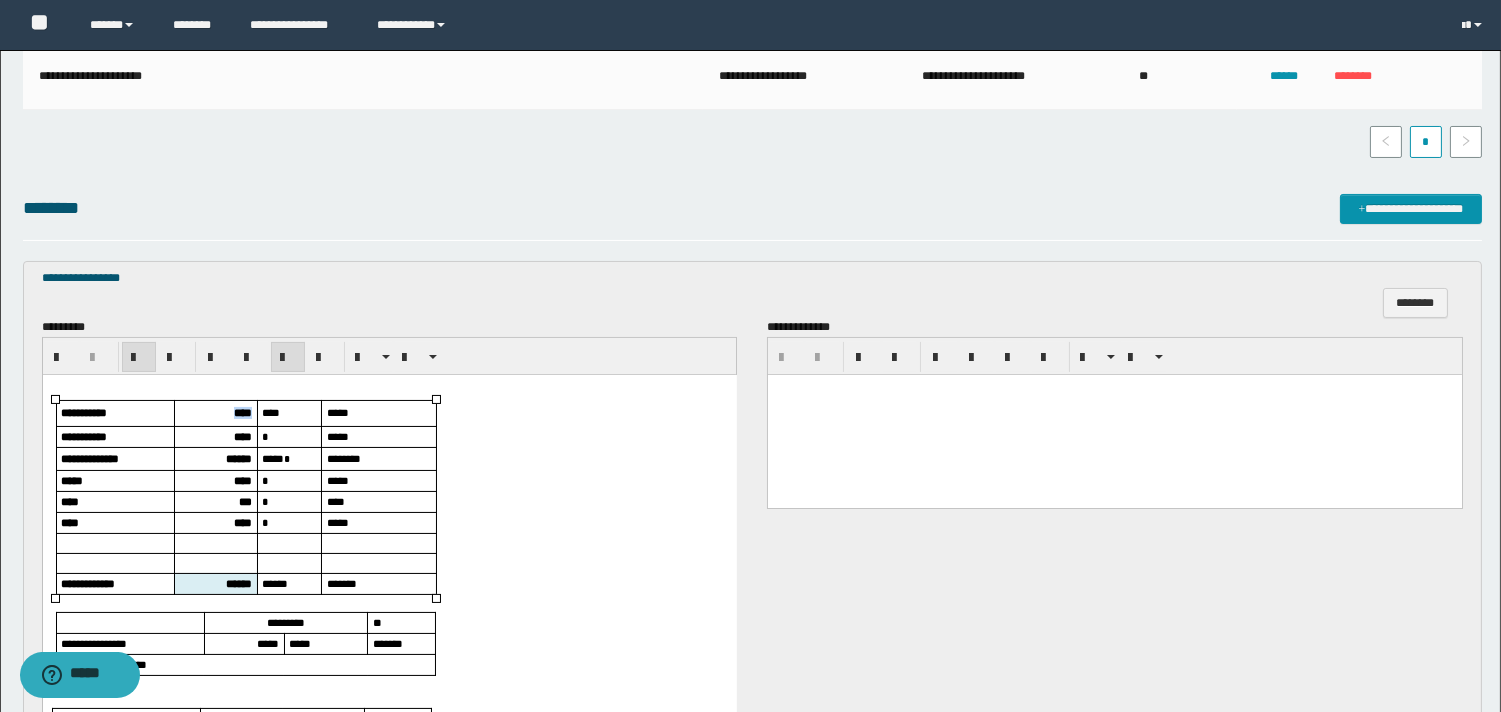 click on "****" at bounding box center [242, 412] 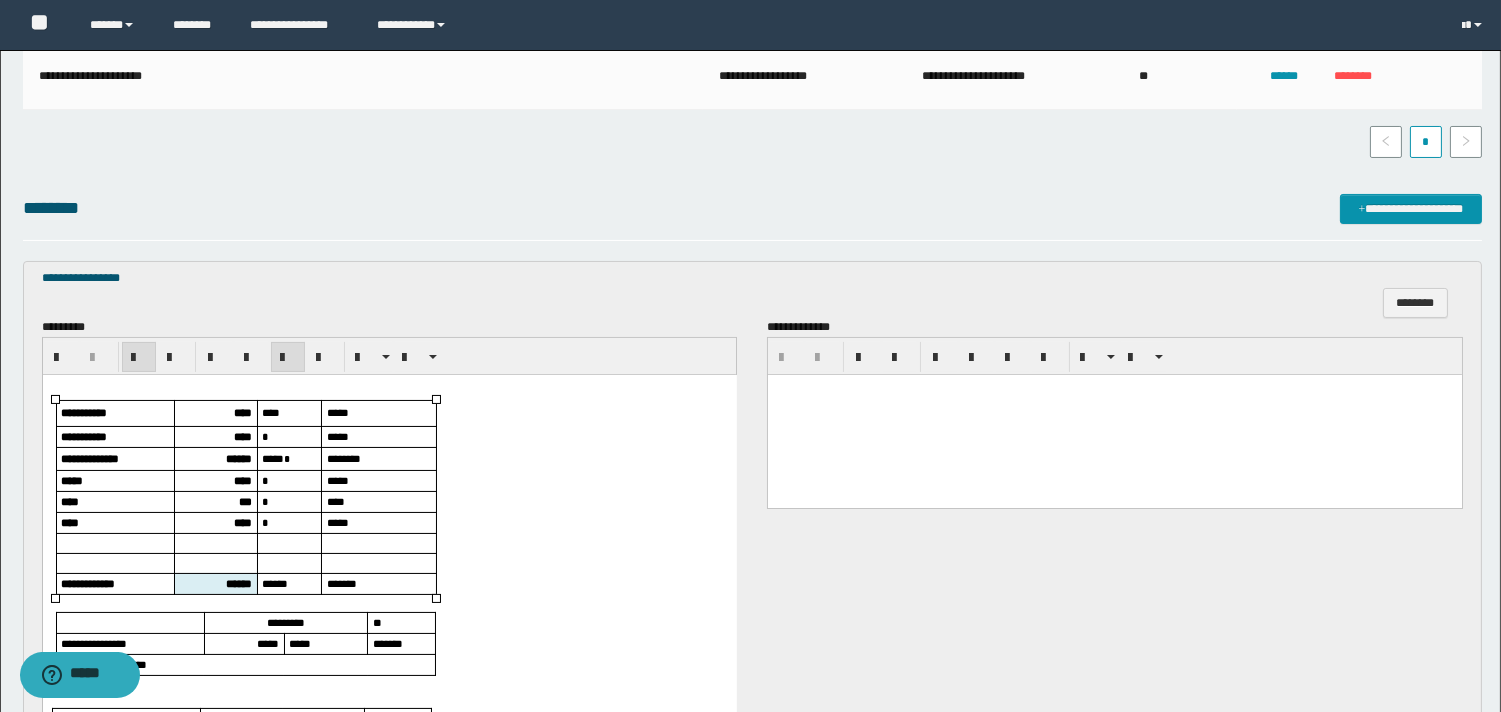 click on "******" at bounding box center (214, 458) 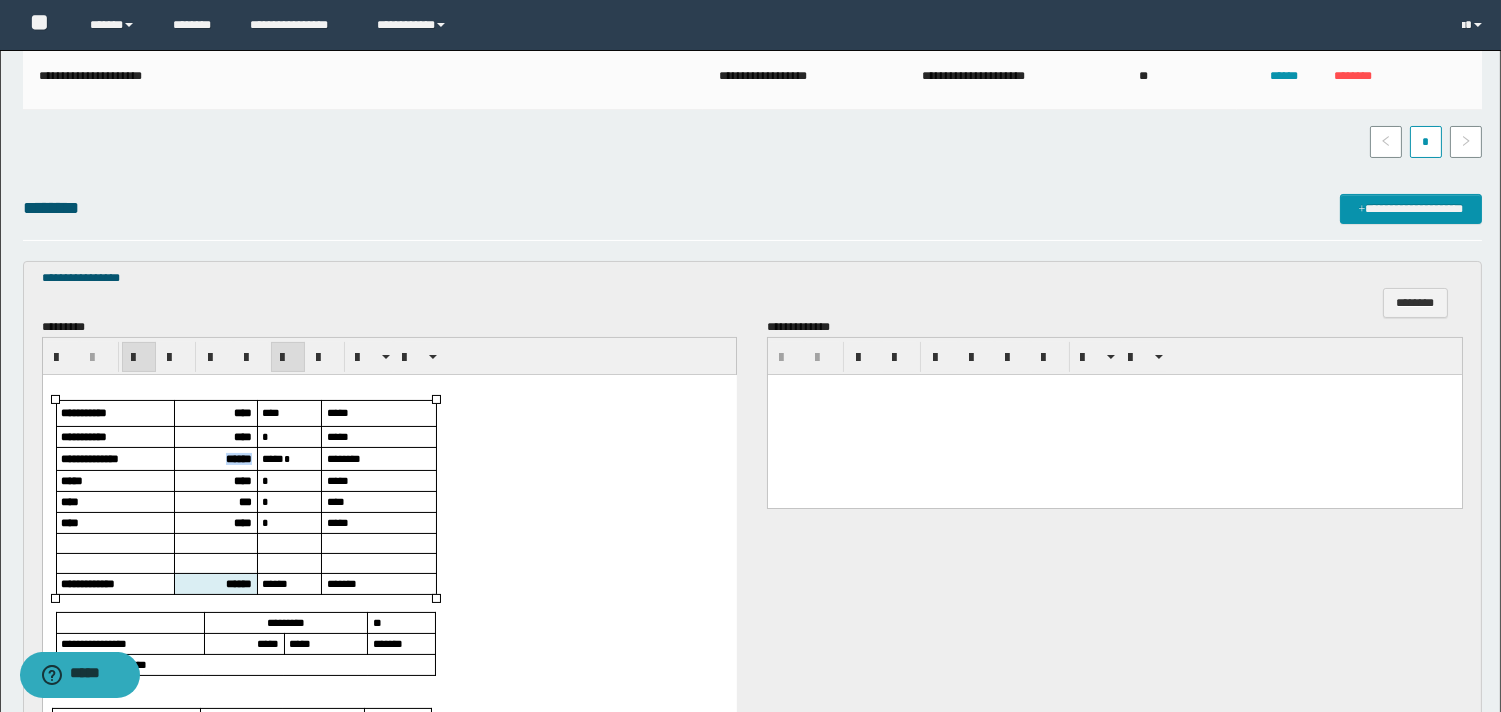 click on "******" at bounding box center [214, 458] 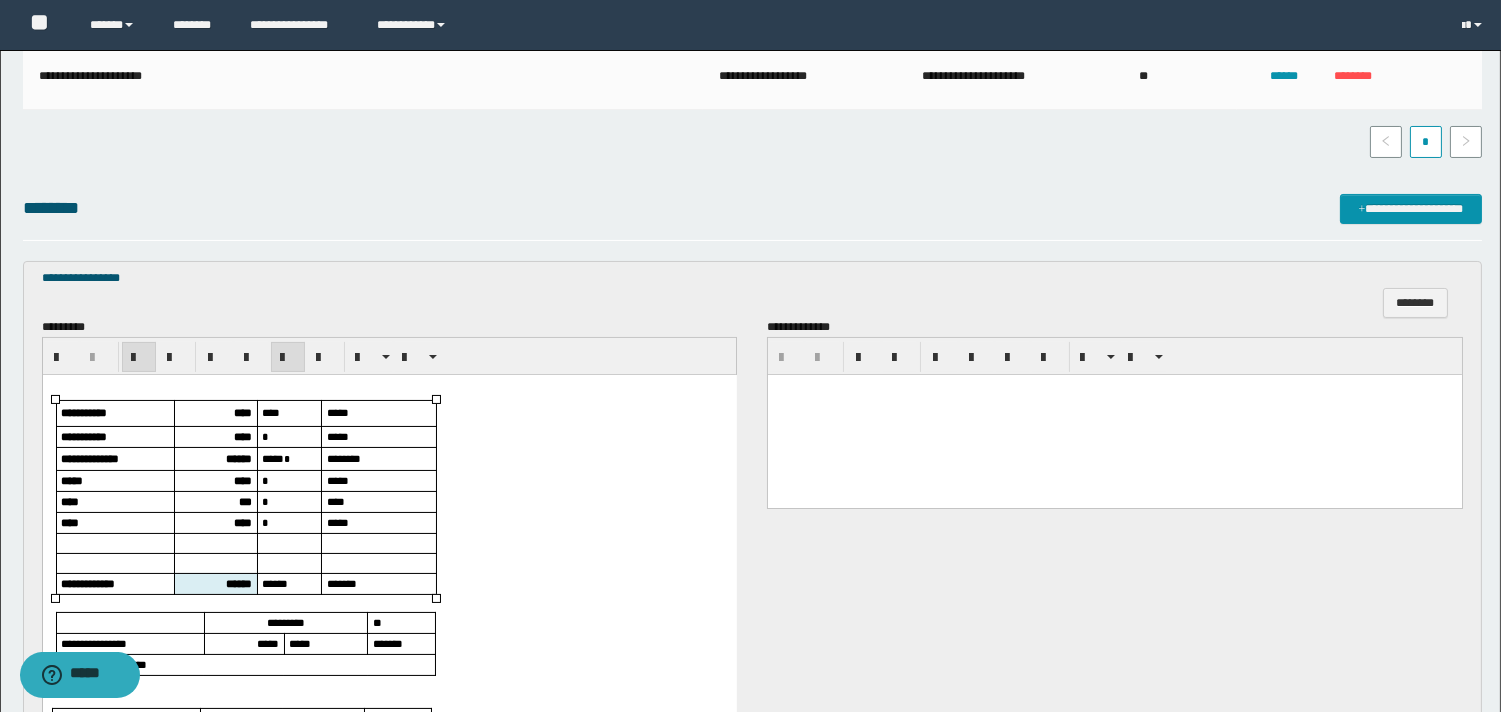 click on "****" at bounding box center [242, 436] 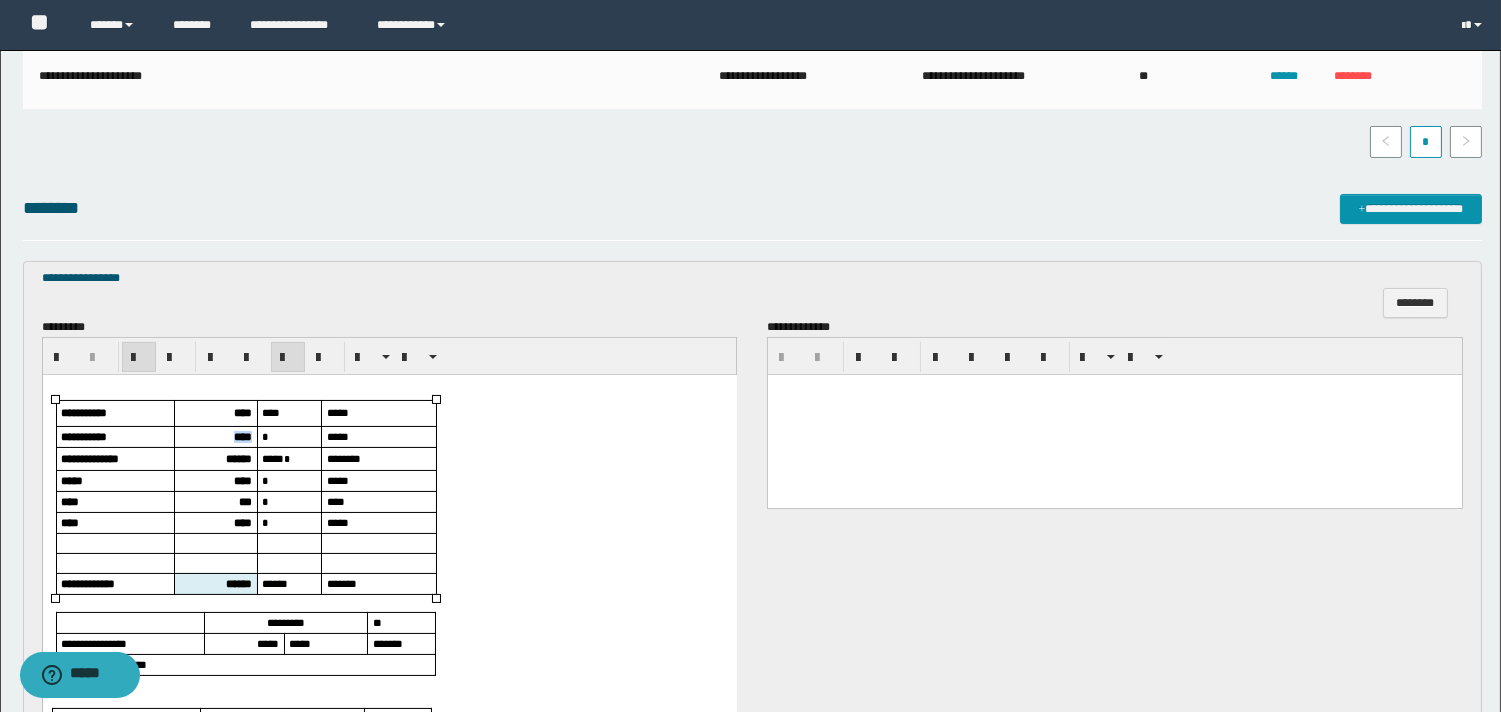 click on "****" at bounding box center [242, 436] 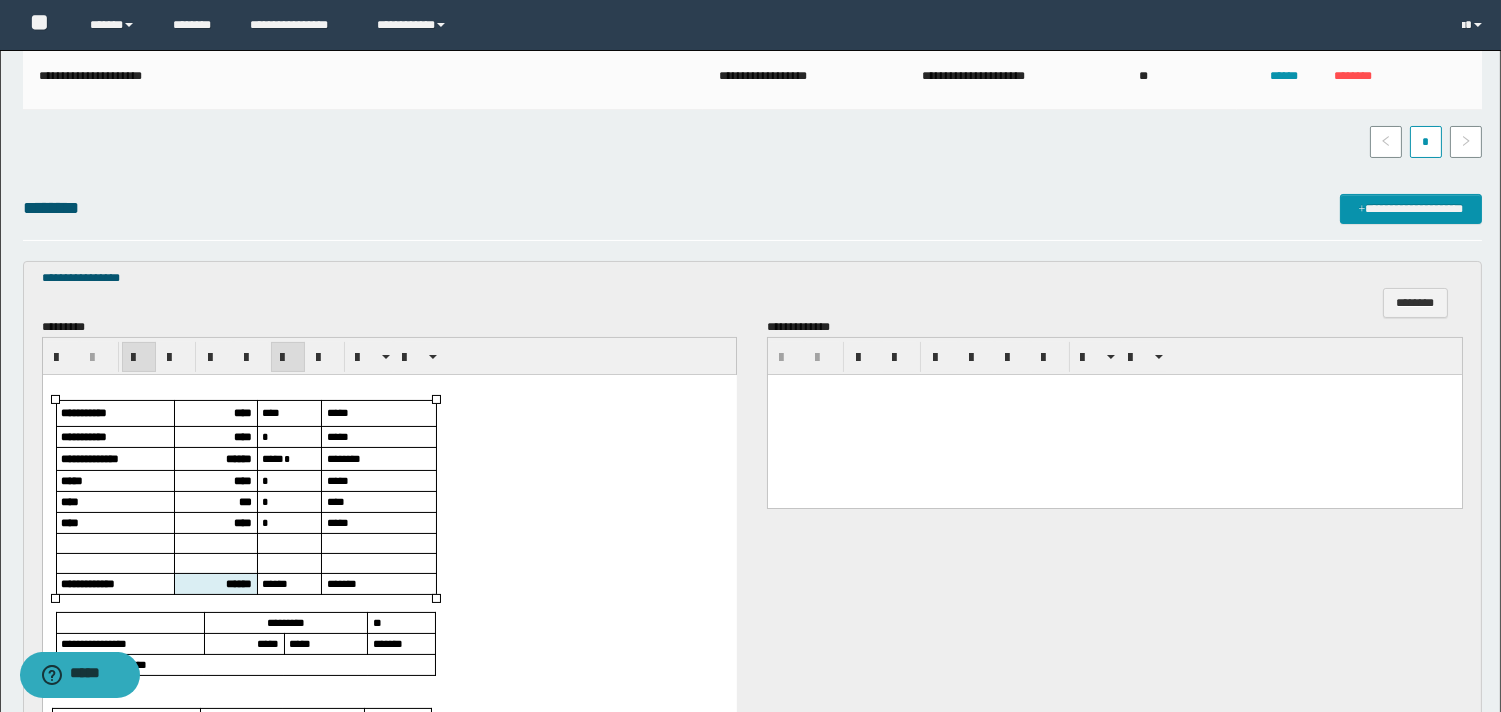 click on "******" at bounding box center [238, 458] 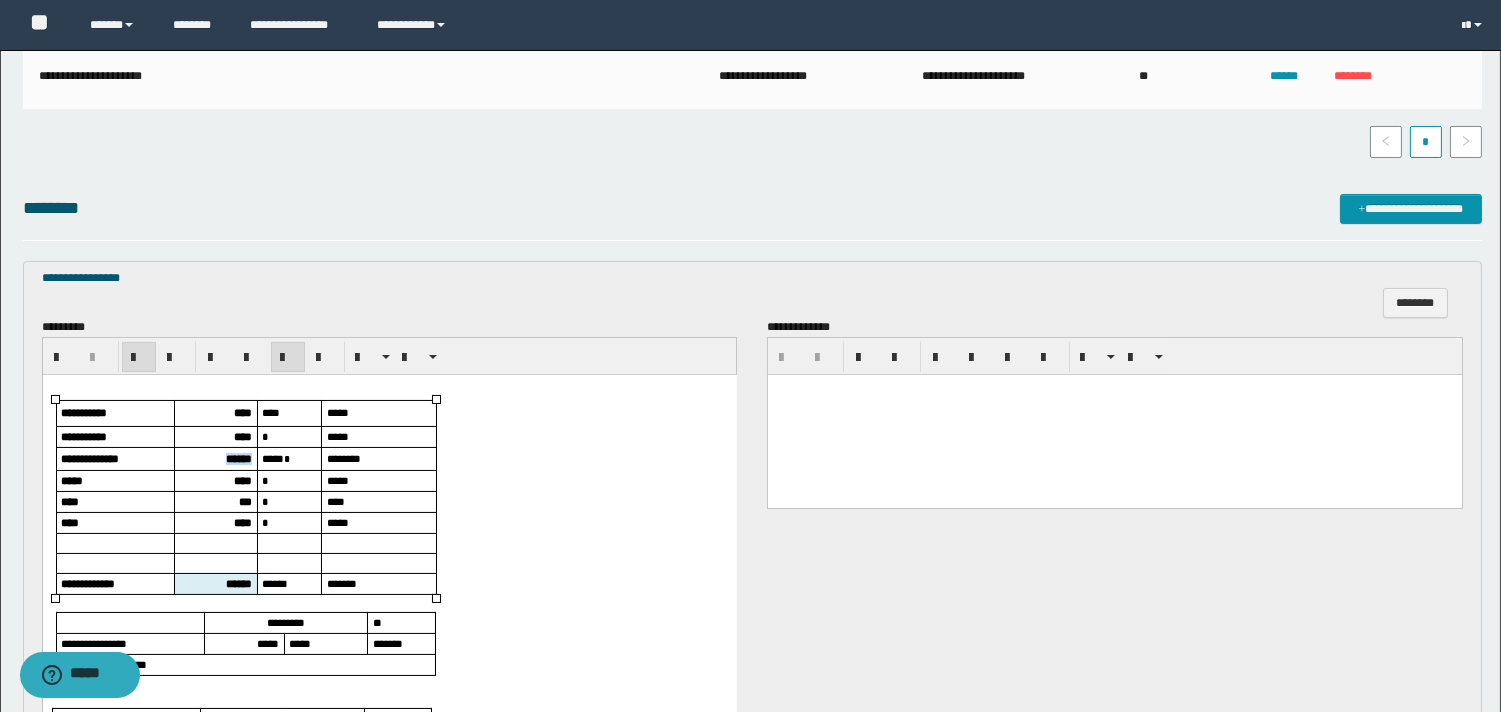 click on "******" at bounding box center (238, 458) 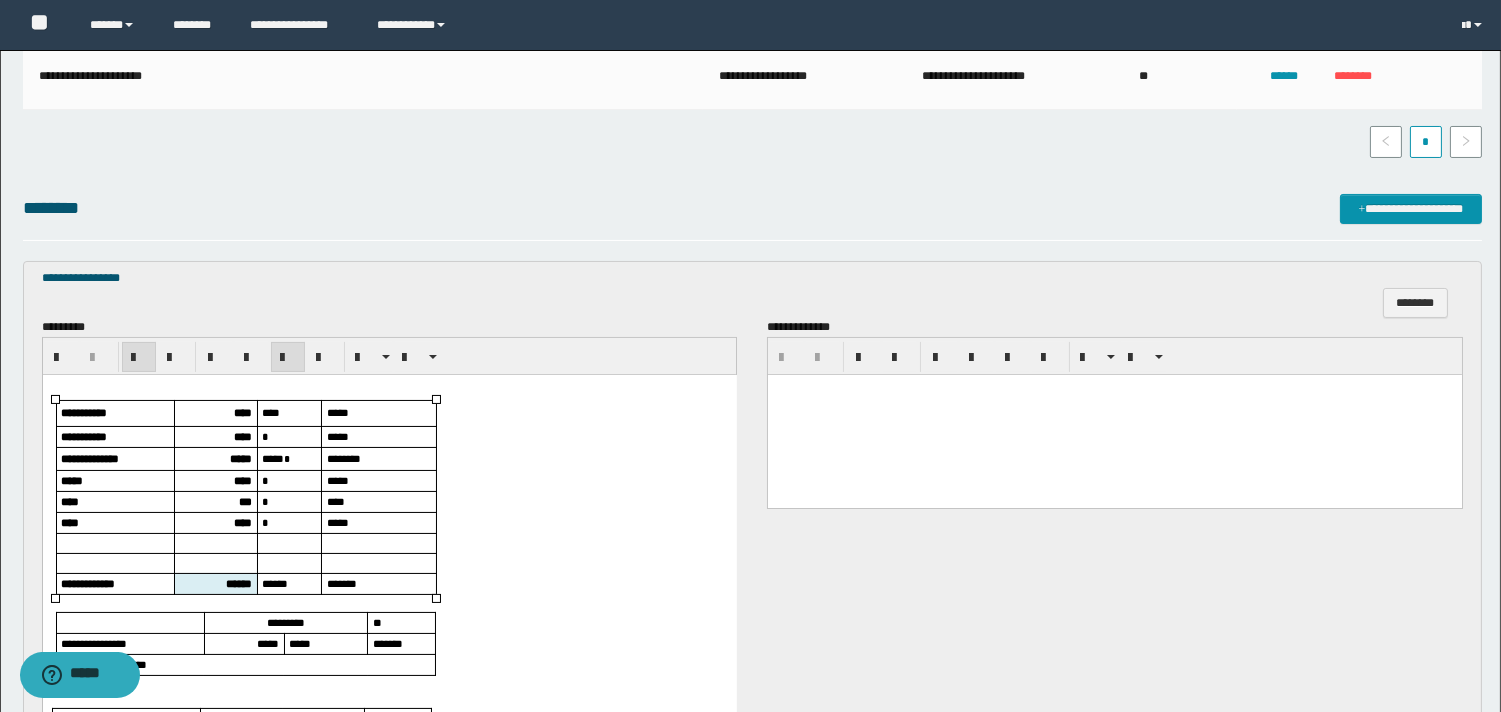 click on "****" at bounding box center (242, 480) 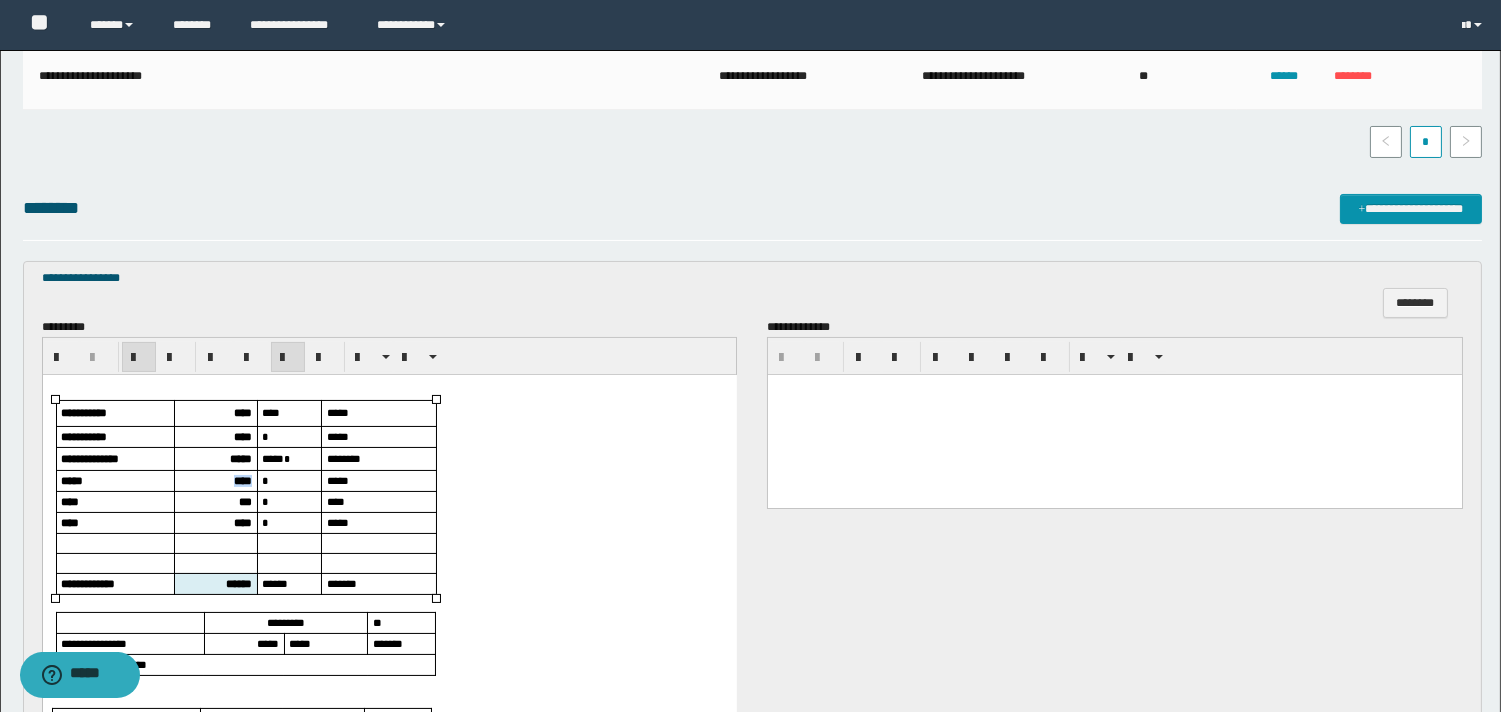 click on "****" at bounding box center [242, 480] 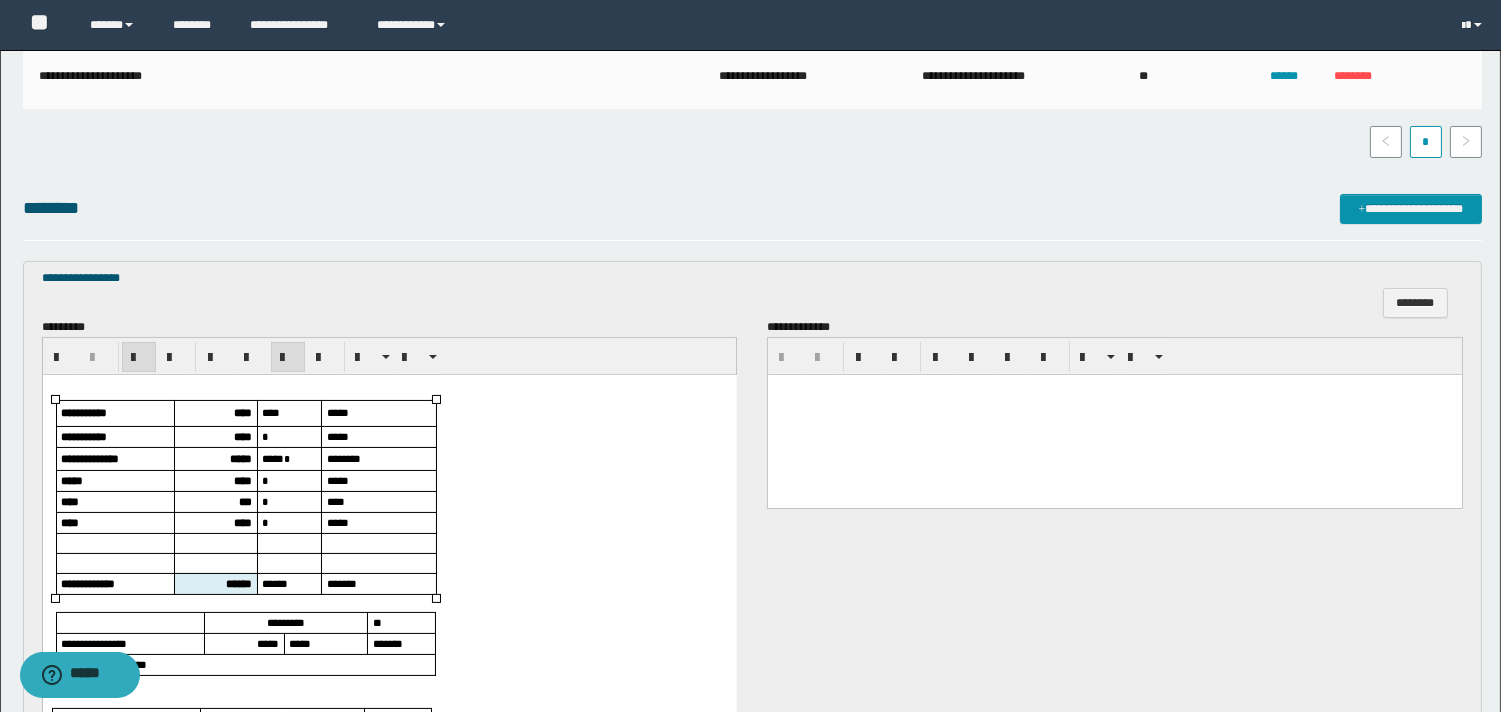 click on "***" at bounding box center (244, 501) 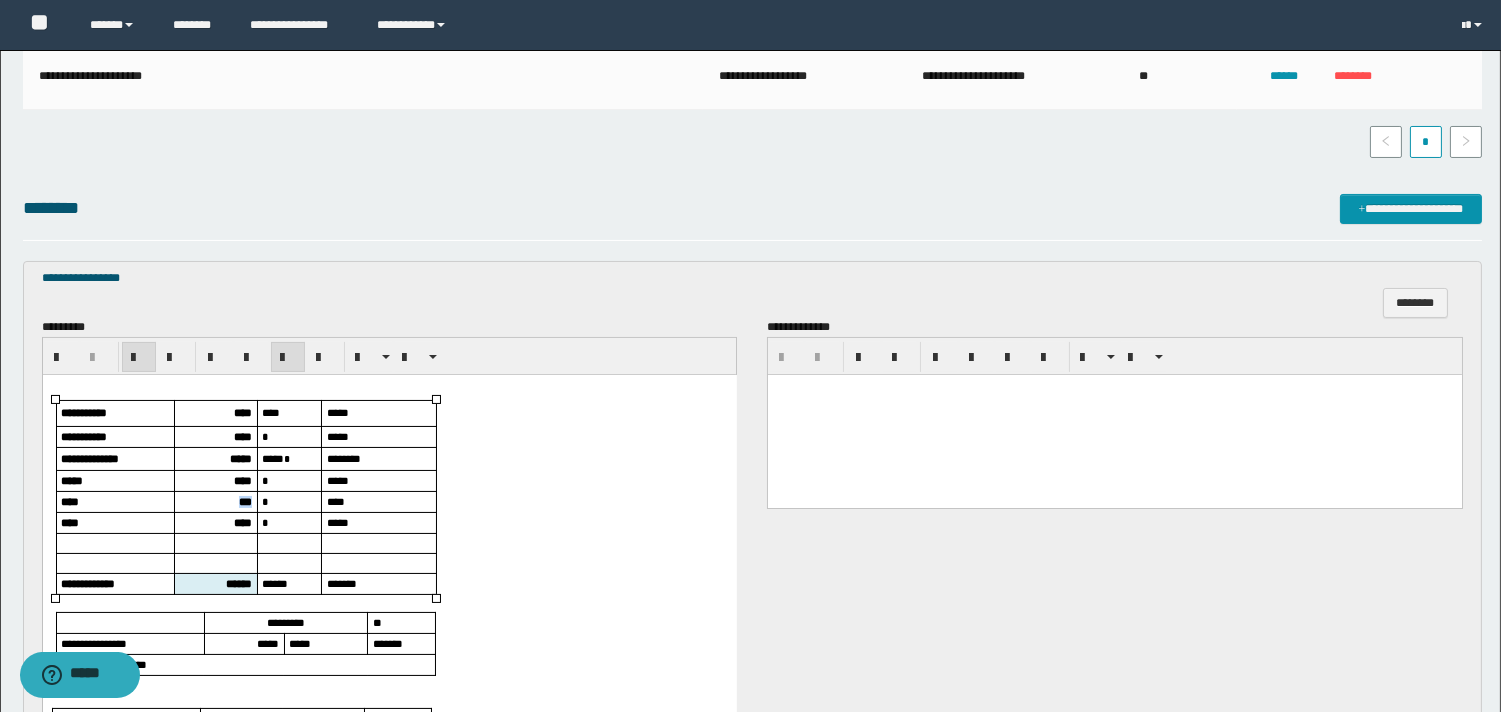 click on "***" at bounding box center [244, 501] 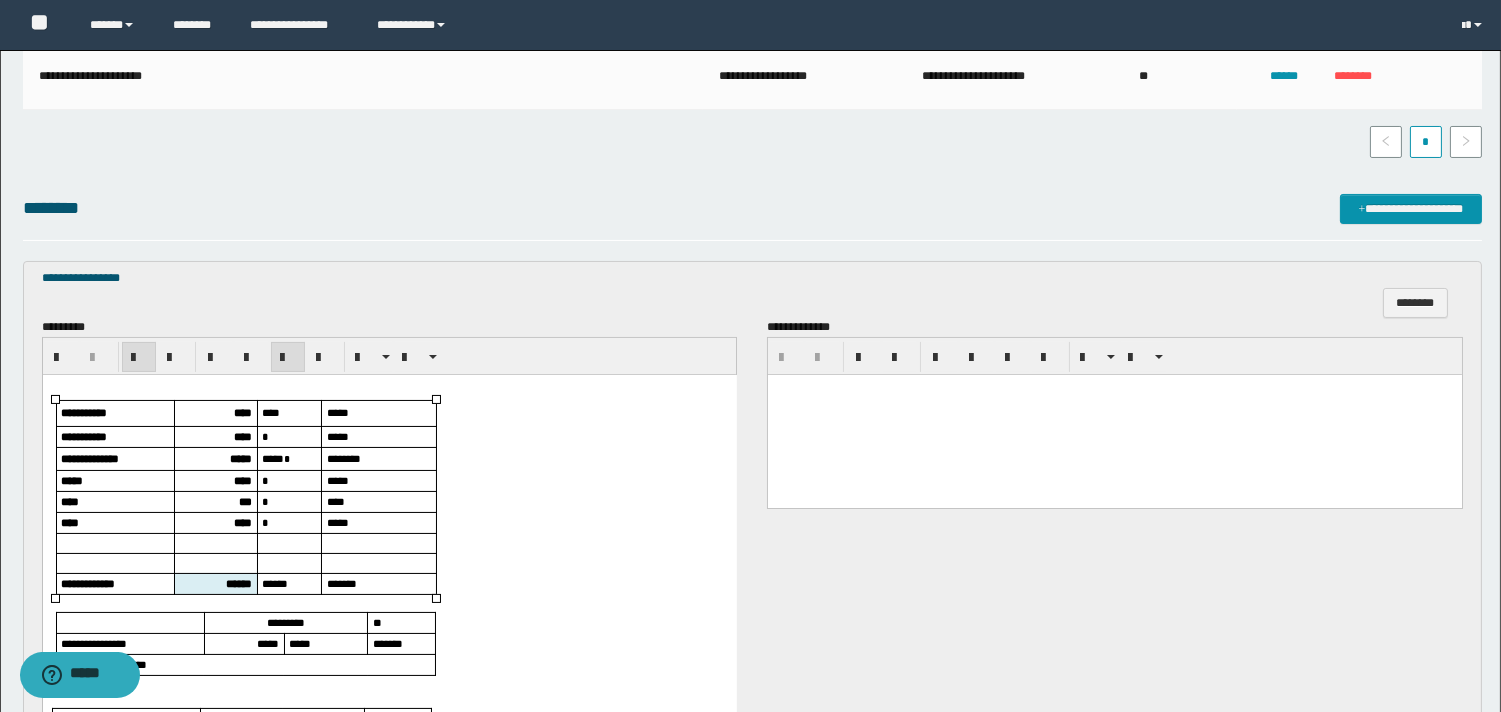 click on "****" at bounding box center (242, 522) 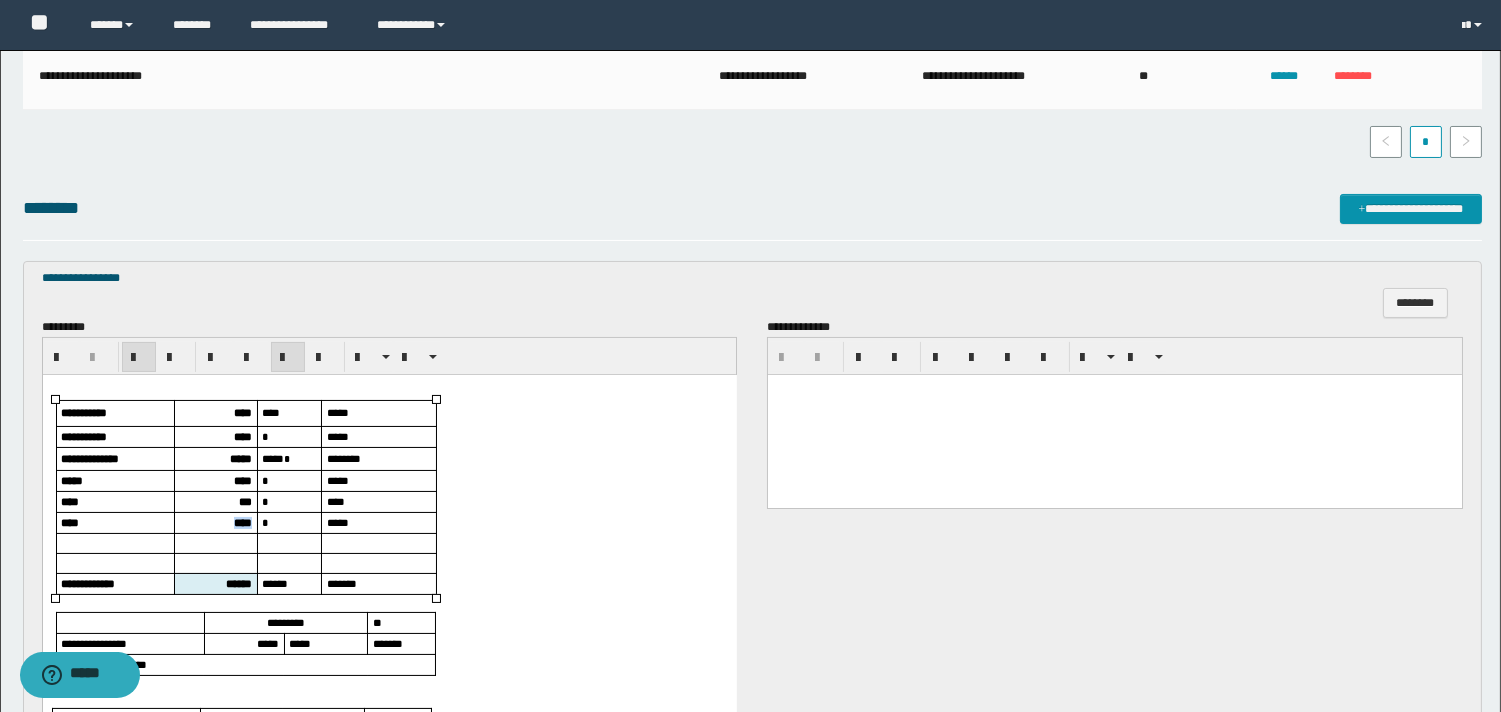 click on "****" at bounding box center (242, 522) 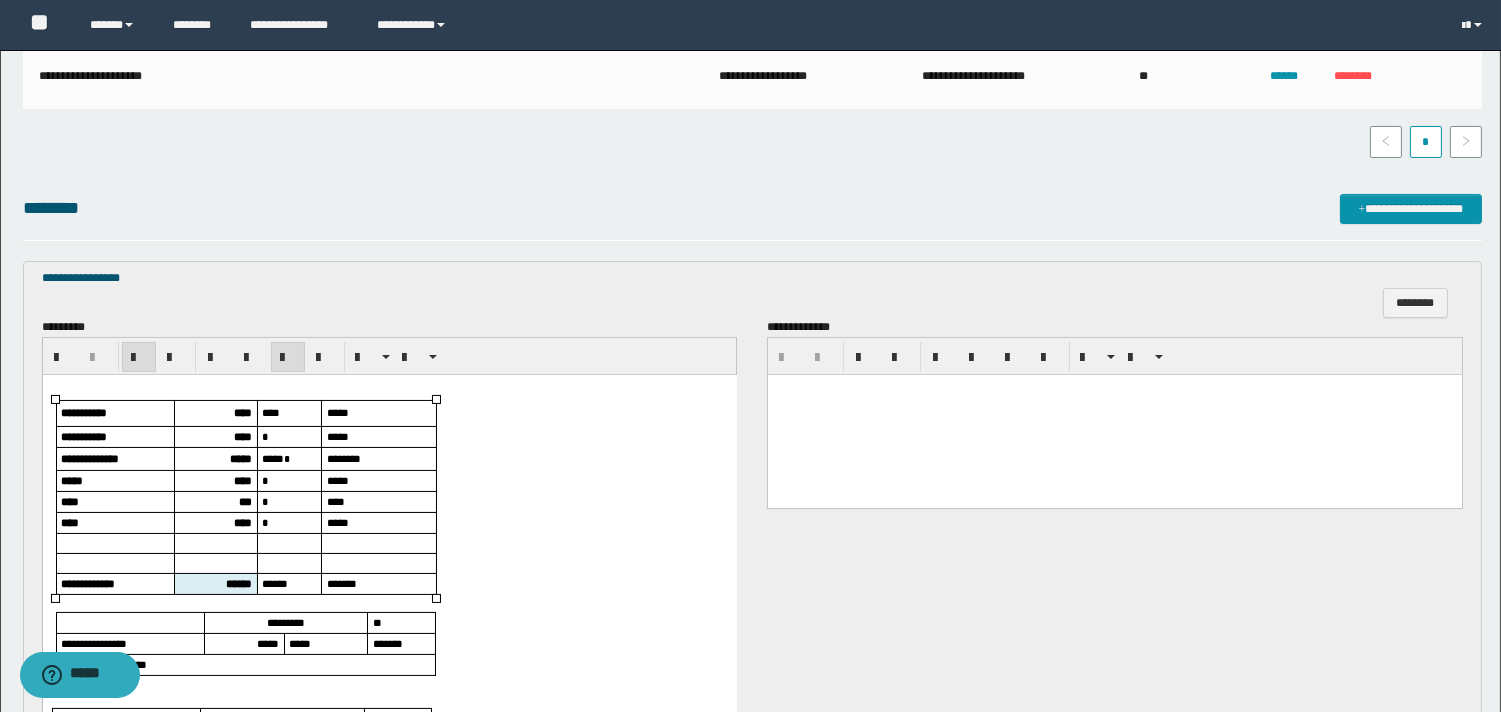 click on "******" at bounding box center (238, 583) 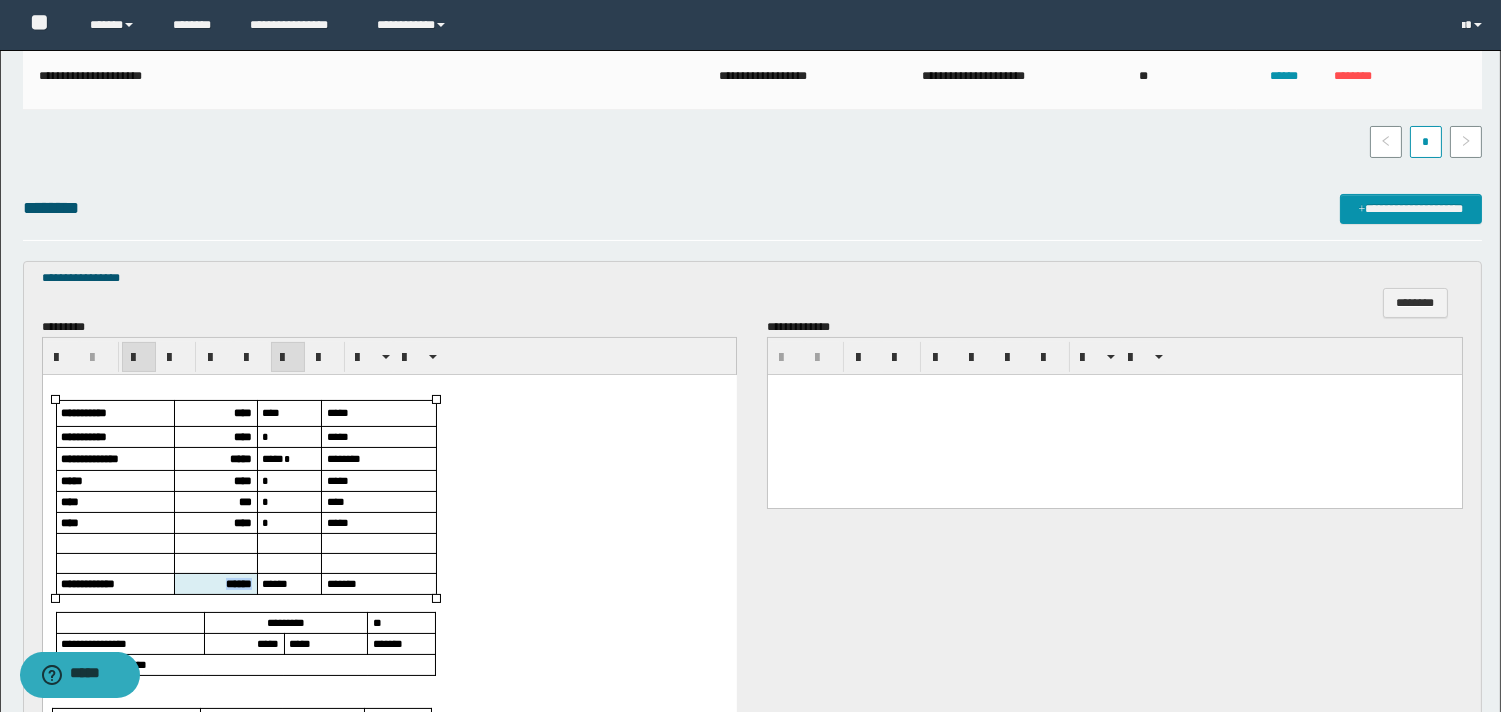 click on "******" at bounding box center (238, 583) 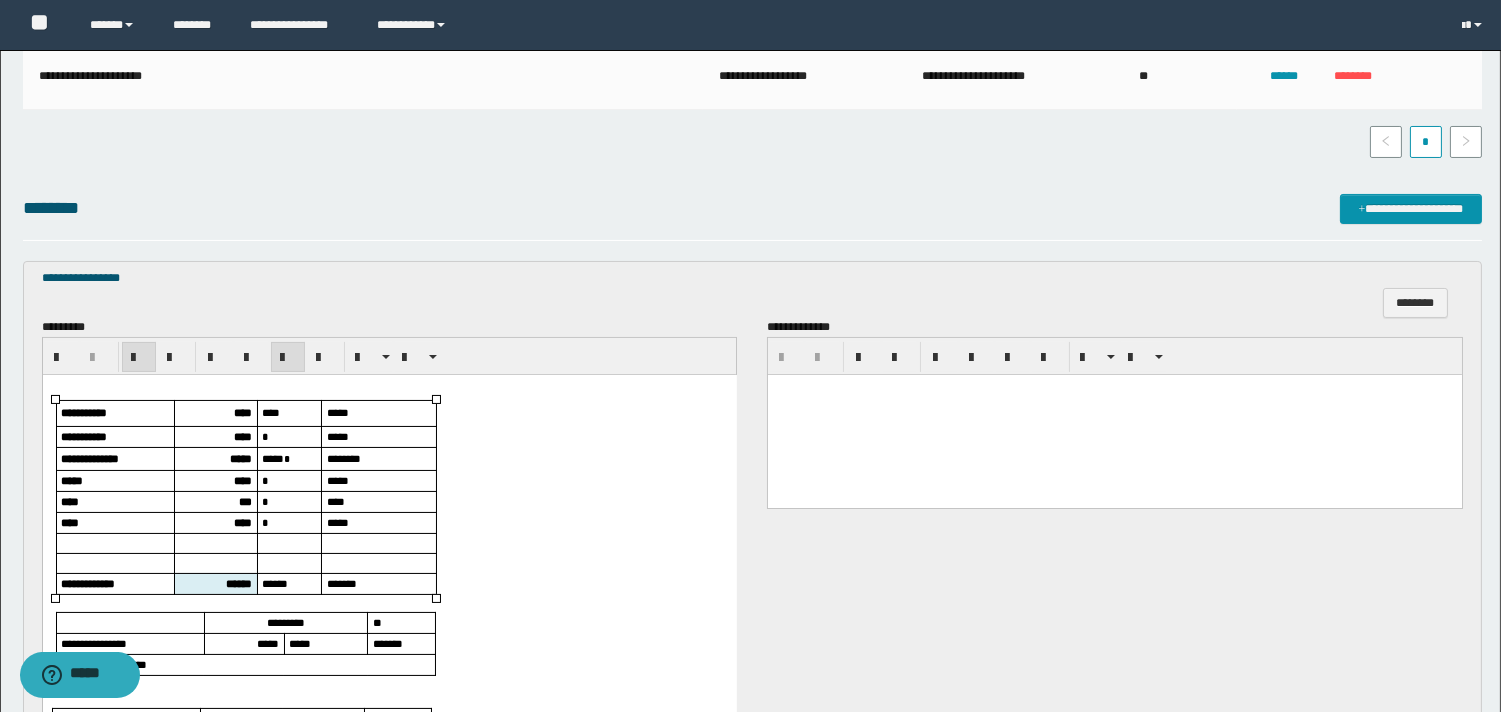 scroll, scrollTop: 666, scrollLeft: 0, axis: vertical 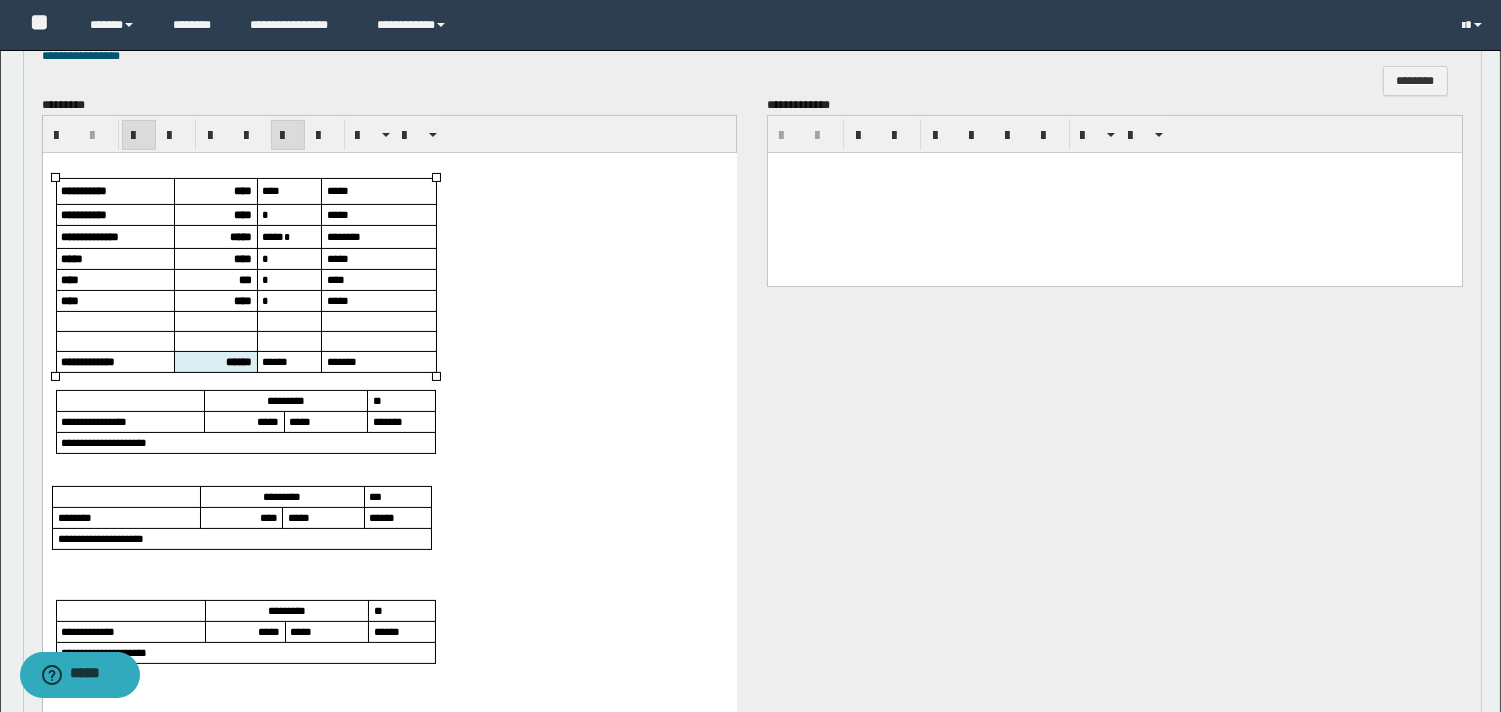 click on "*****" at bounding box center (267, 421) 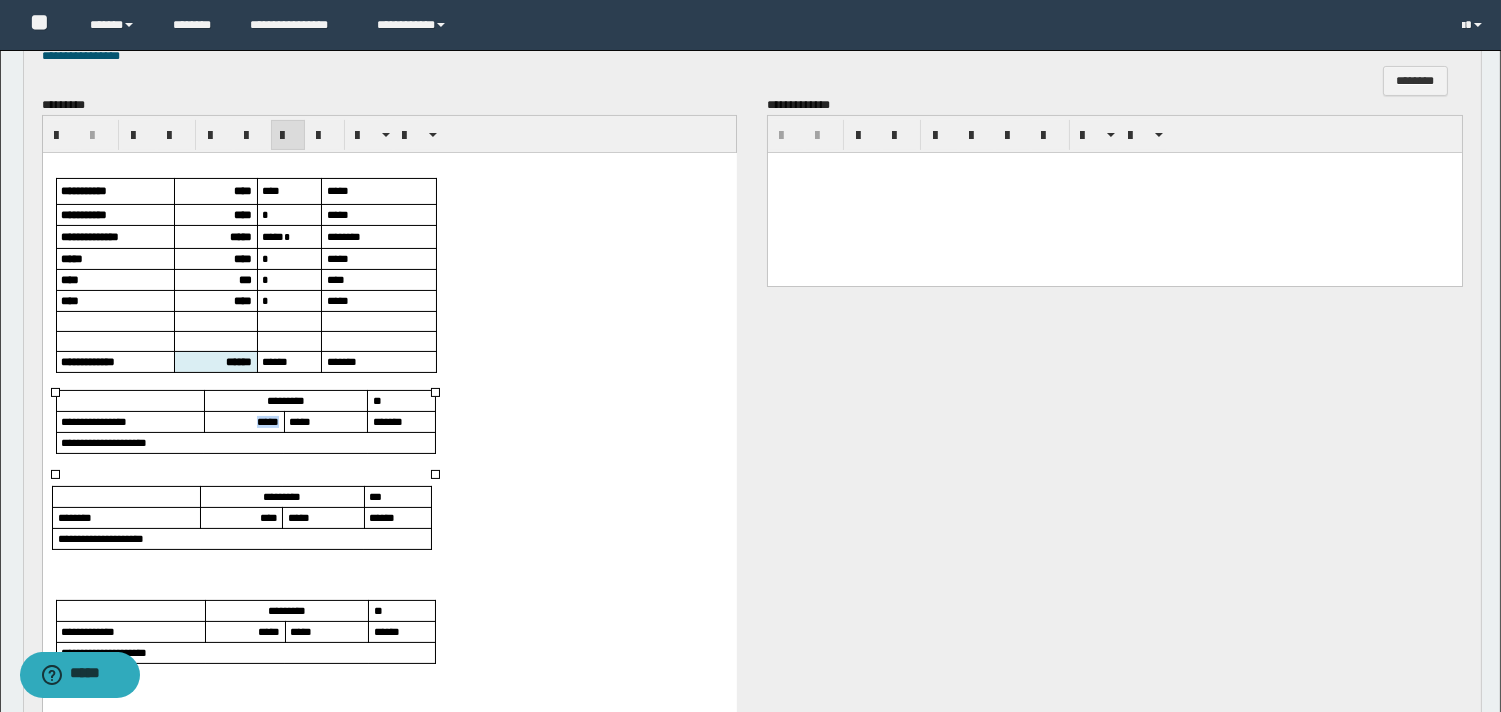 click on "*****" at bounding box center (267, 421) 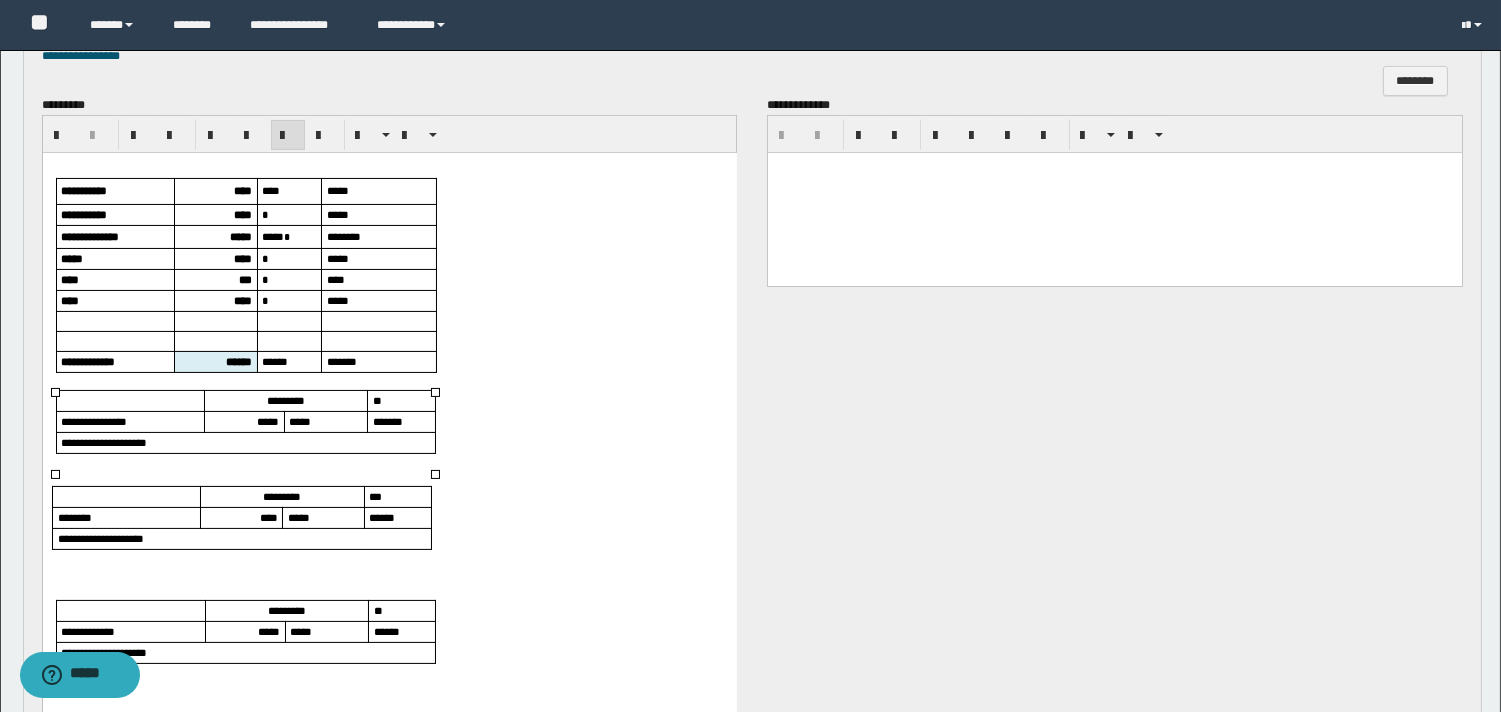 click on "****" at bounding box center (268, 517) 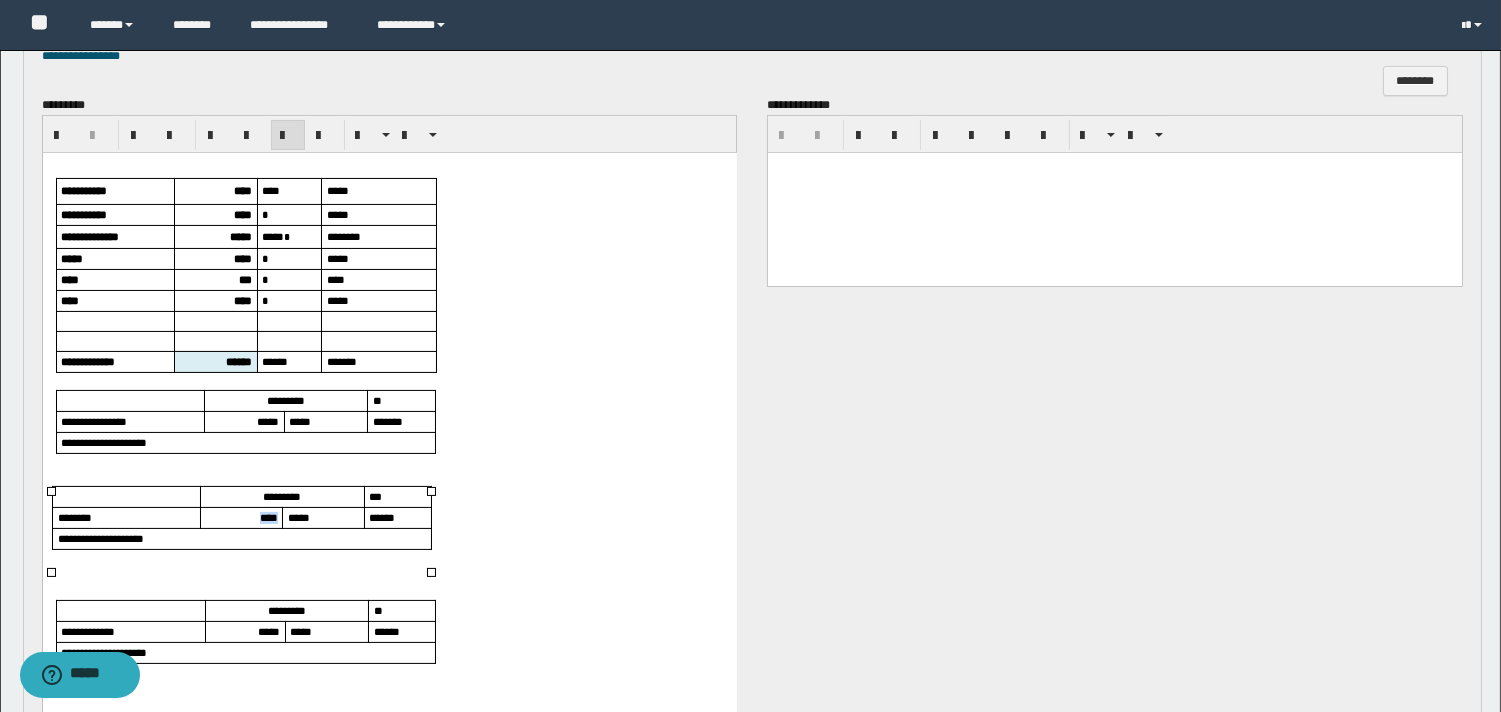 click on "****" at bounding box center [268, 517] 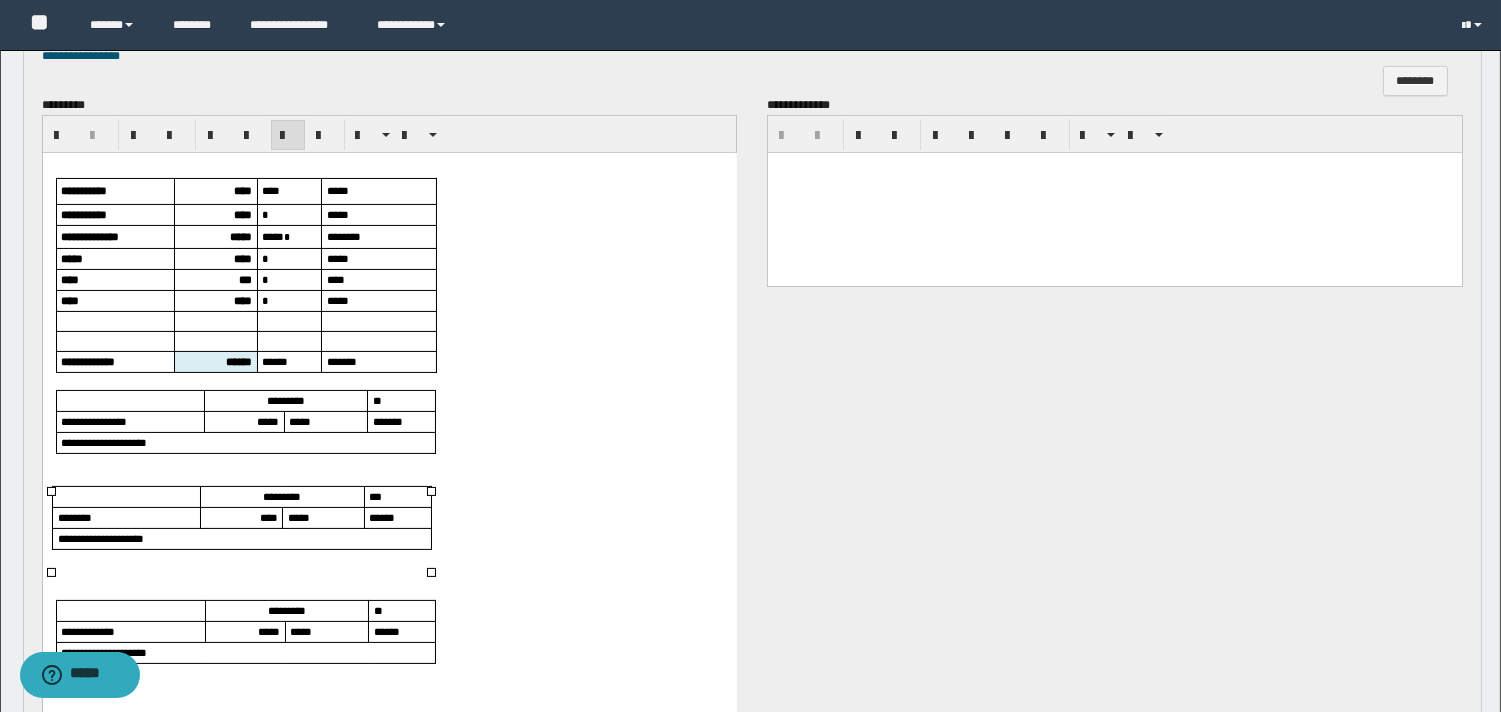 click on "*****" at bounding box center (268, 631) 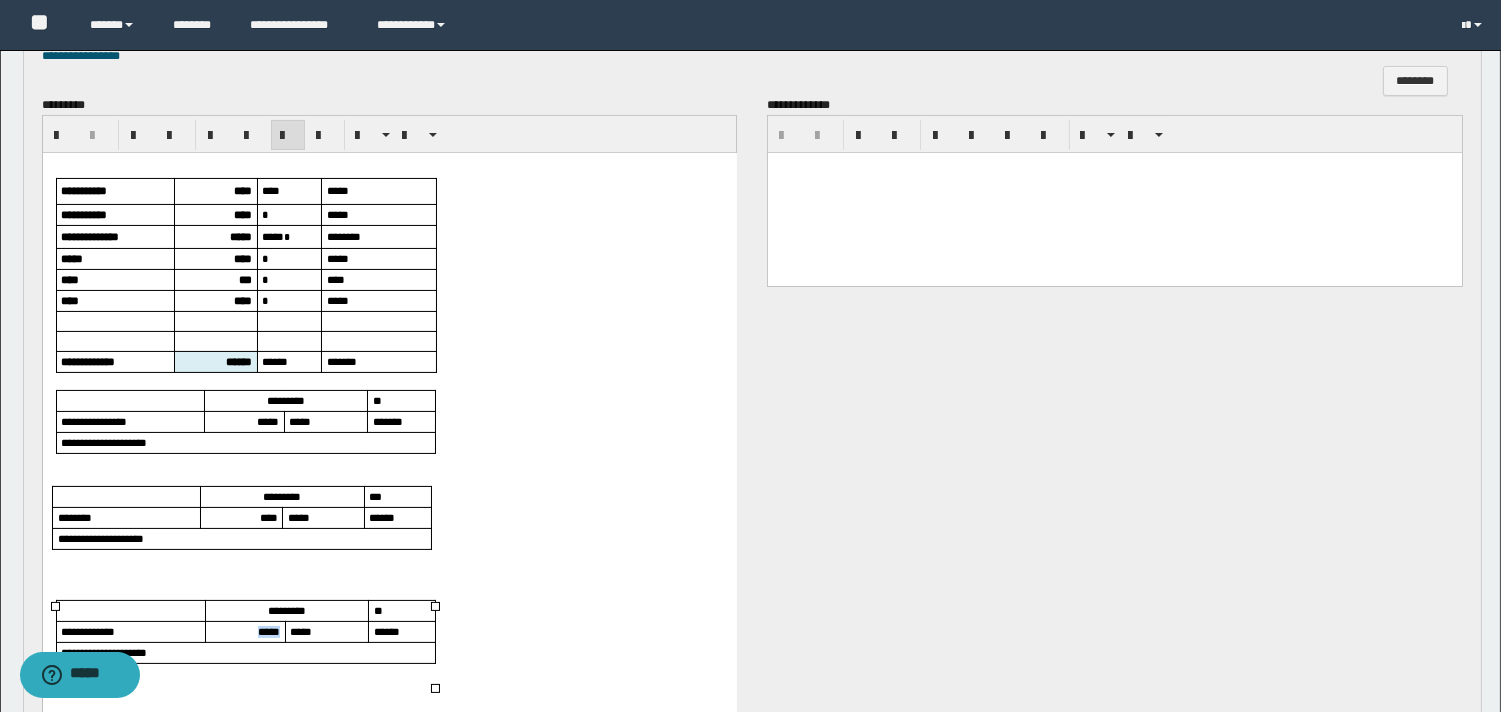 click on "*****" at bounding box center [268, 631] 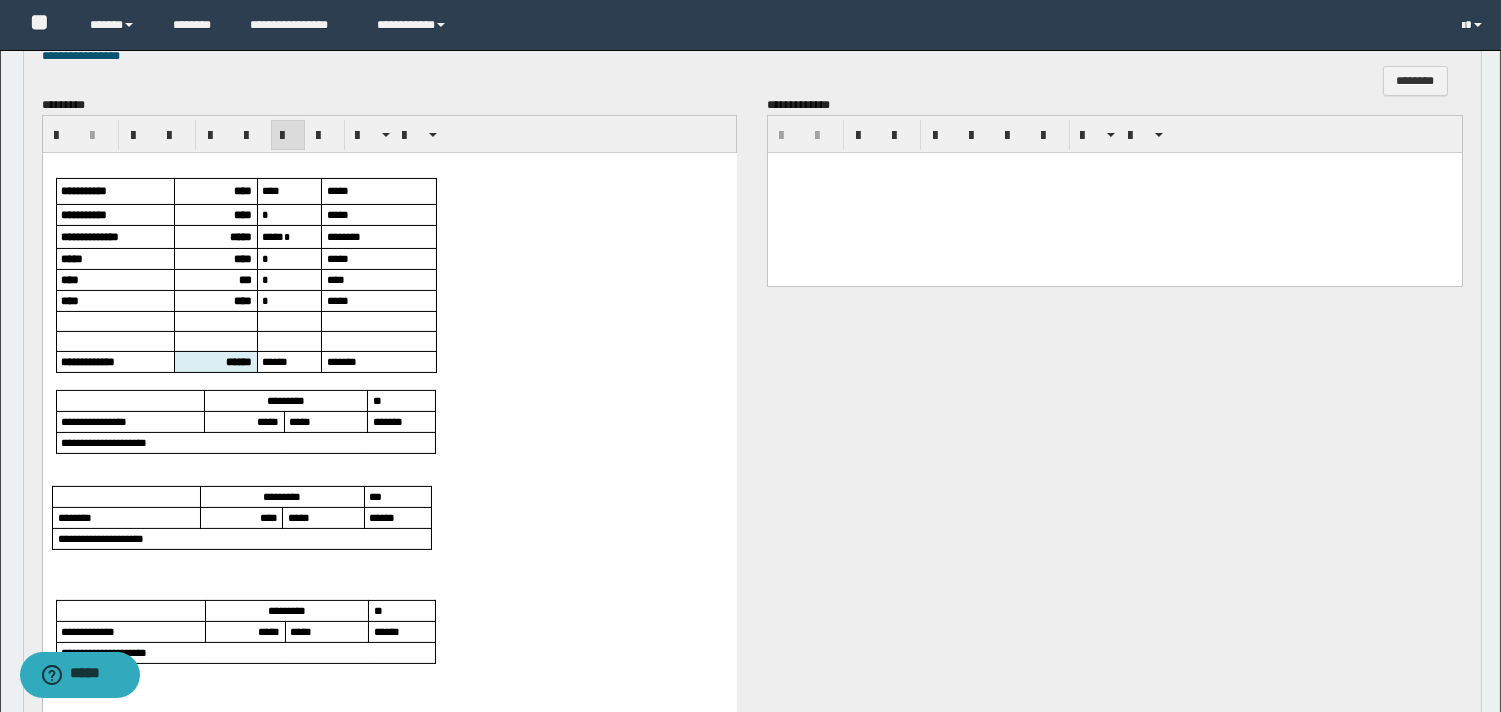 click on "**********" at bounding box center (389, 453) 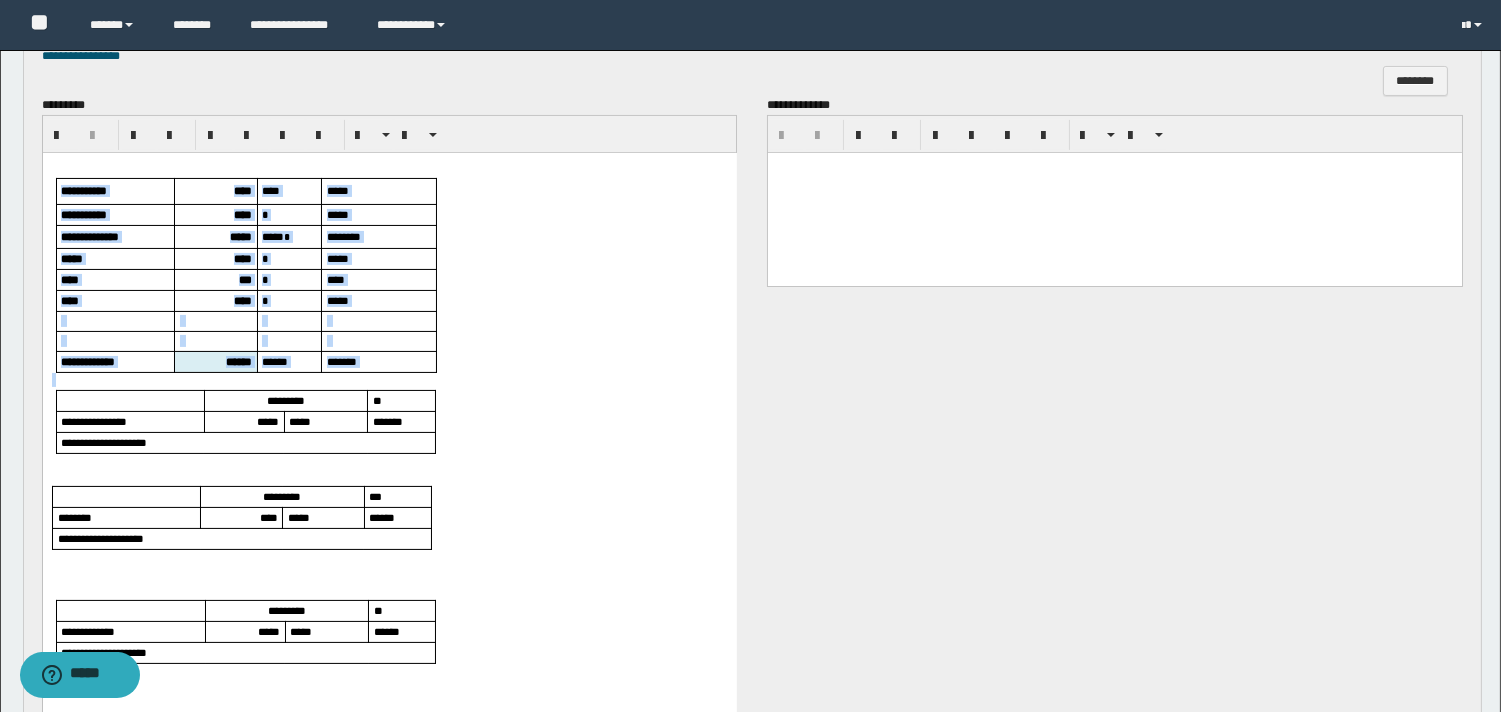drag, startPoint x: 86, startPoint y: 168, endPoint x: 170, endPoint y: 384, distance: 231.7585 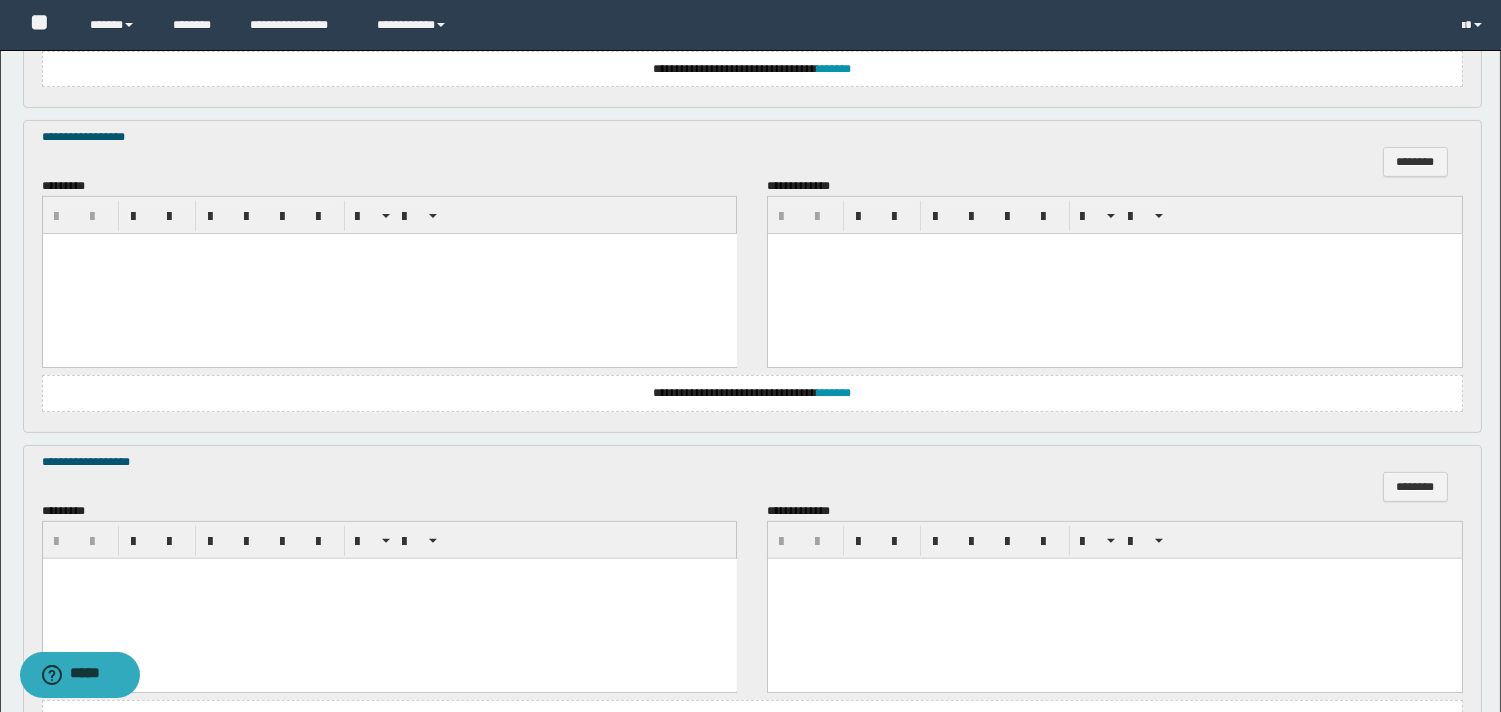 scroll, scrollTop: 1444, scrollLeft: 0, axis: vertical 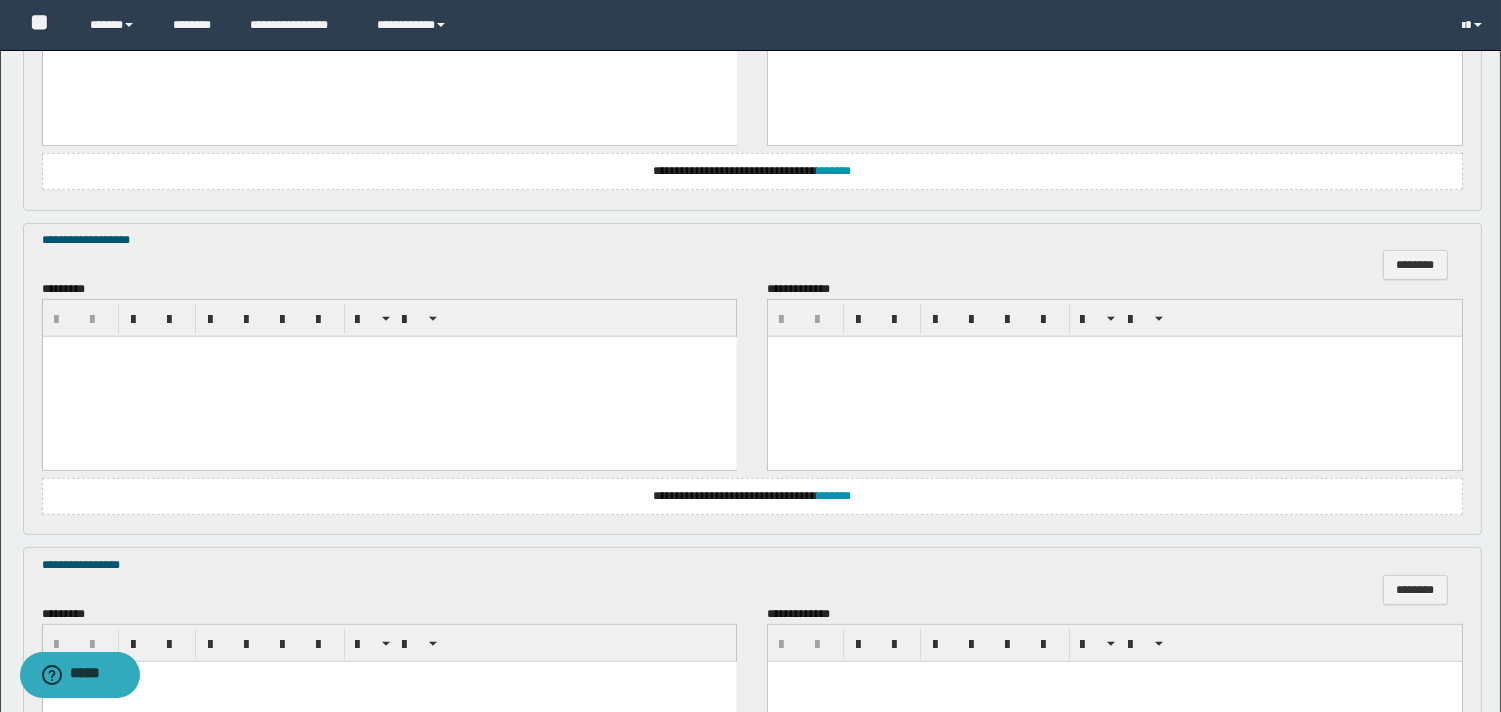click at bounding box center [389, 376] 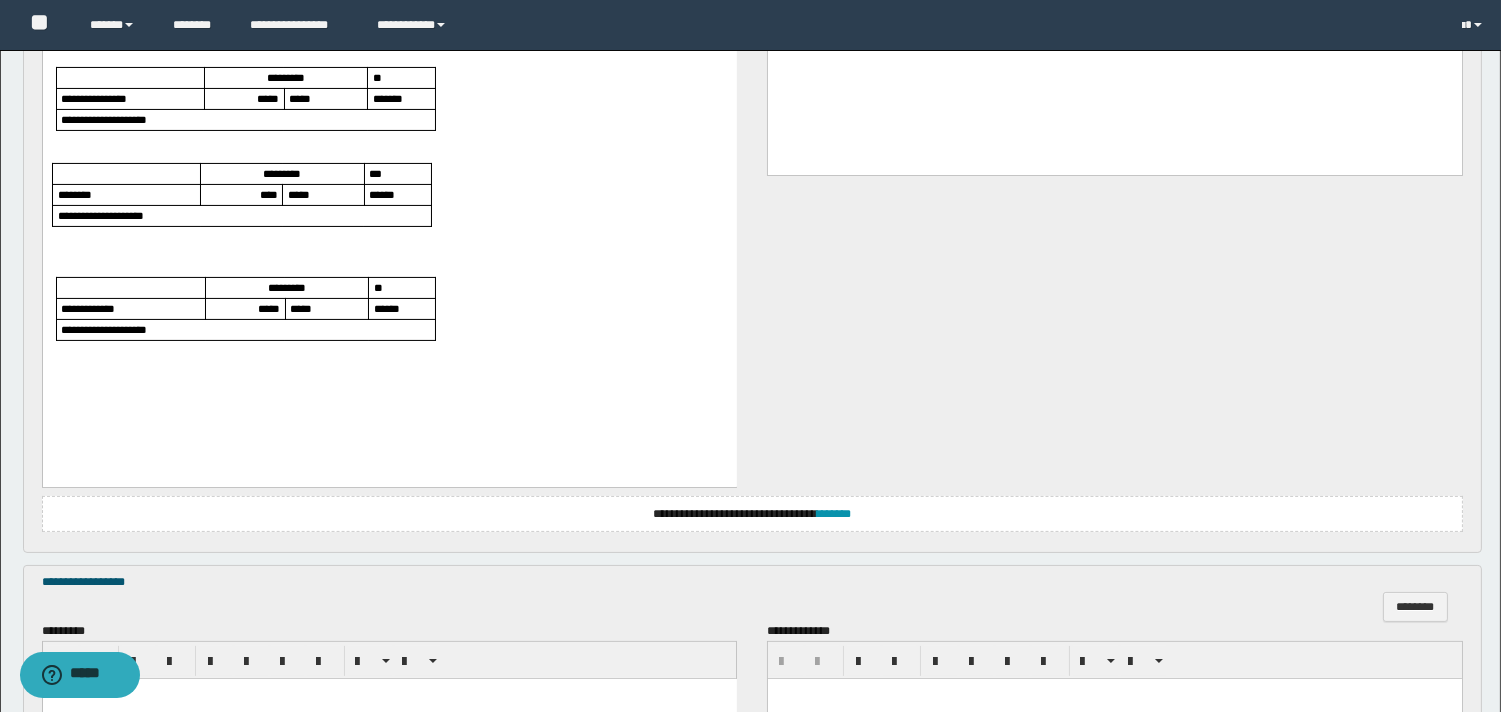 scroll, scrollTop: 555, scrollLeft: 0, axis: vertical 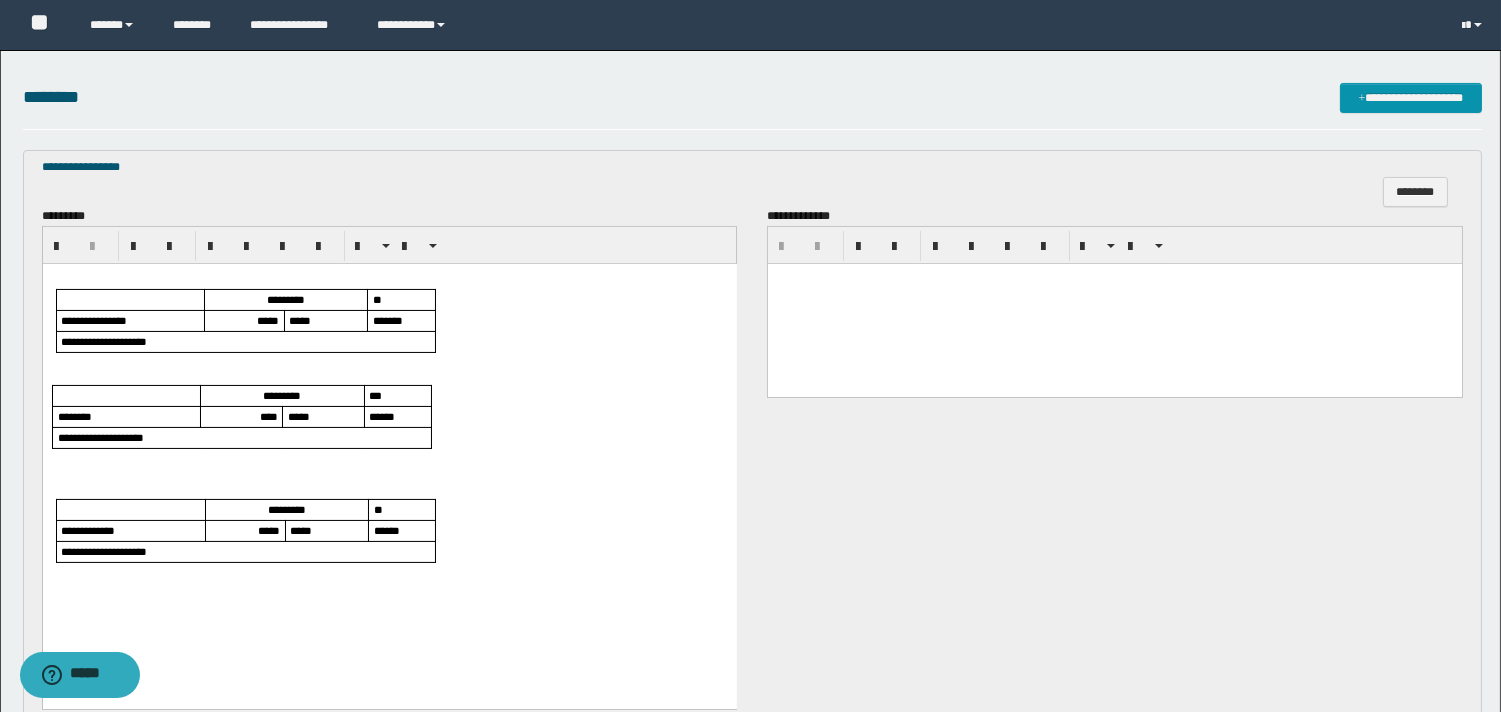 click at bounding box center (388, 377) 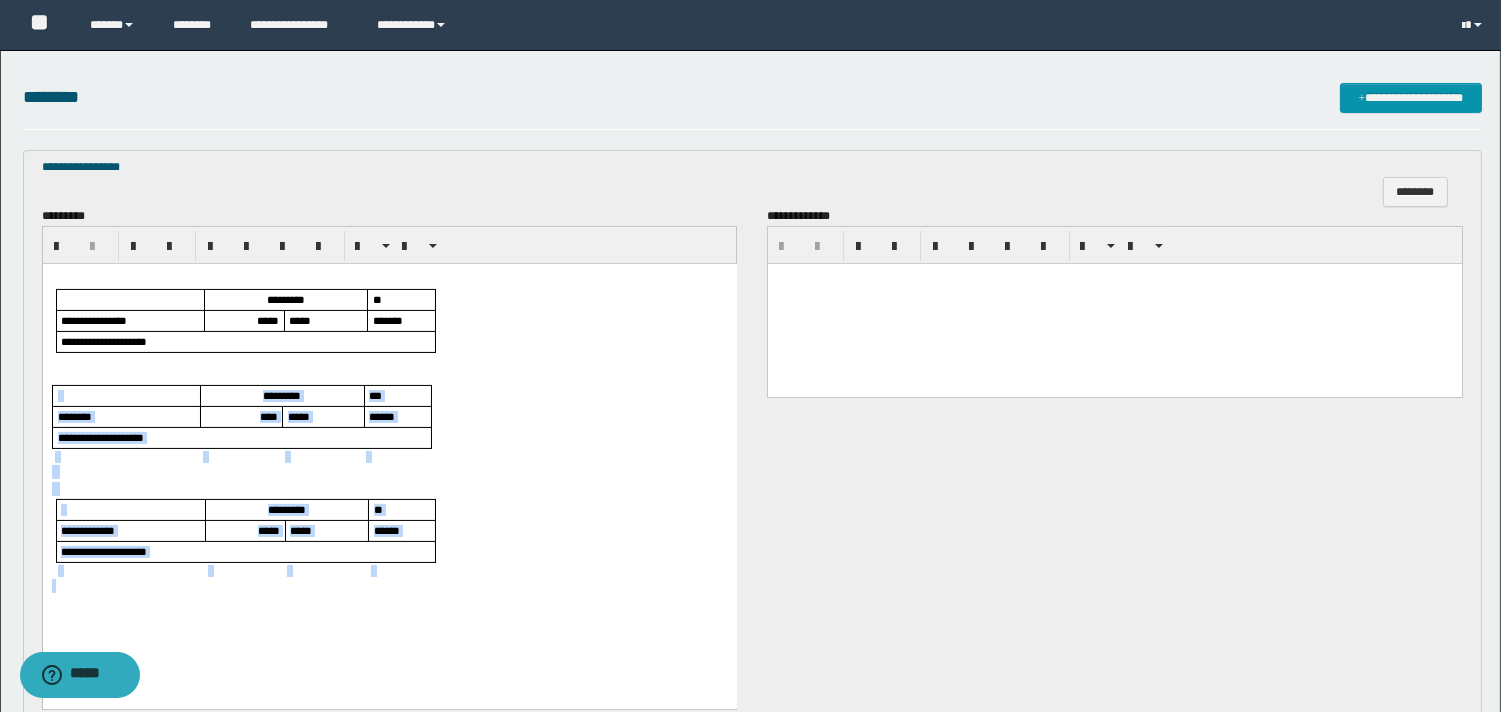drag, startPoint x: 77, startPoint y: 372, endPoint x: 175, endPoint y: 601, distance: 249.08833 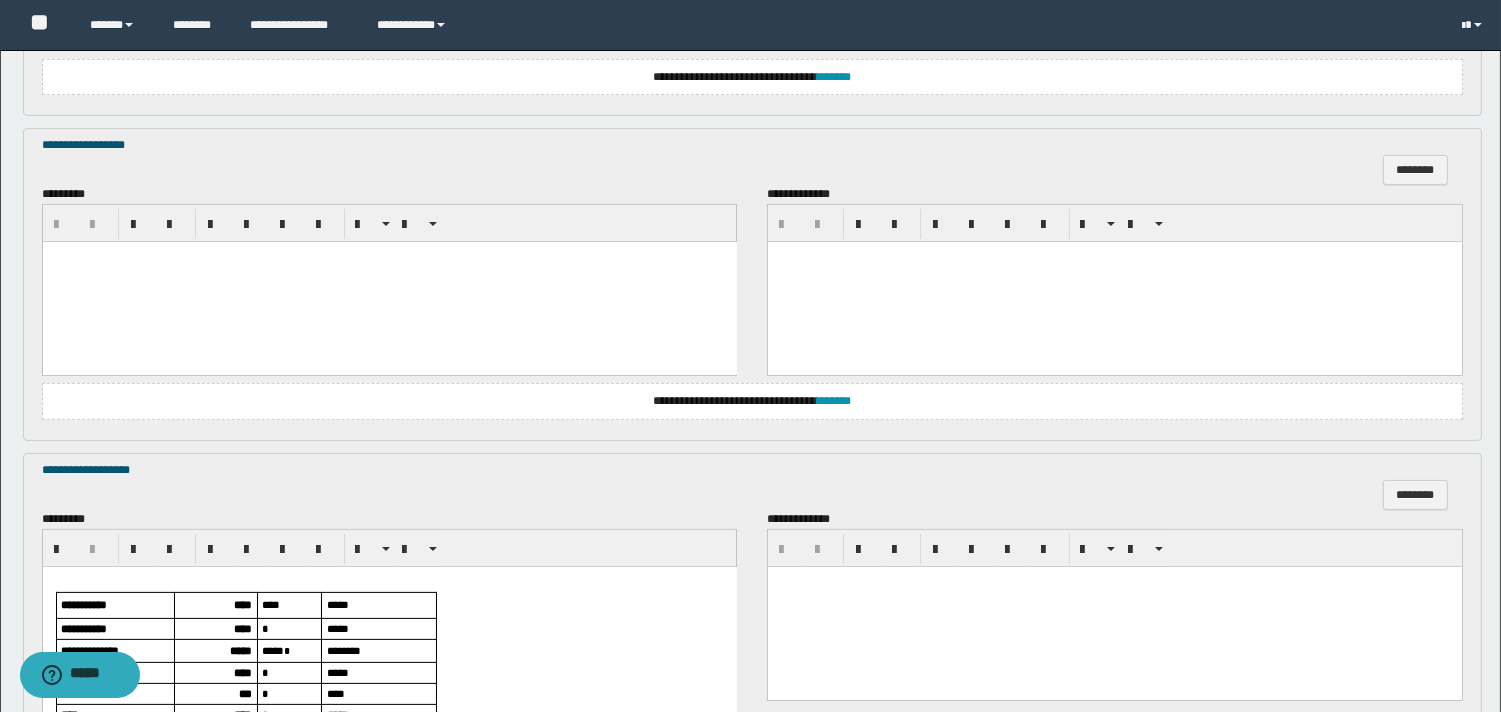 scroll, scrollTop: 1111, scrollLeft: 0, axis: vertical 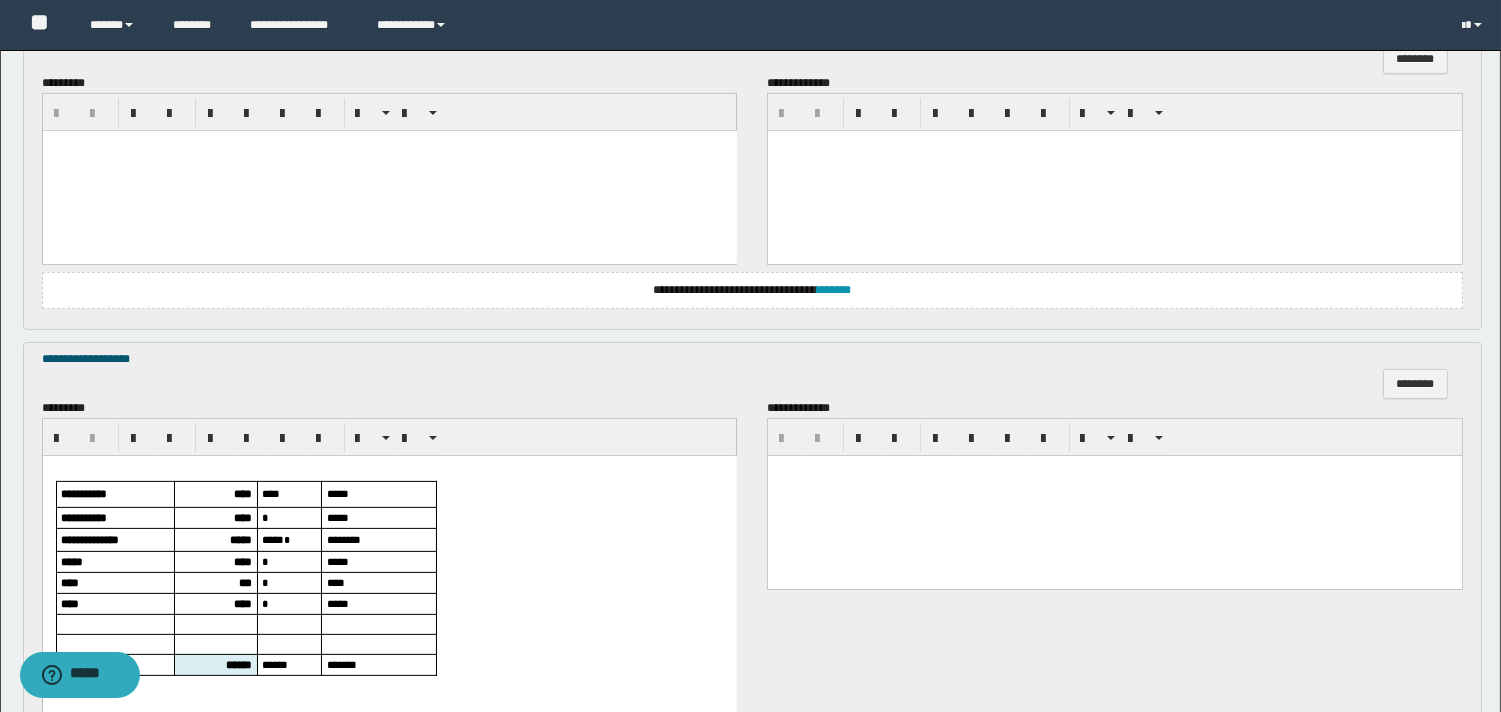 click at bounding box center [389, 170] 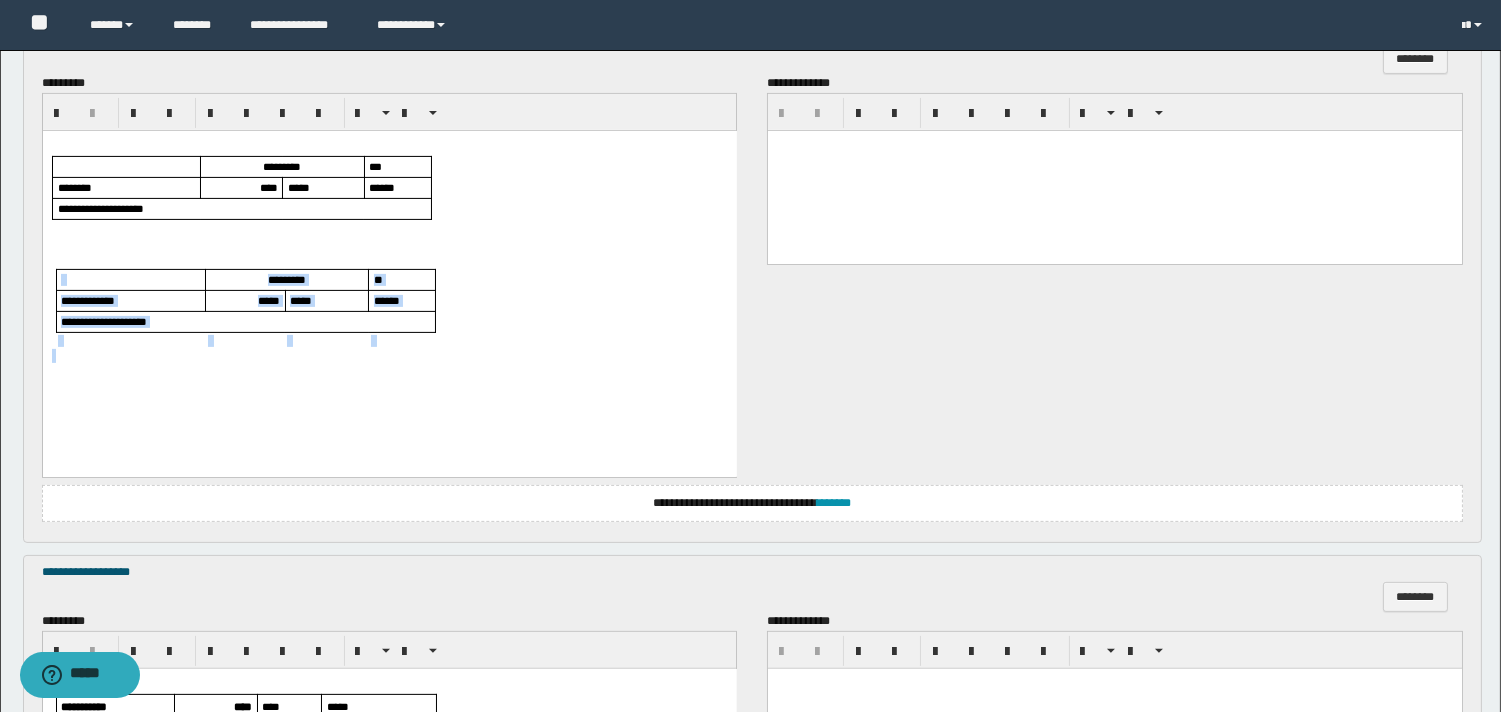 drag, startPoint x: 70, startPoint y: 262, endPoint x: 206, endPoint y: 389, distance: 186.07794 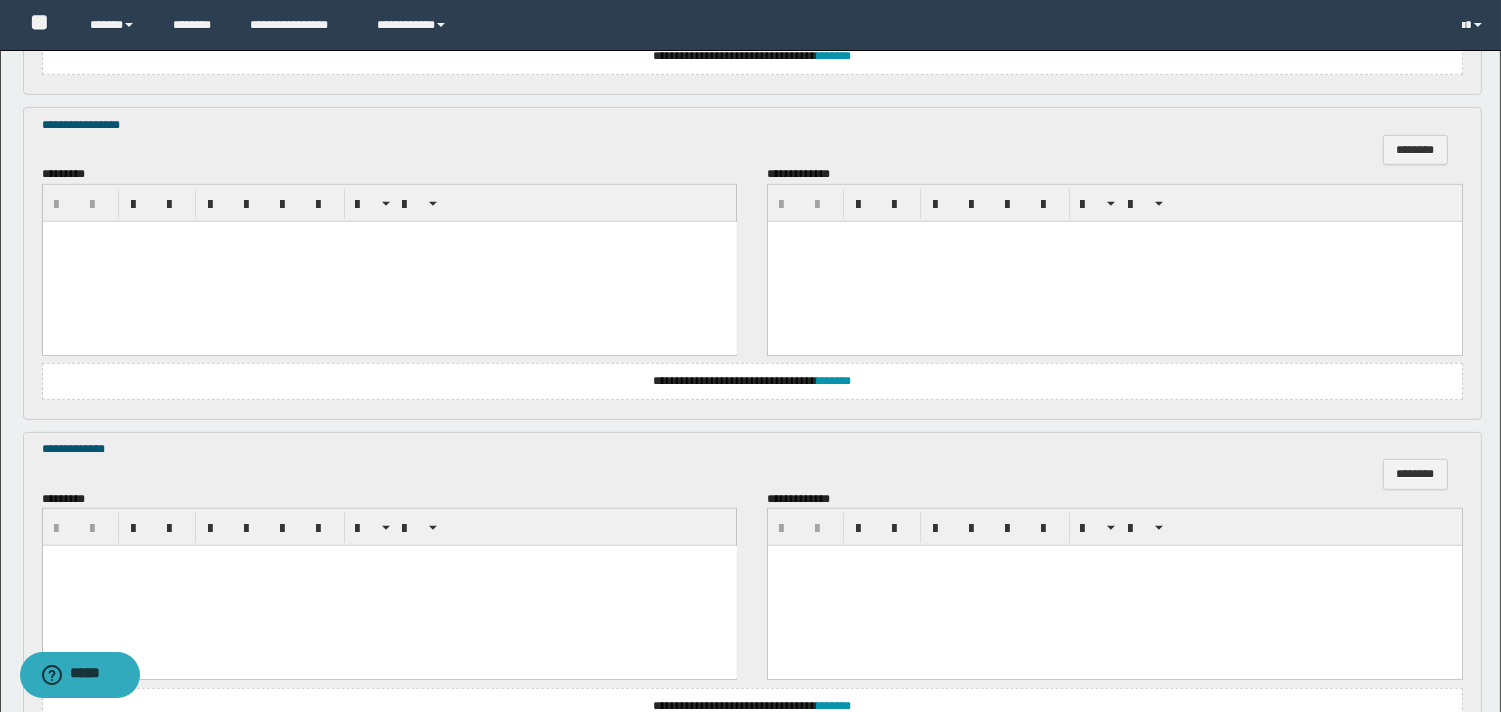 scroll, scrollTop: 2184, scrollLeft: 0, axis: vertical 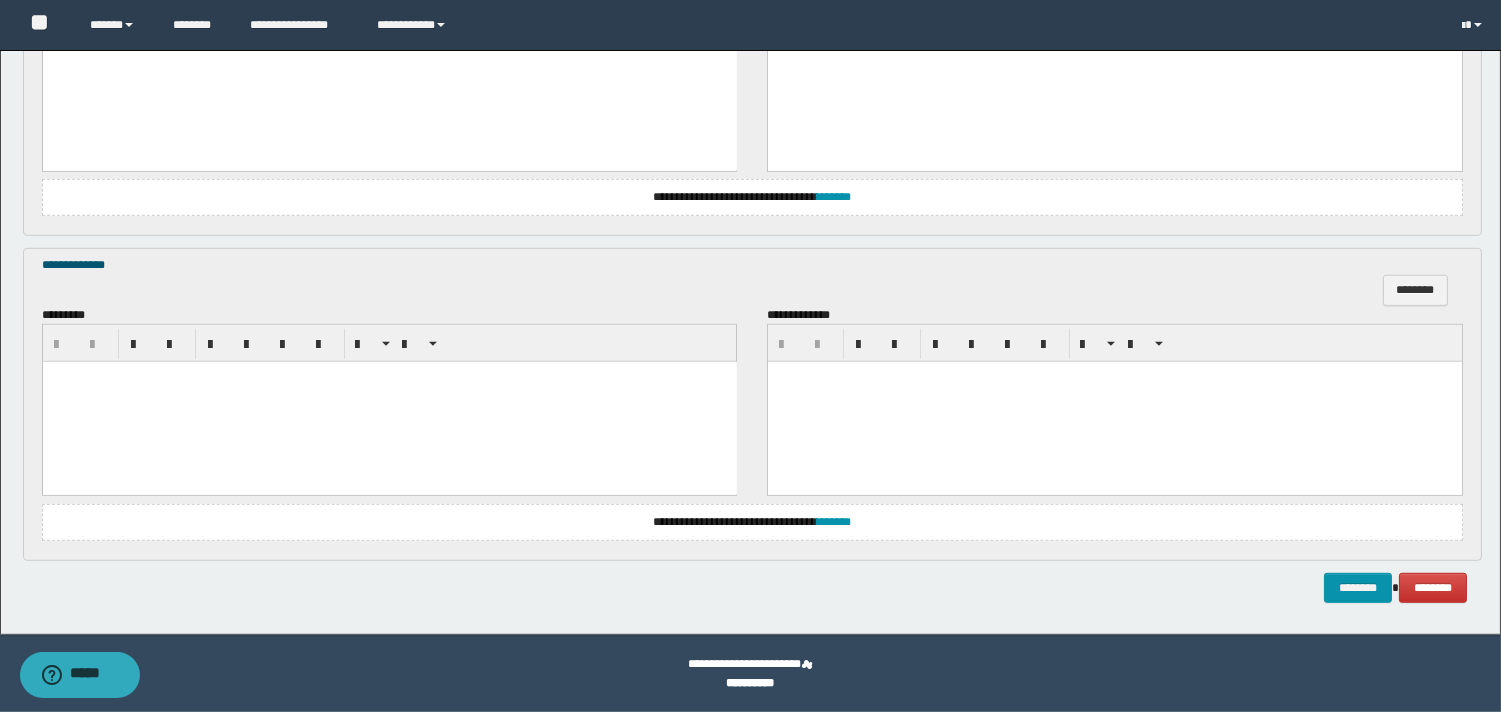 click at bounding box center (389, 402) 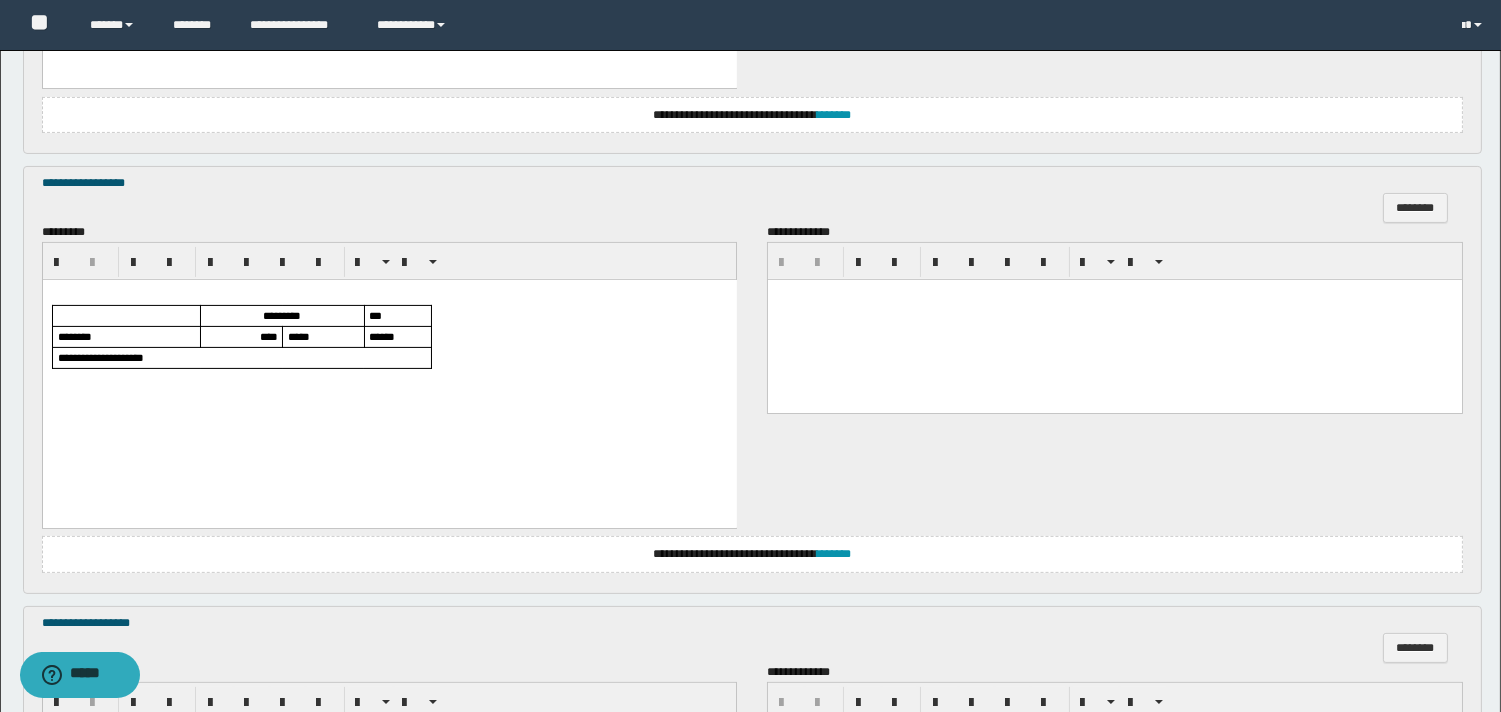 scroll, scrollTop: 1406, scrollLeft: 0, axis: vertical 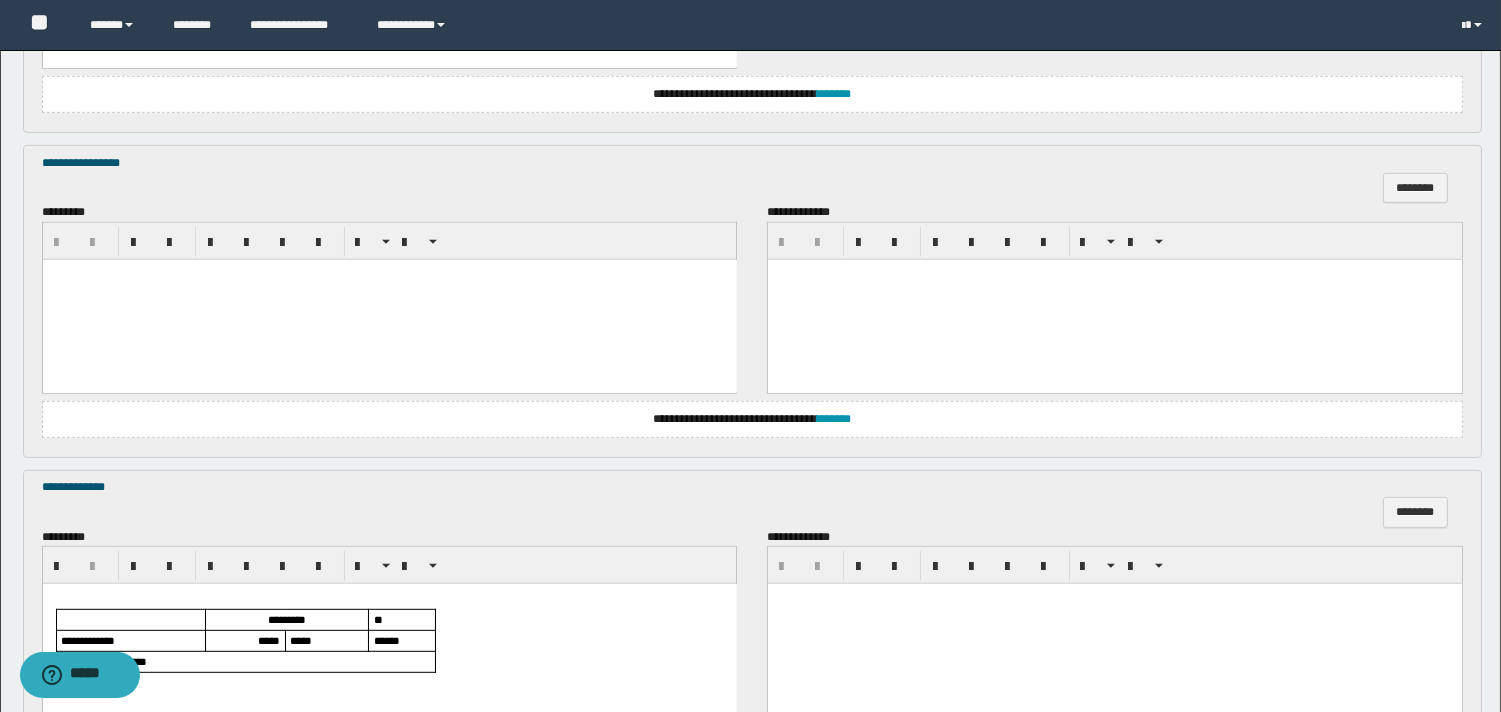 click at bounding box center (389, 299) 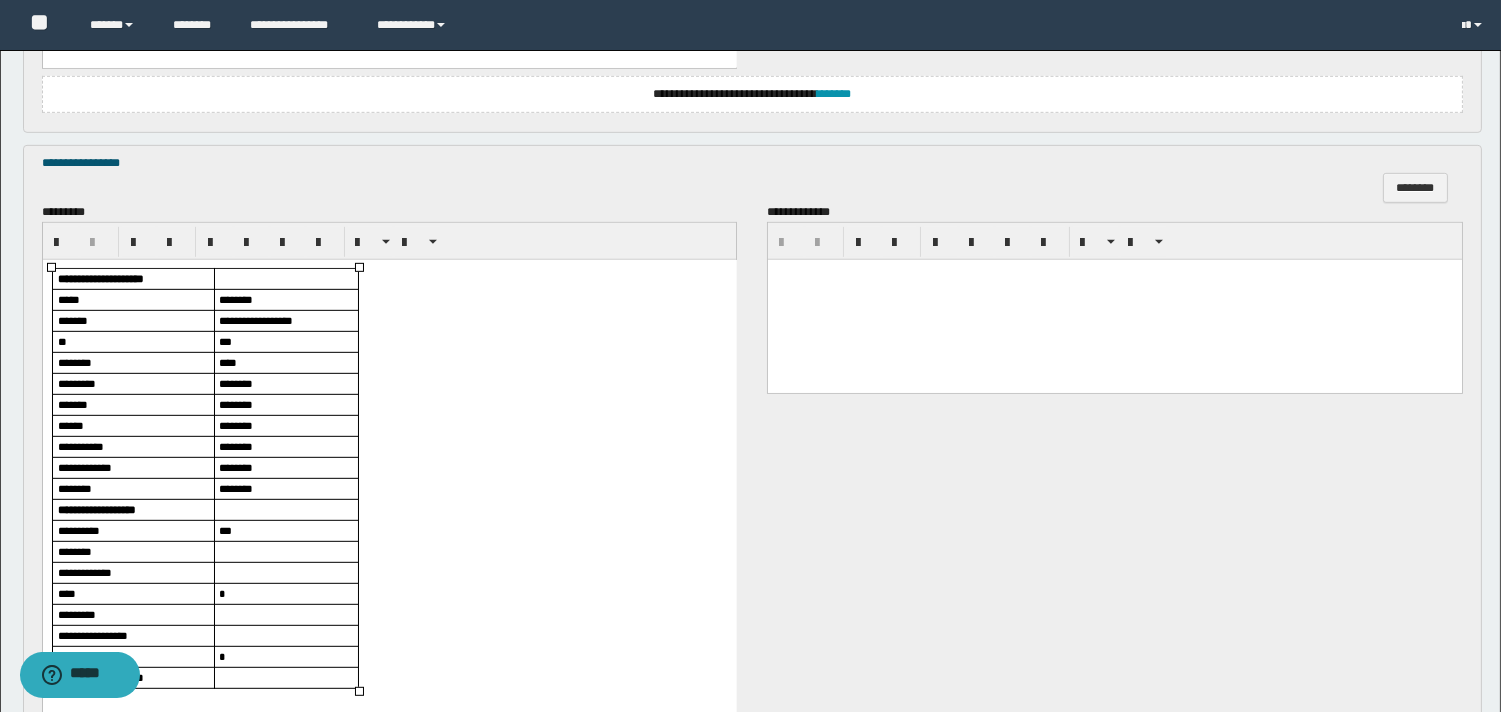 click on "****" at bounding box center (227, 361) 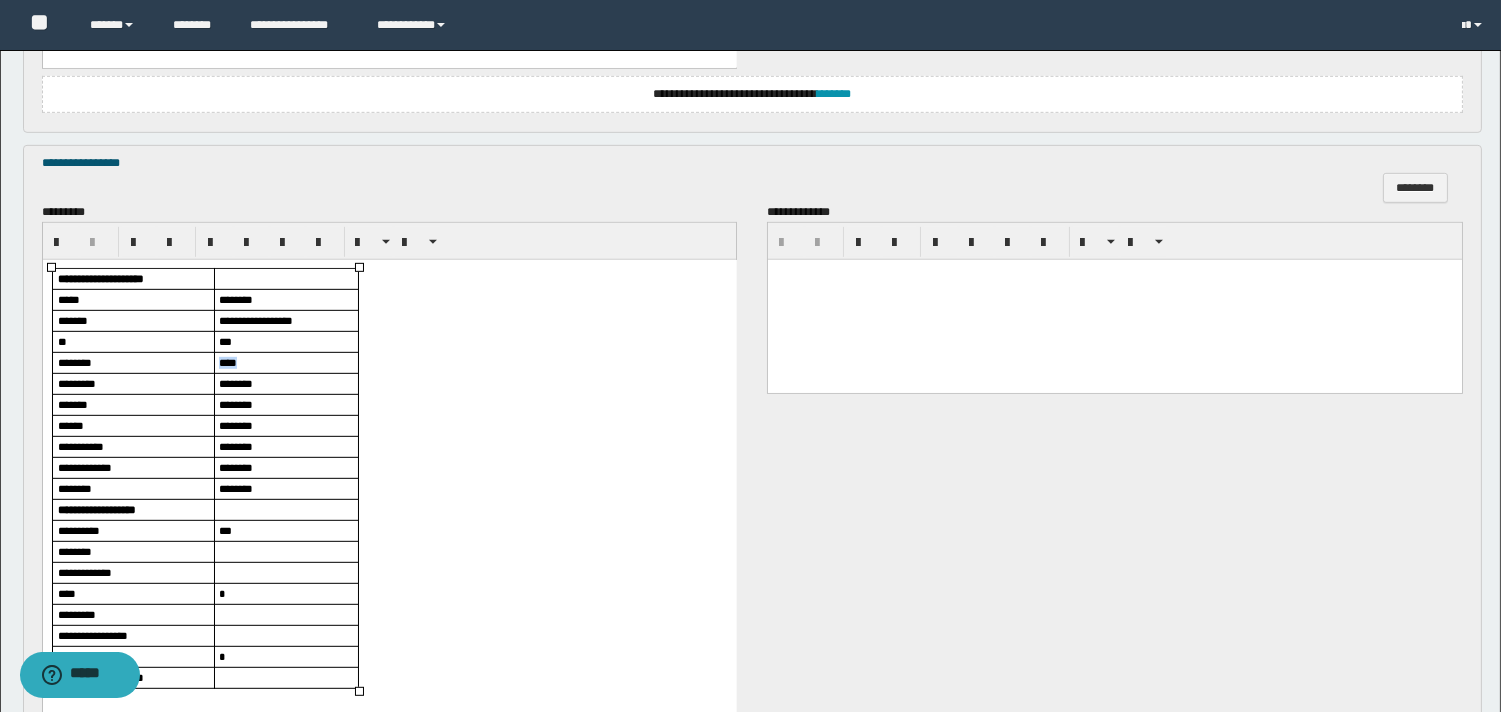 click on "****" at bounding box center [227, 361] 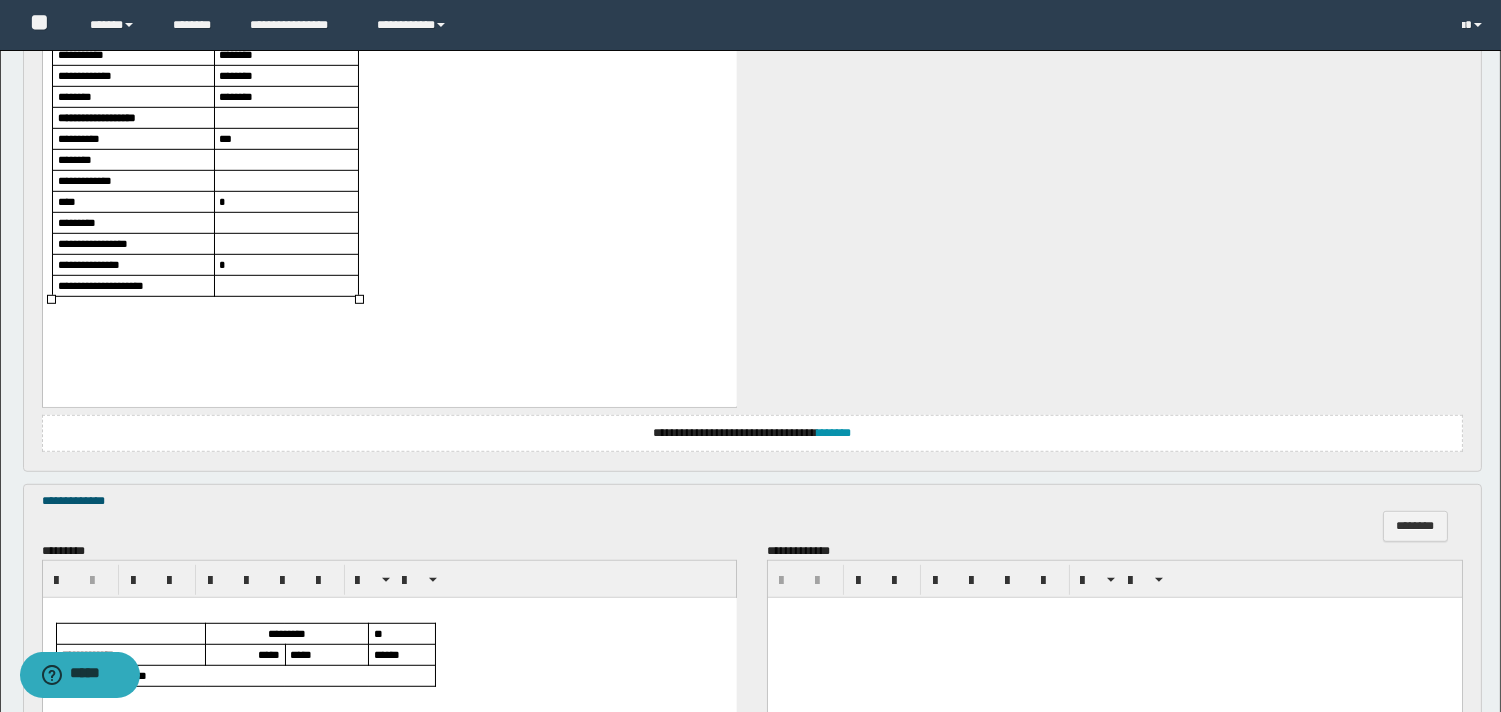 scroll, scrollTop: 2687, scrollLeft: 0, axis: vertical 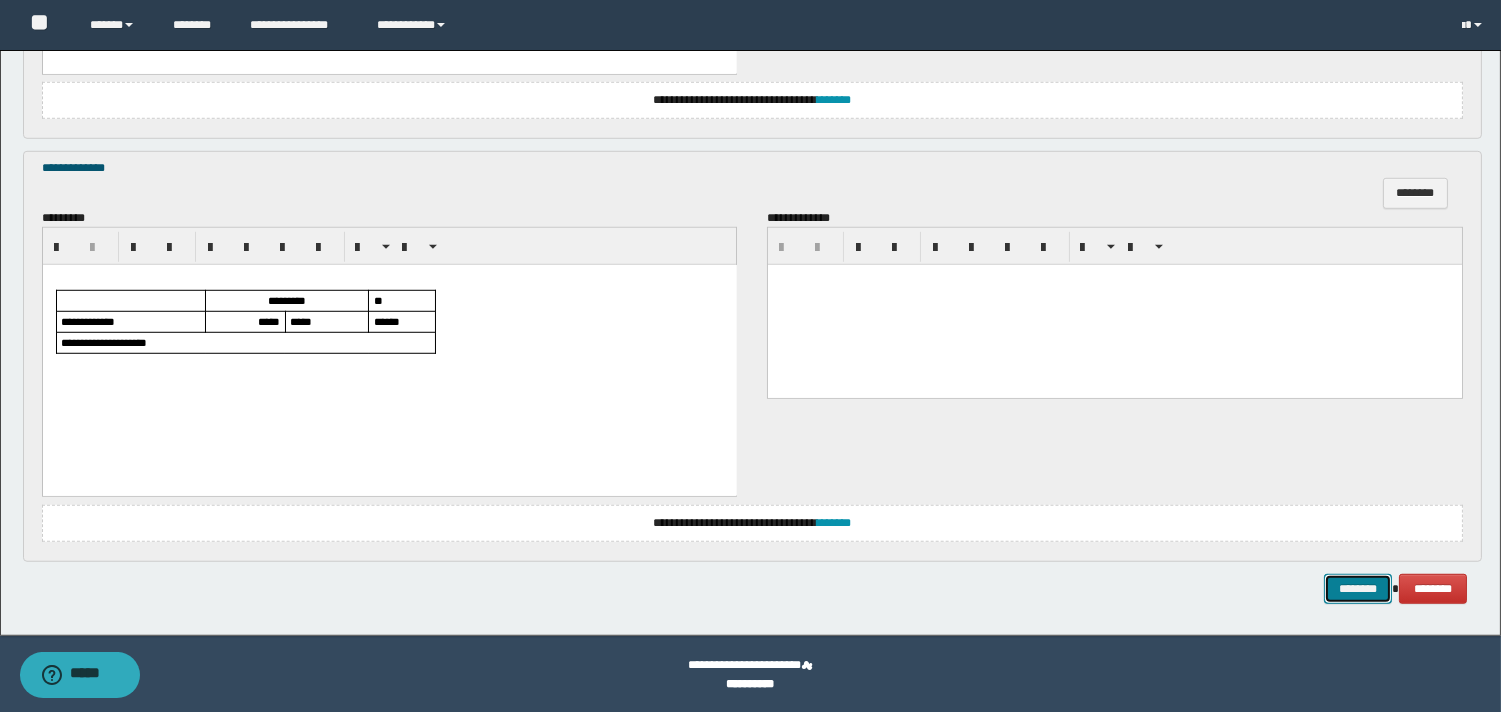 click on "********" at bounding box center [1358, 589] 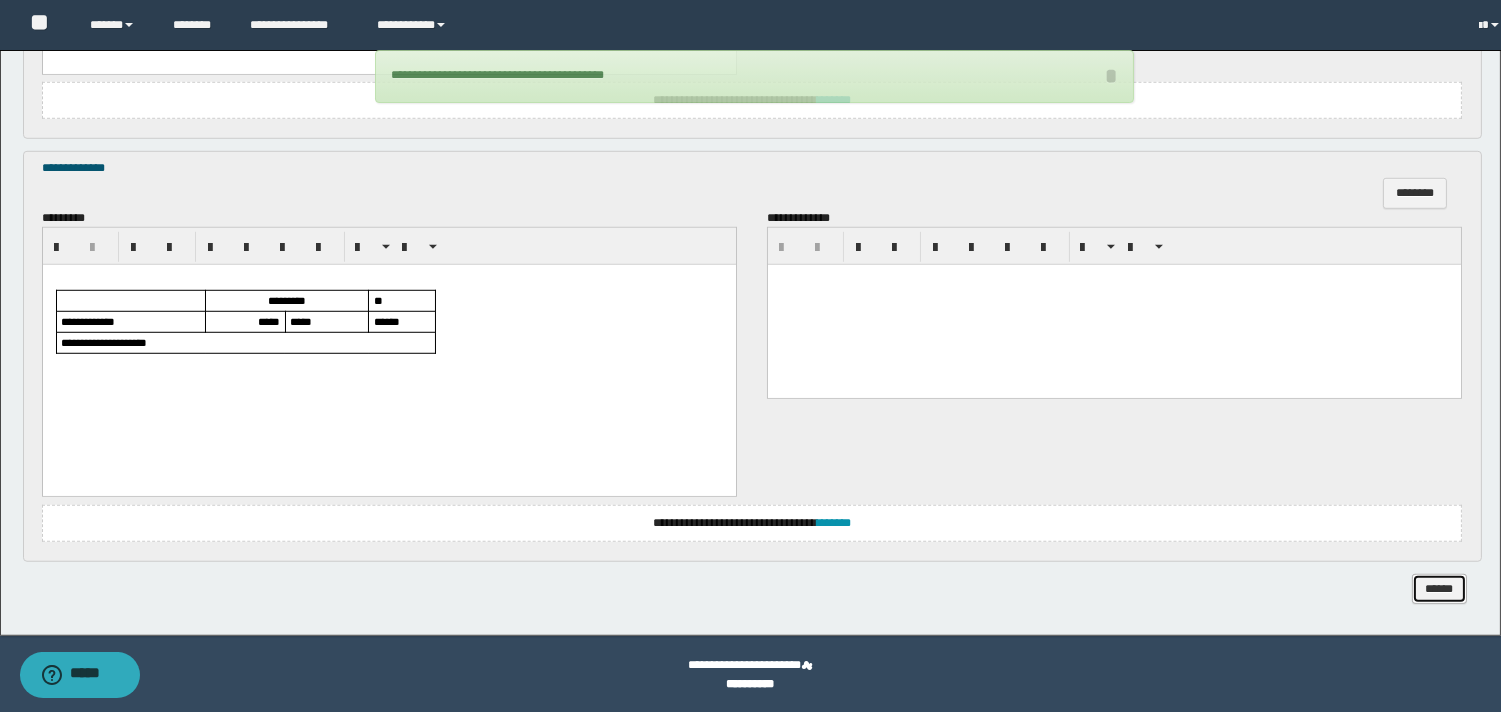 click on "******" at bounding box center [1439, 589] 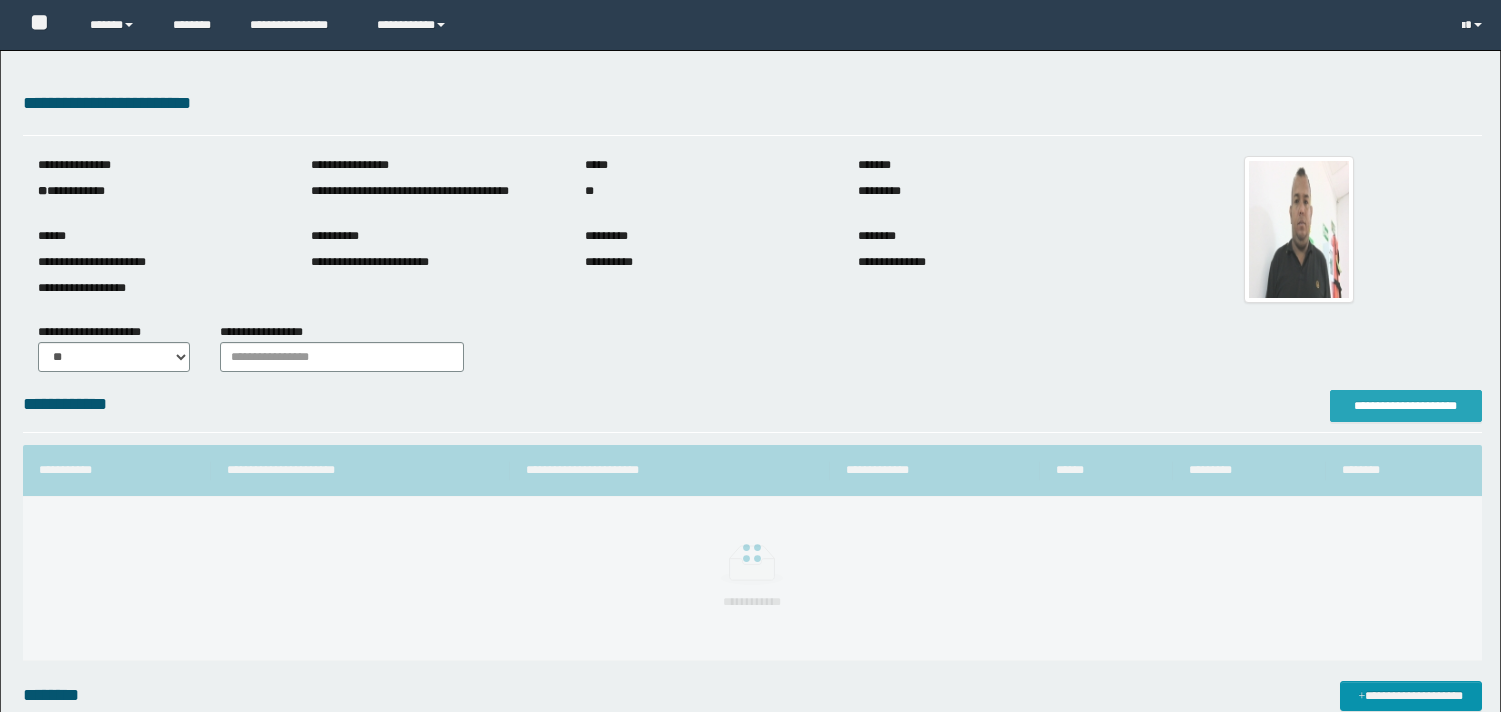 scroll, scrollTop: 0, scrollLeft: 0, axis: both 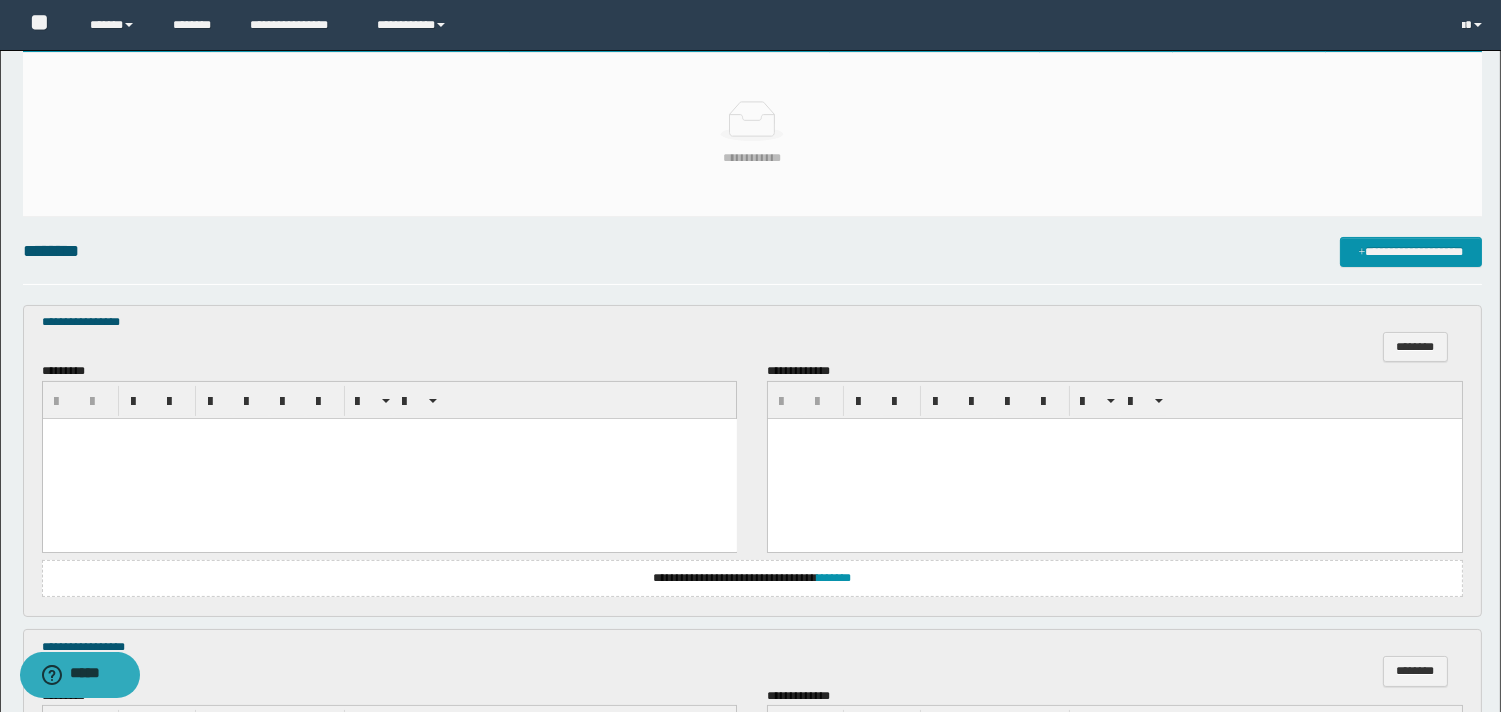 click at bounding box center [389, 458] 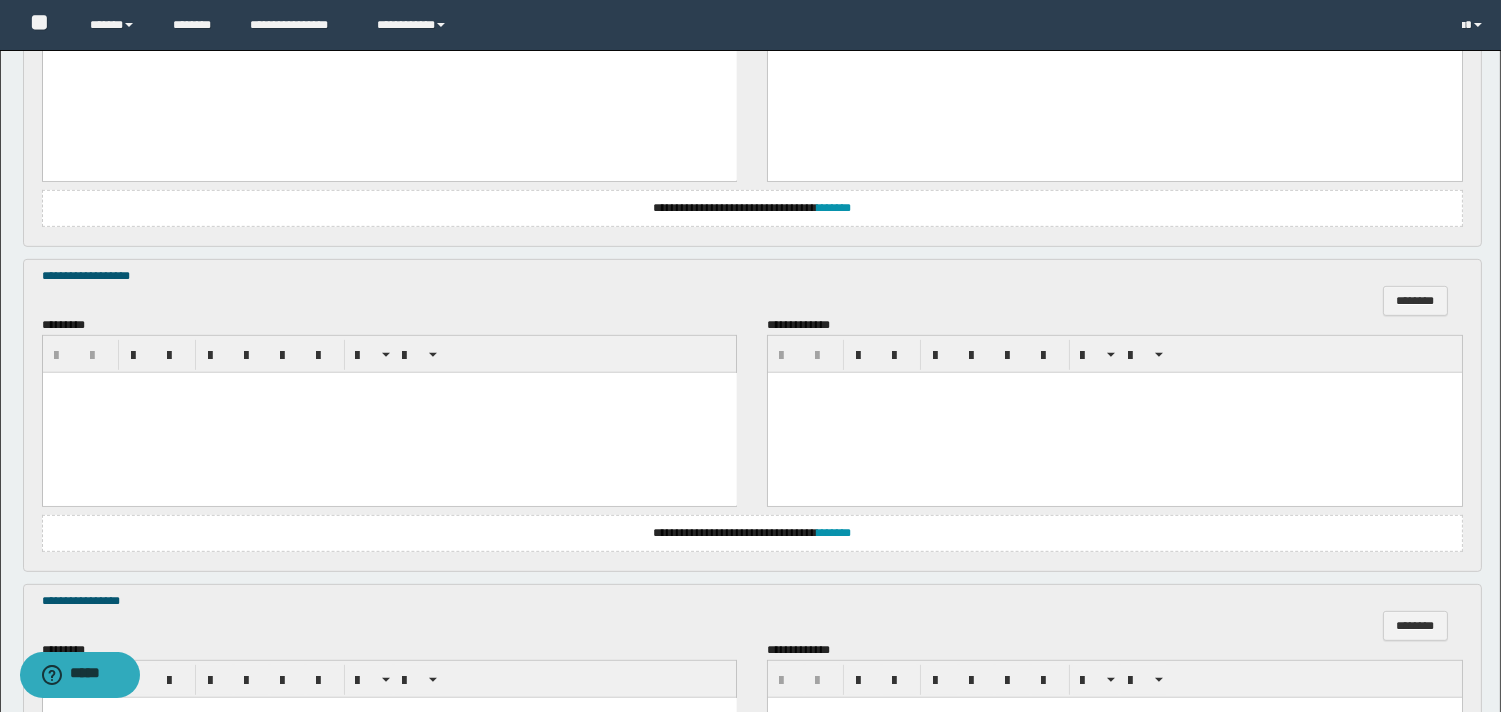 scroll, scrollTop: 2000, scrollLeft: 0, axis: vertical 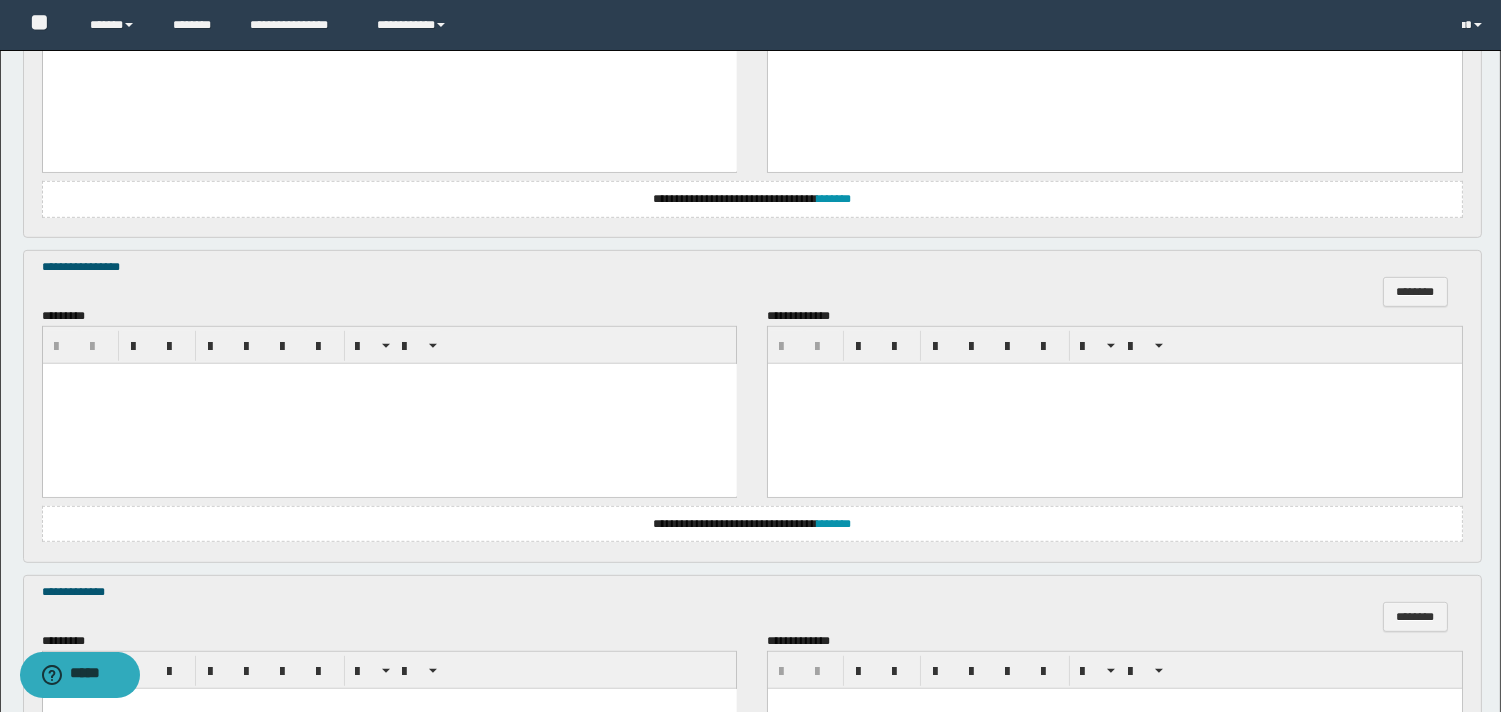 click at bounding box center (389, 404) 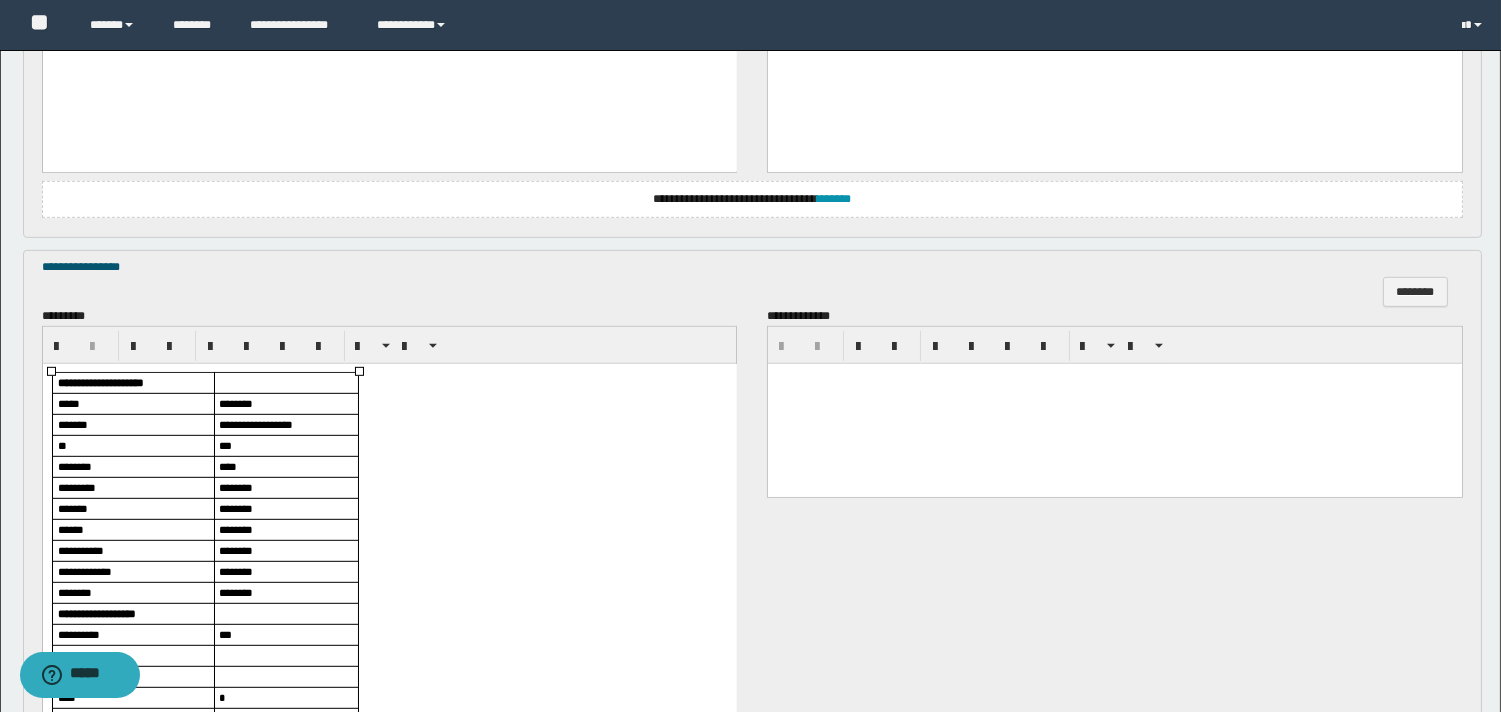 click on "***" at bounding box center (224, 445) 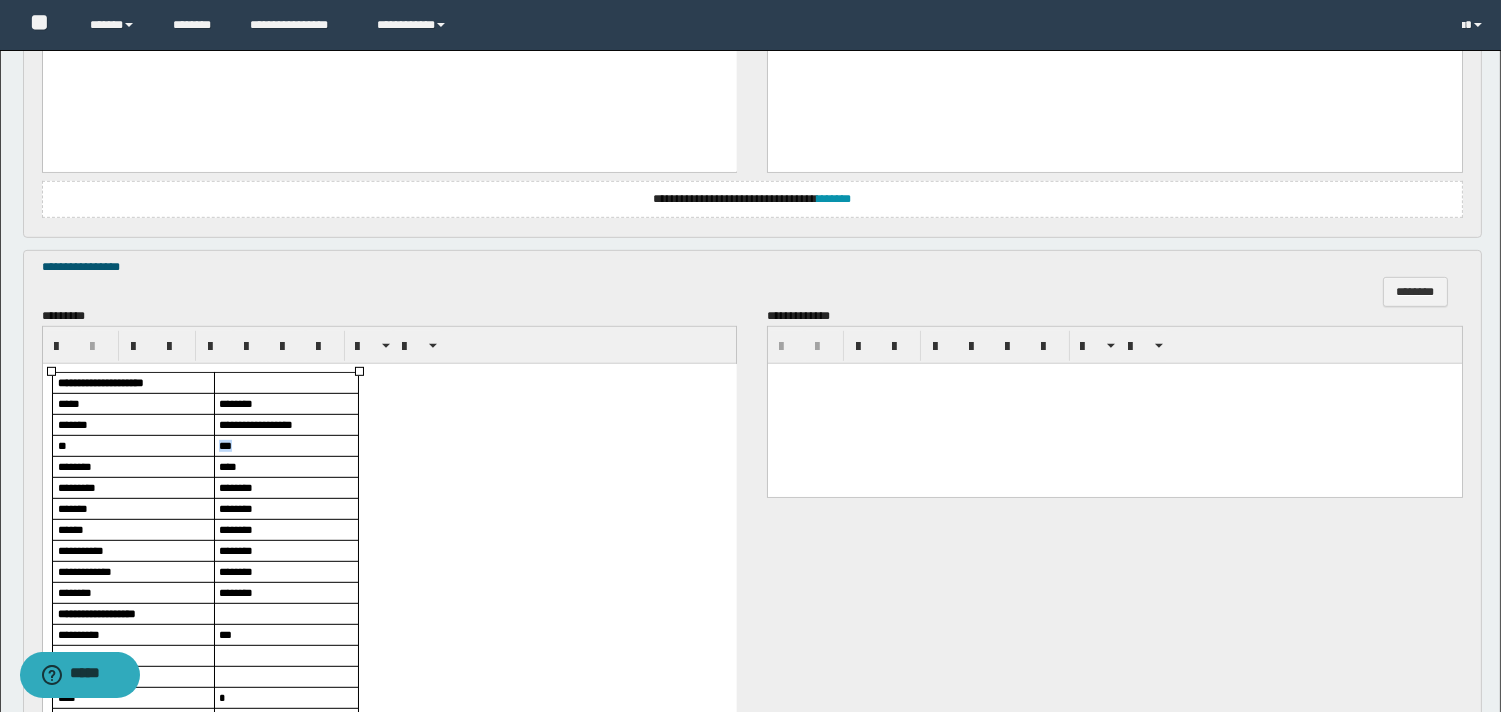 click on "***" at bounding box center (224, 445) 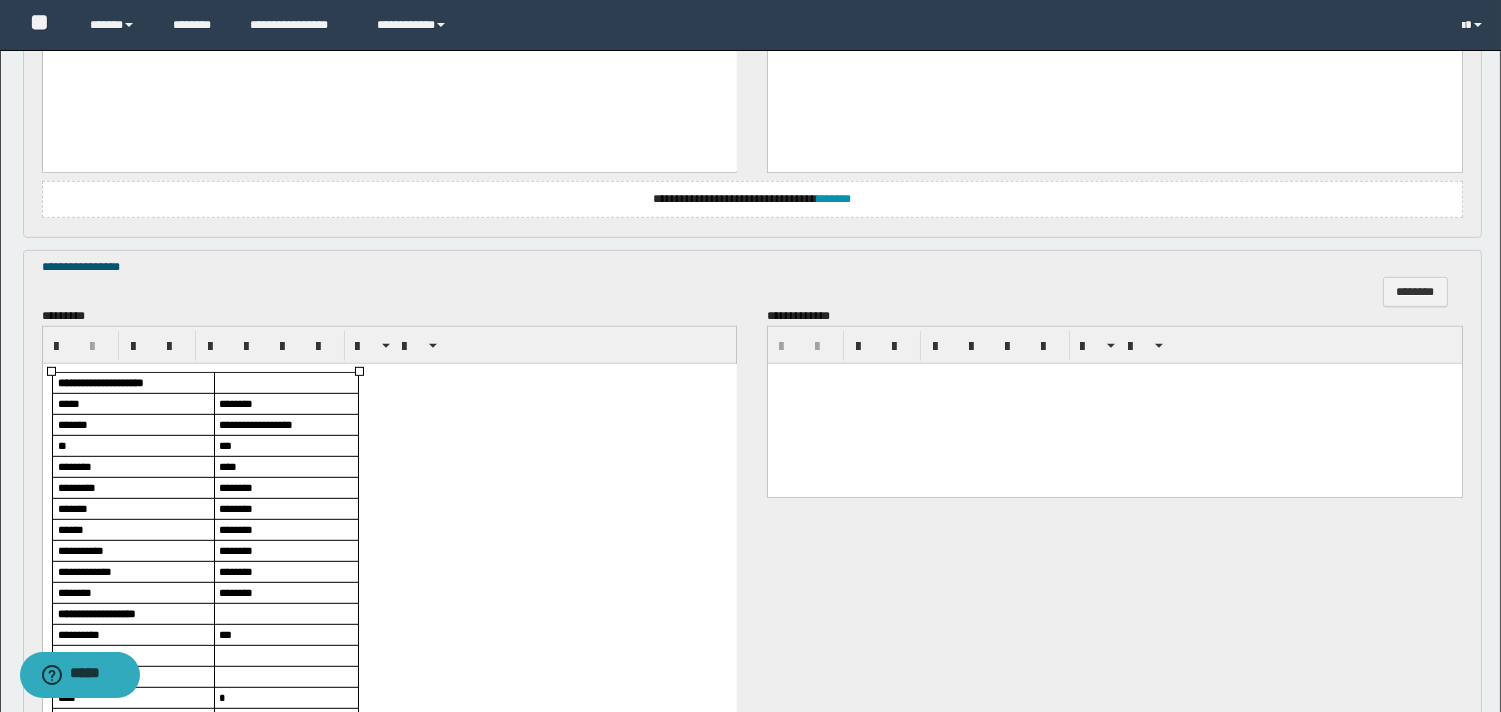 click on "****" at bounding box center [227, 466] 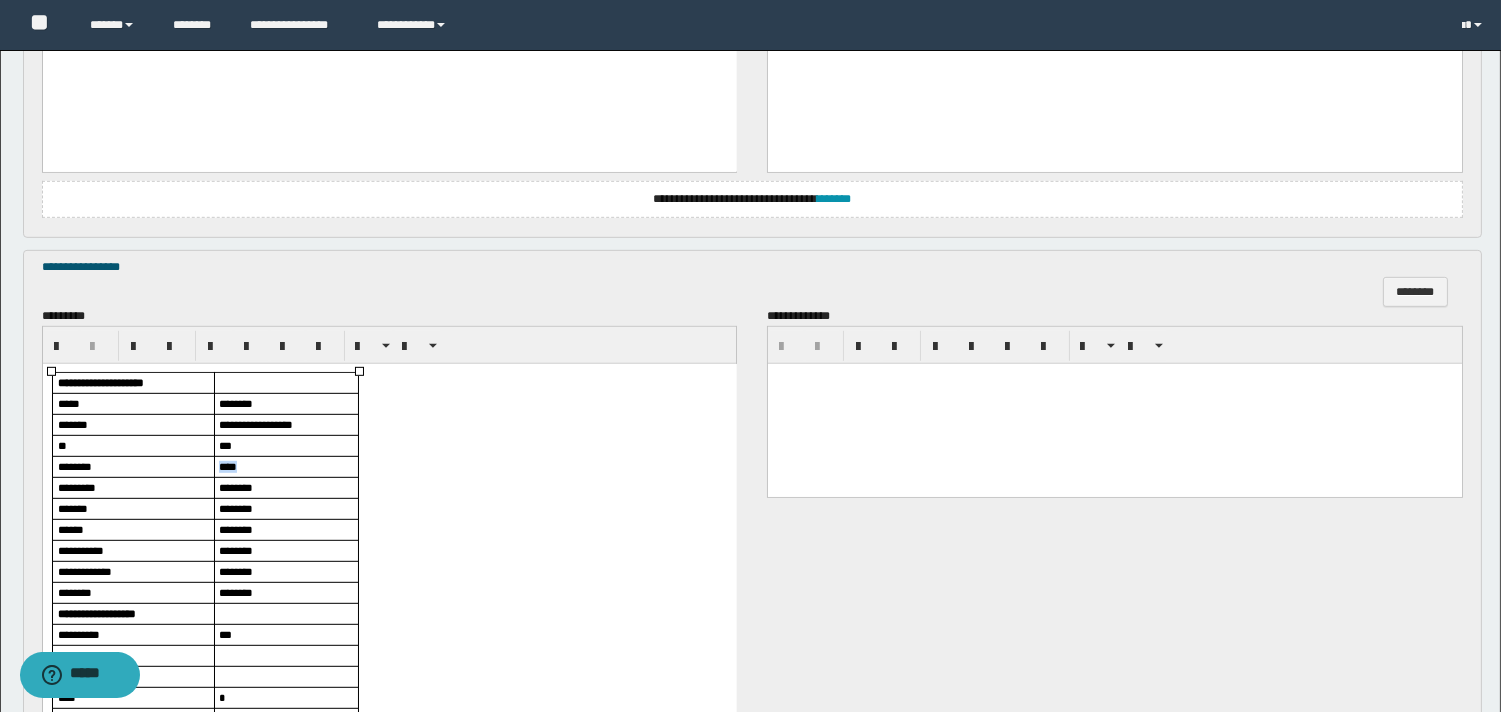 click on "****" at bounding box center [227, 466] 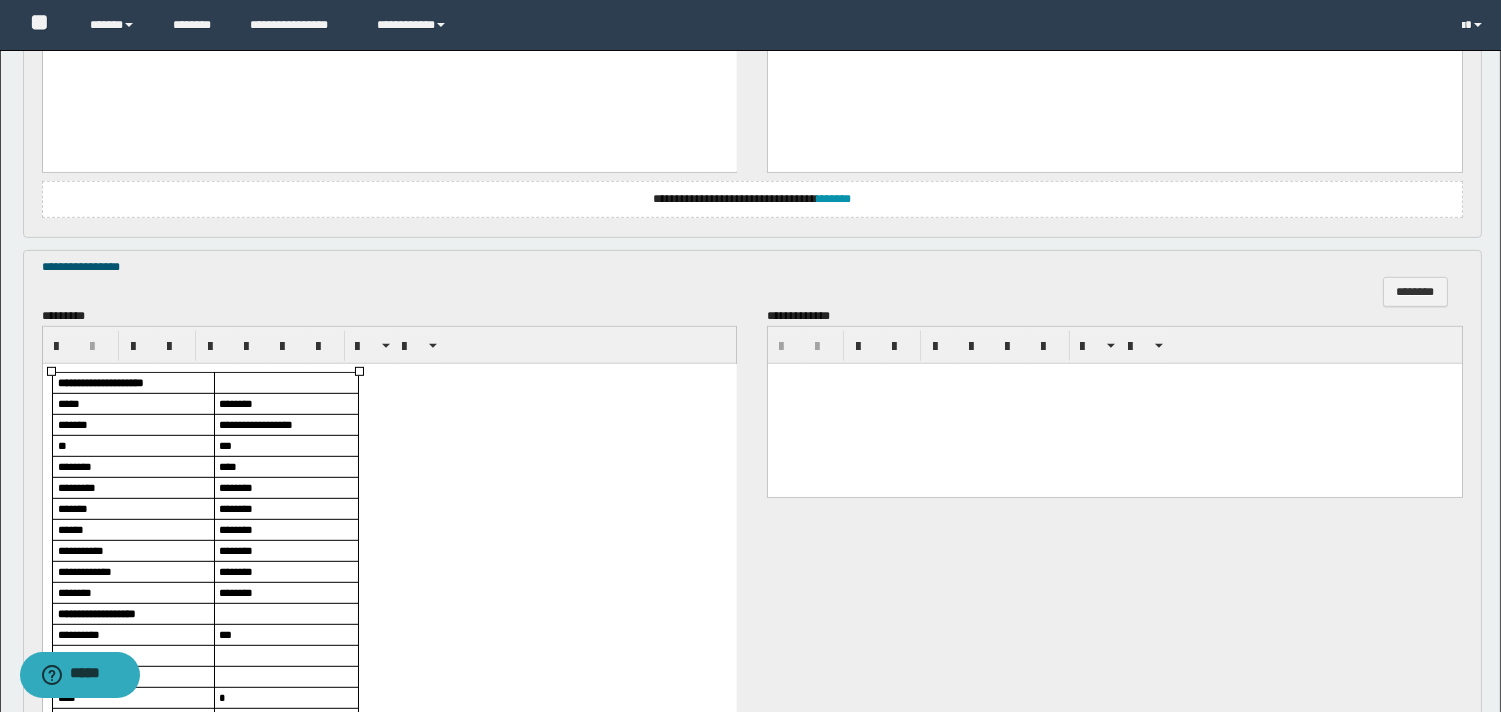 scroll, scrollTop: 2111, scrollLeft: 0, axis: vertical 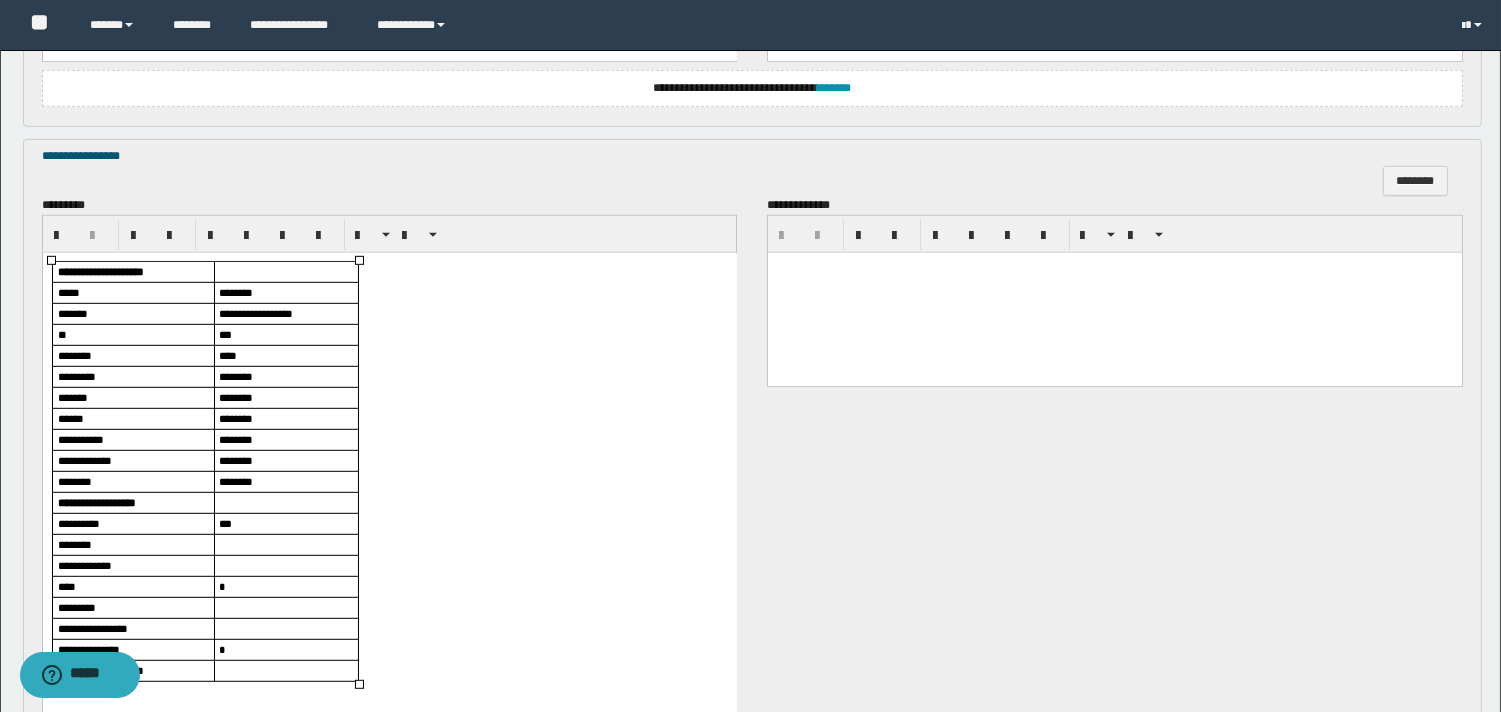 click on "***" at bounding box center [224, 523] 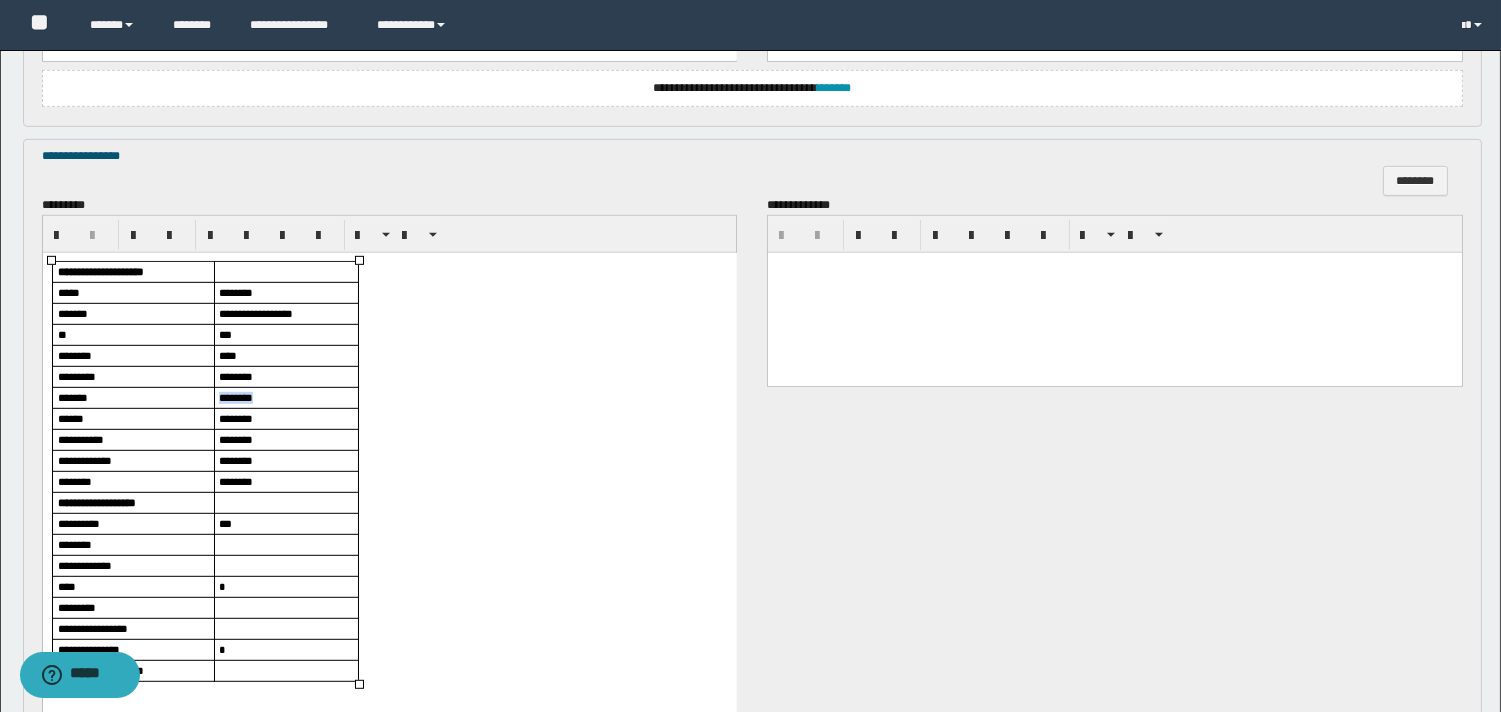 click on "********" at bounding box center (235, 397) 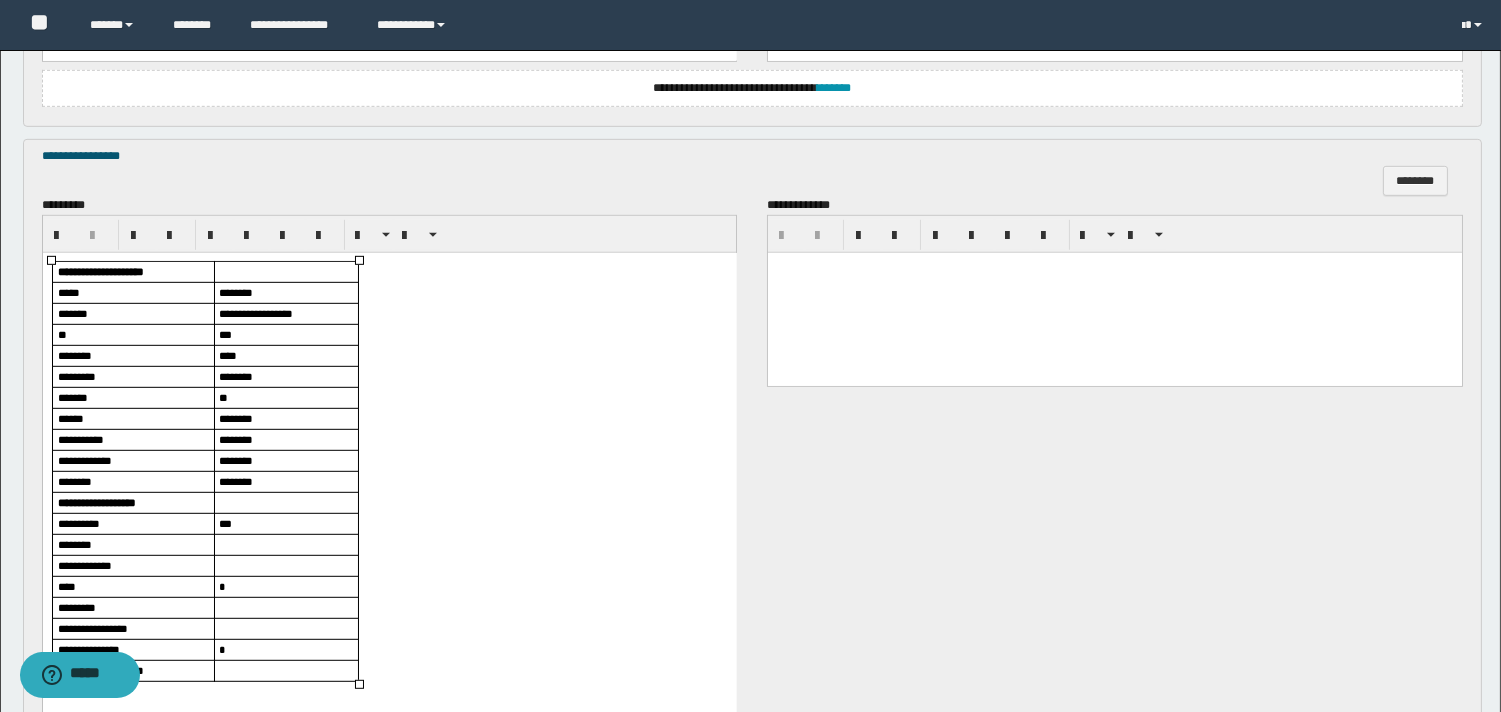 scroll, scrollTop: 2333, scrollLeft: 0, axis: vertical 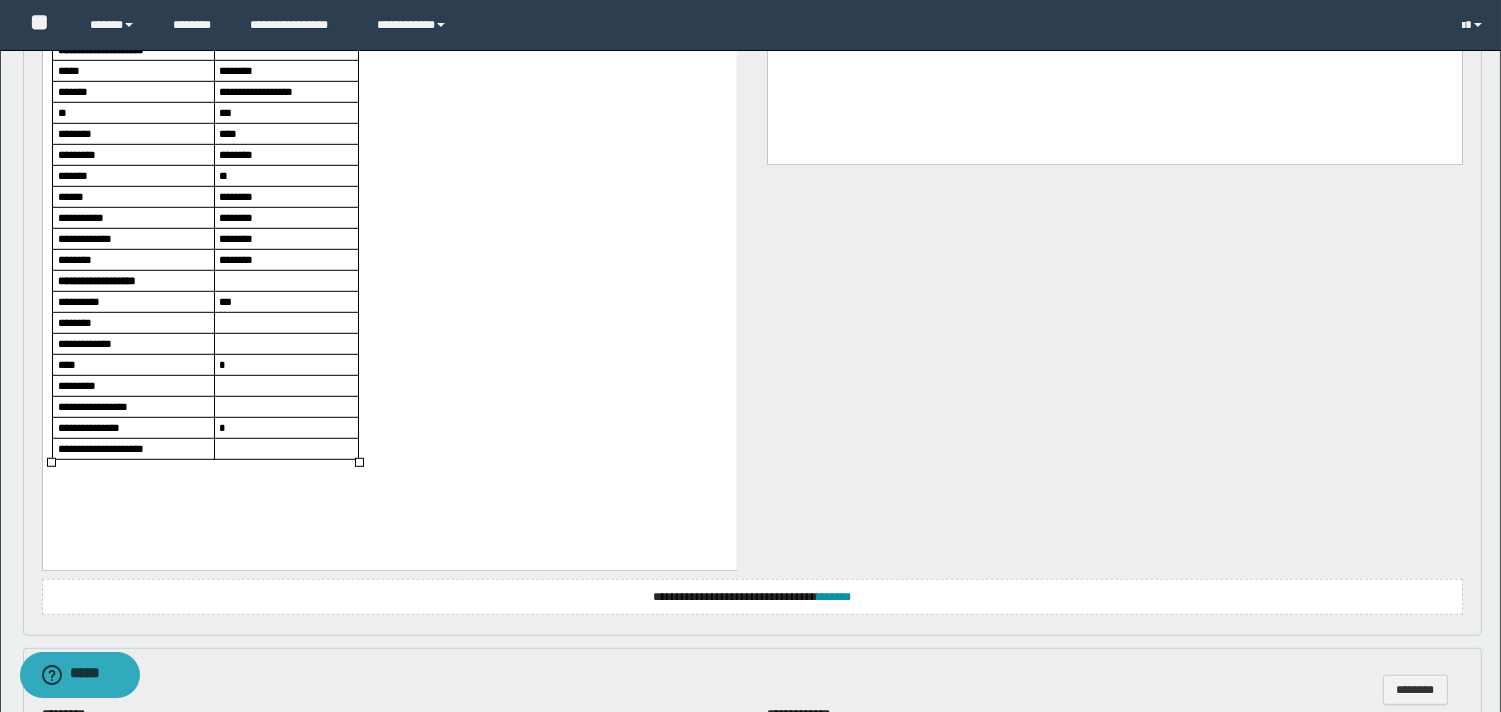 click on "*" at bounding box center (285, 365) 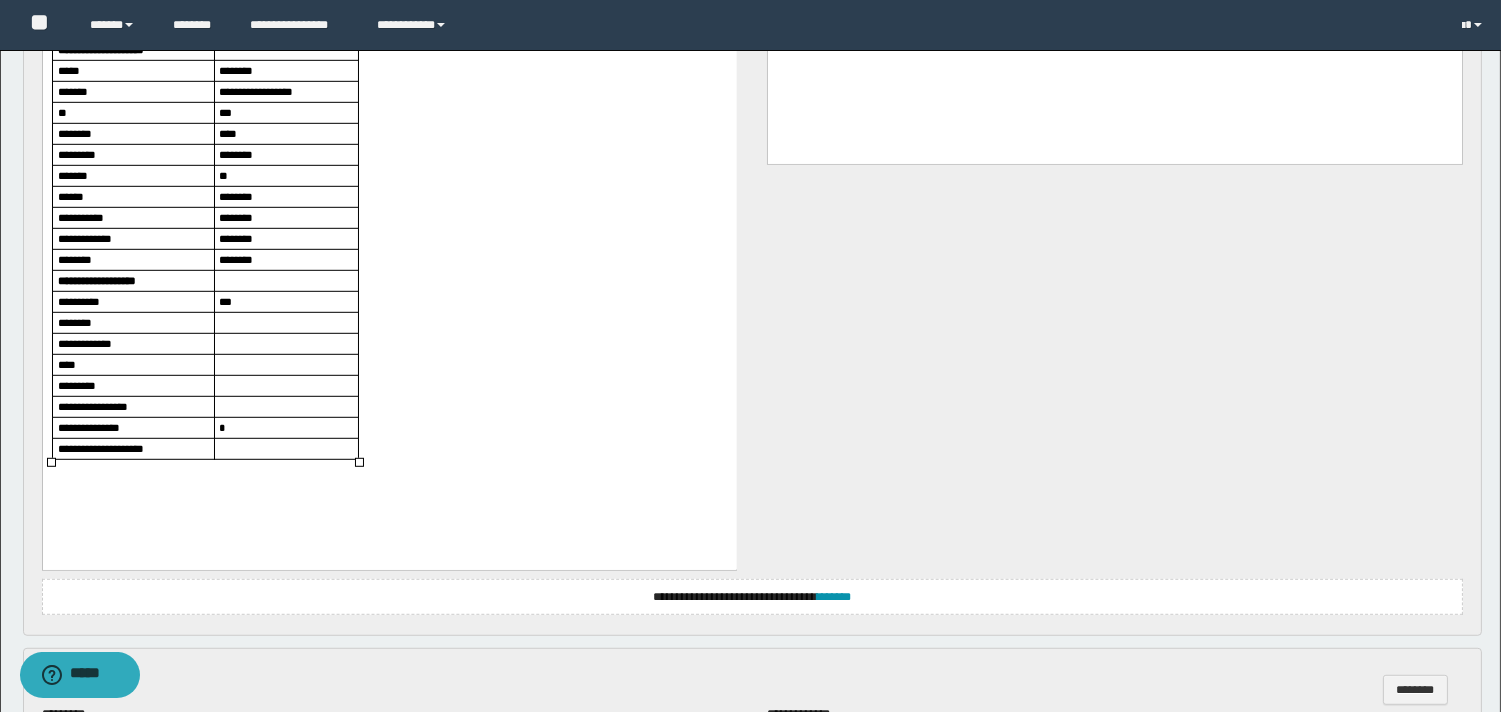 click on "*" at bounding box center [285, 428] 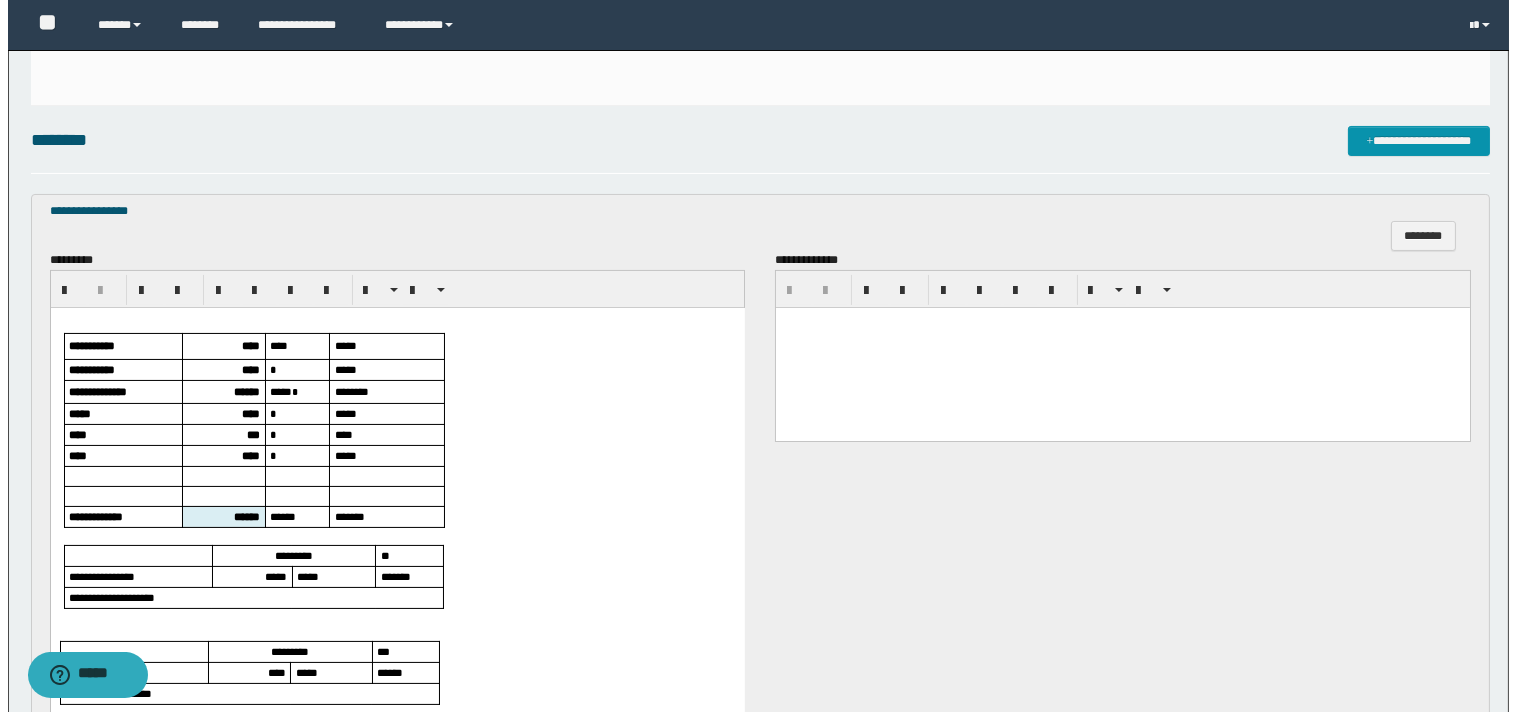 scroll, scrollTop: 111, scrollLeft: 0, axis: vertical 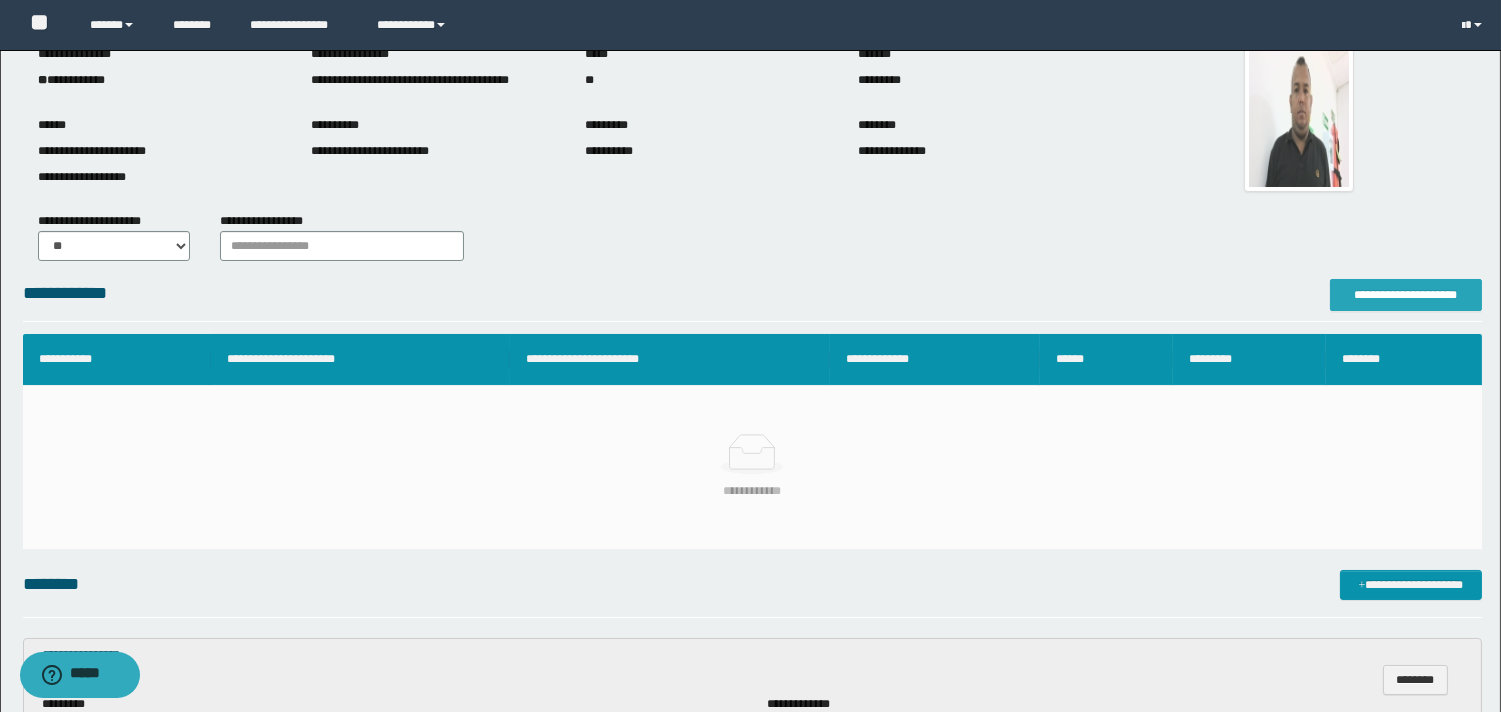 click on "**********" at bounding box center [1406, 295] 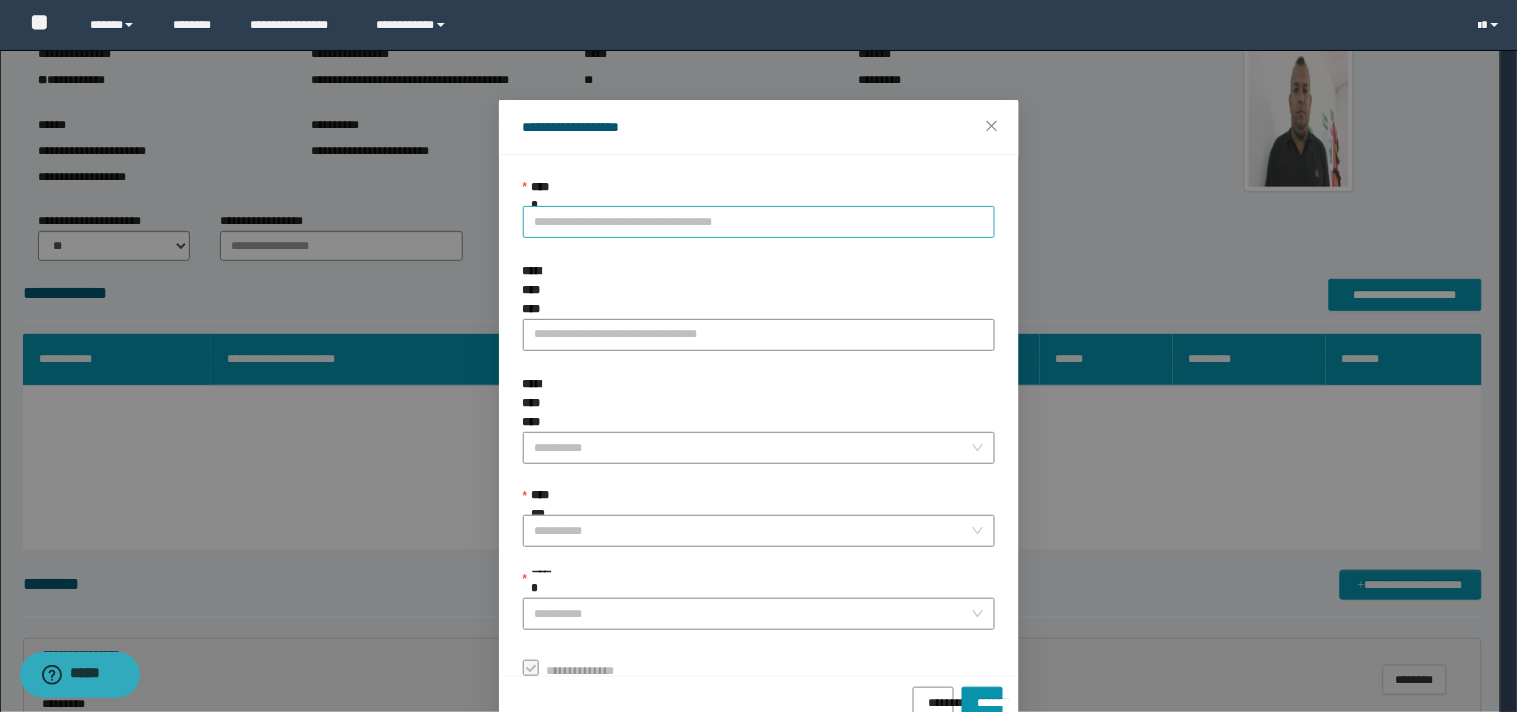 click on "**********" at bounding box center (759, 222) 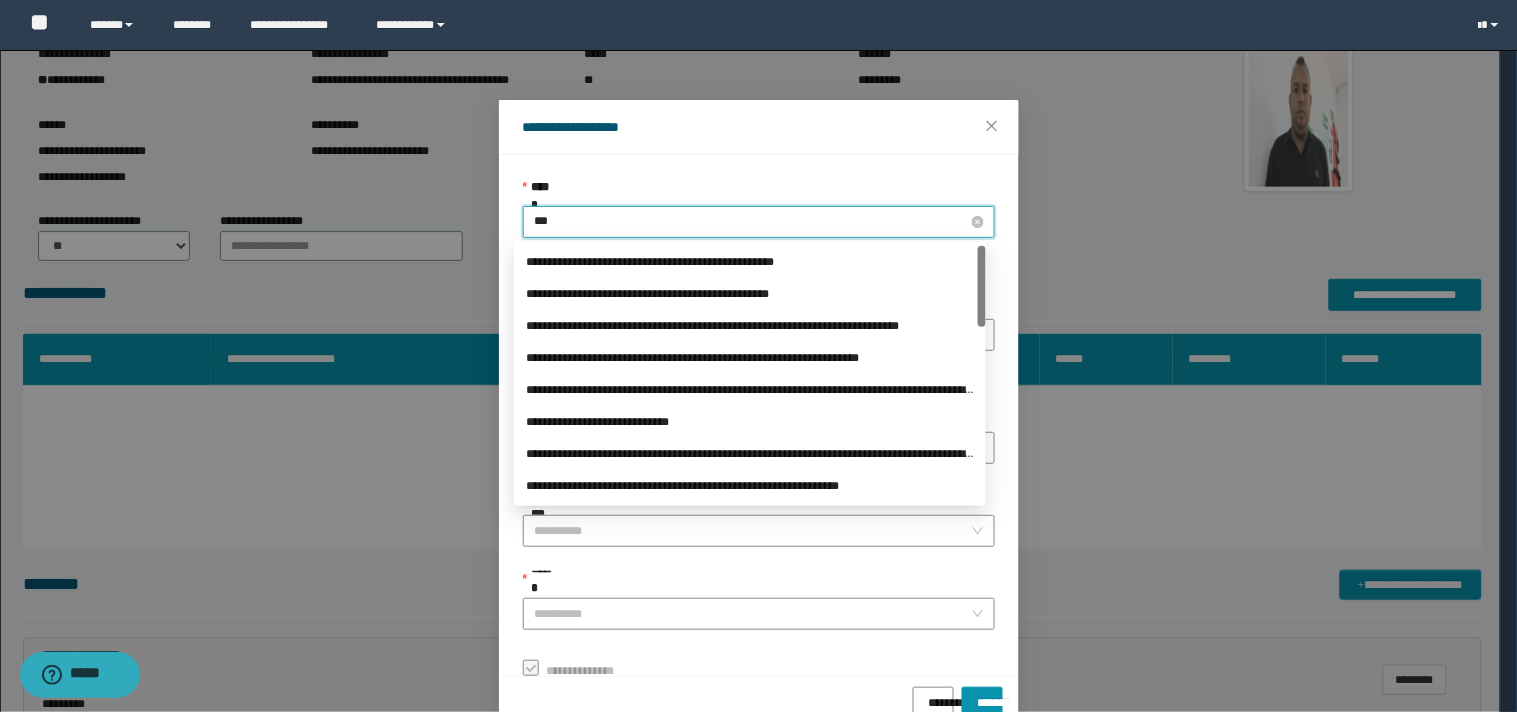 type on "****" 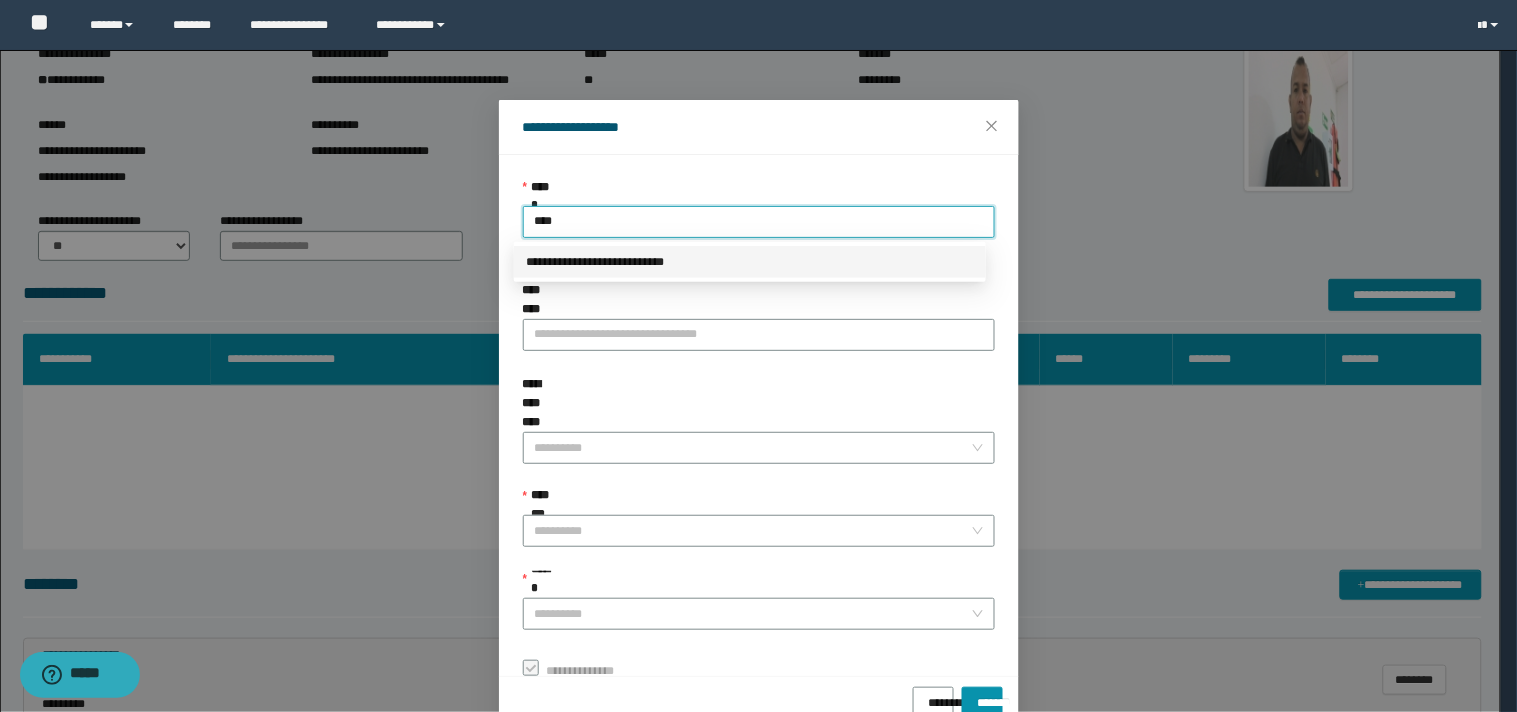 click on "**********" at bounding box center (750, 262) 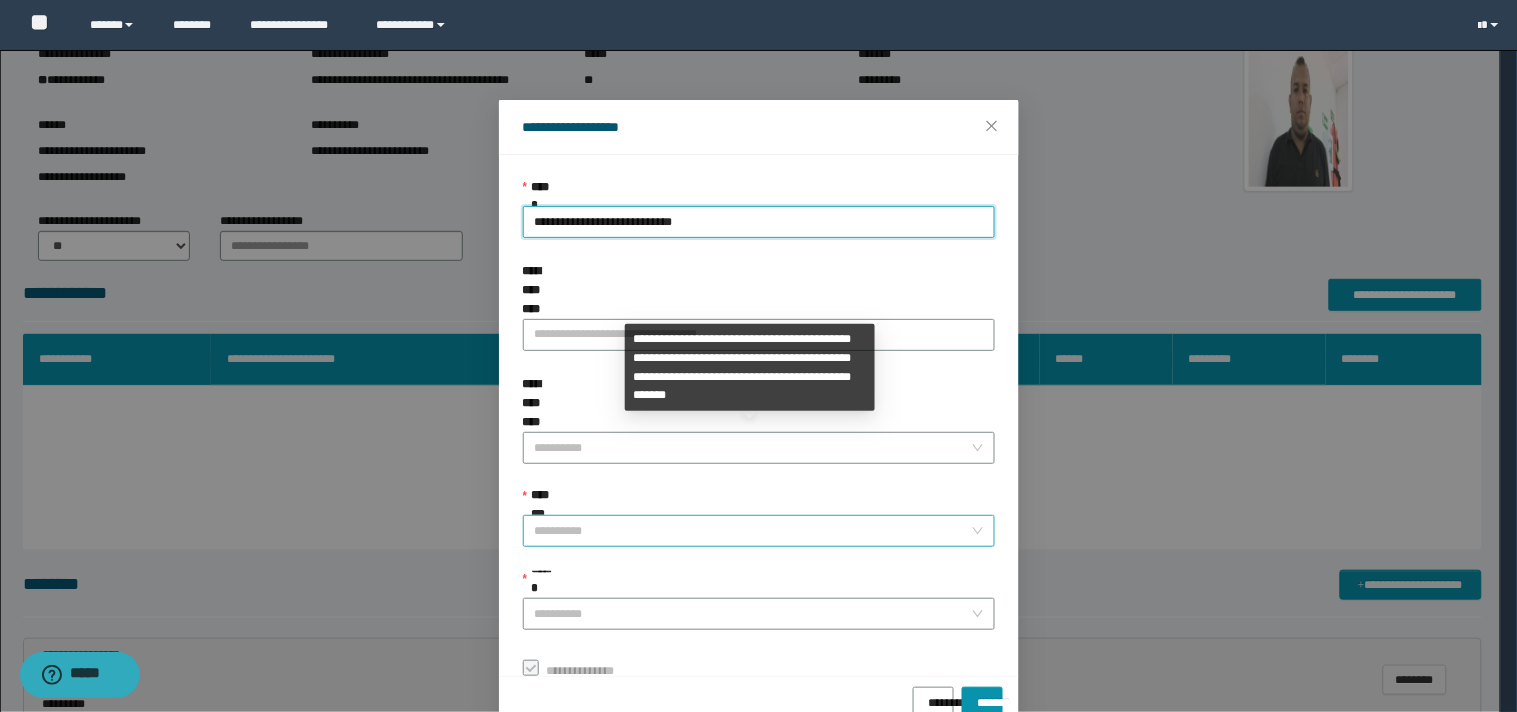 click on "**********" at bounding box center [753, 531] 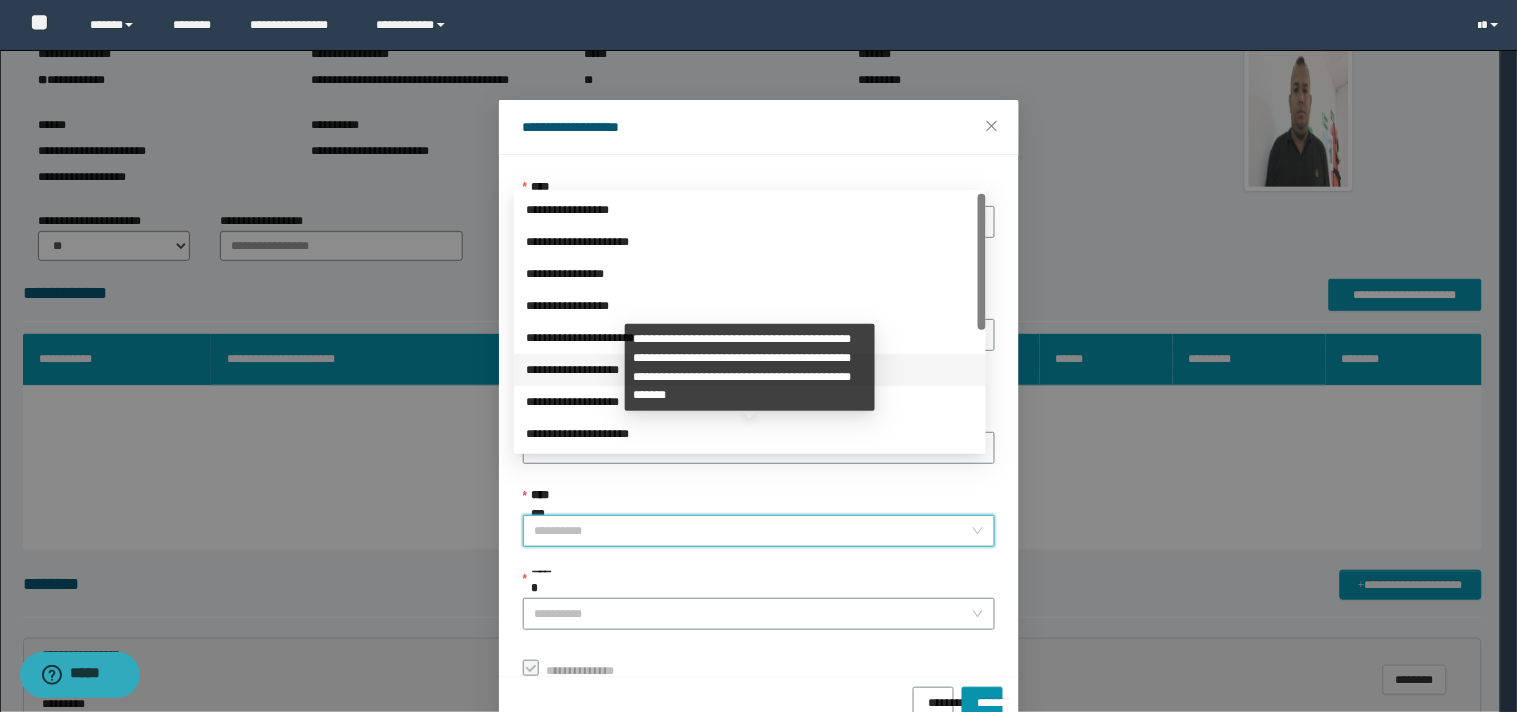 scroll, scrollTop: 224, scrollLeft: 0, axis: vertical 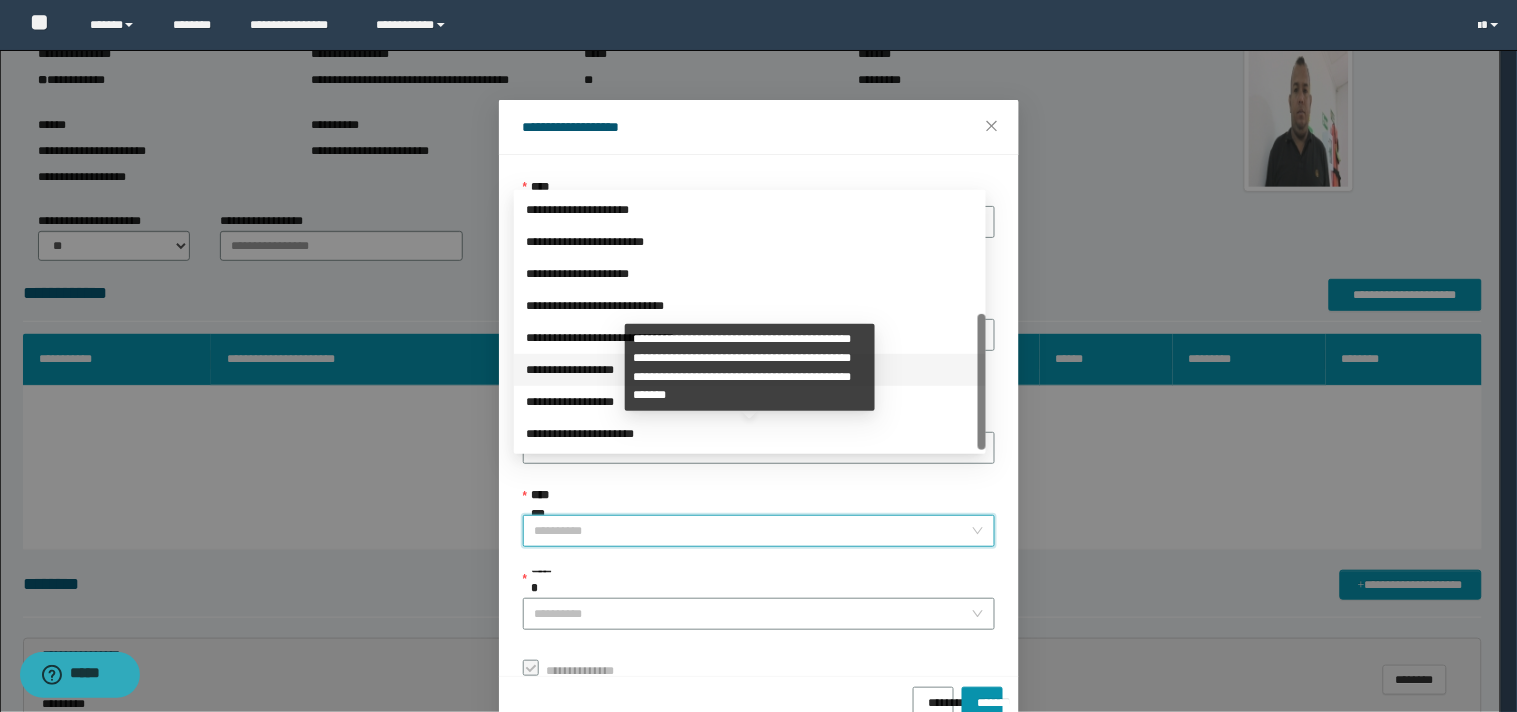 click on "**********" at bounding box center (750, 370) 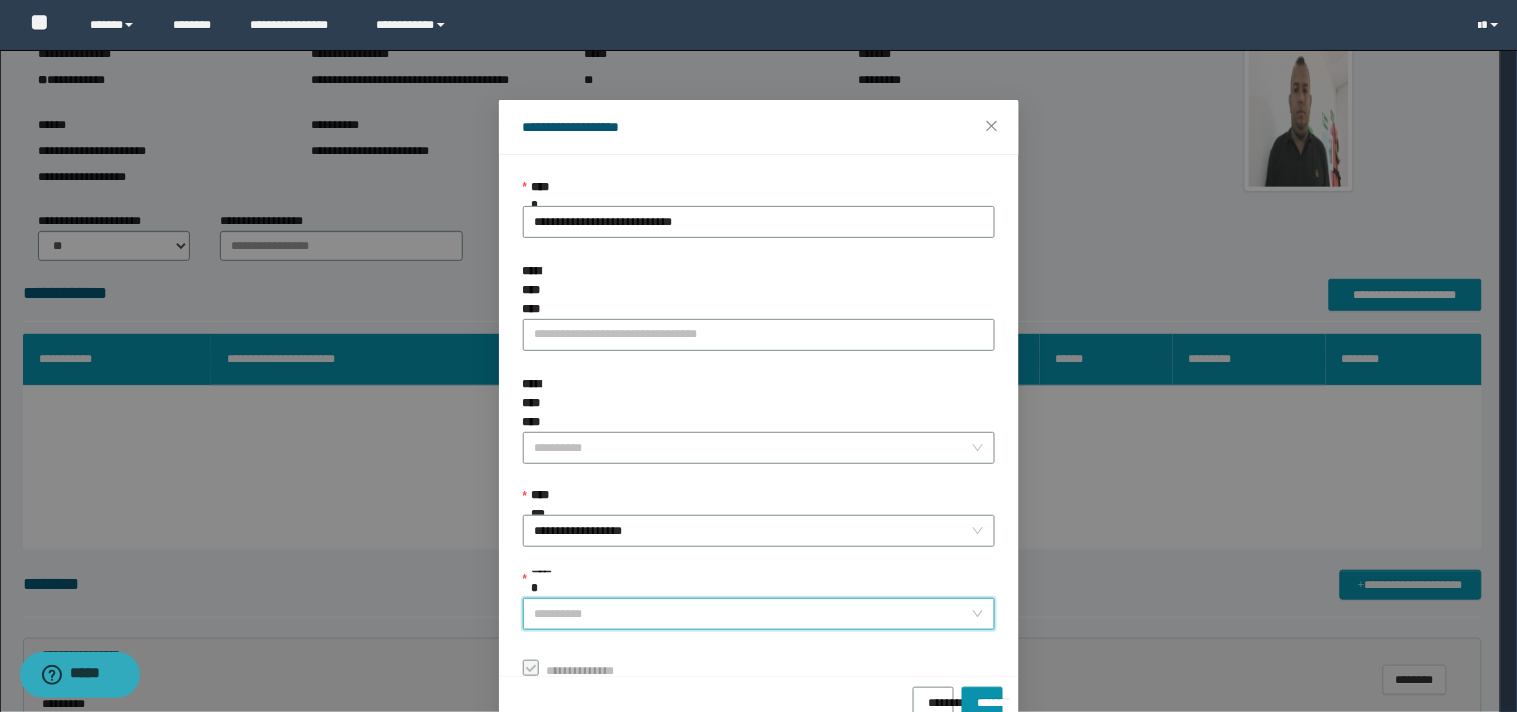 click on "******" at bounding box center (753, 614) 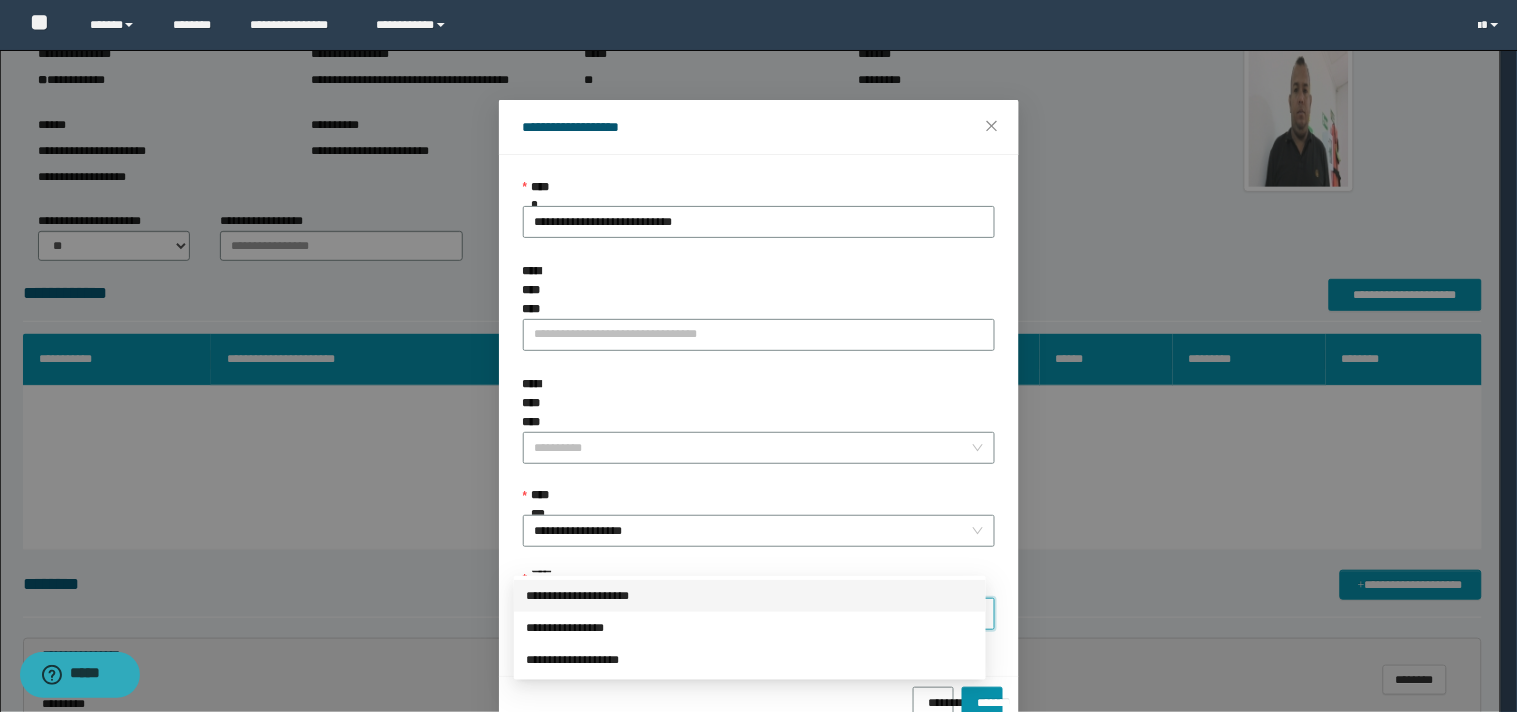 click on "**********" at bounding box center [750, 596] 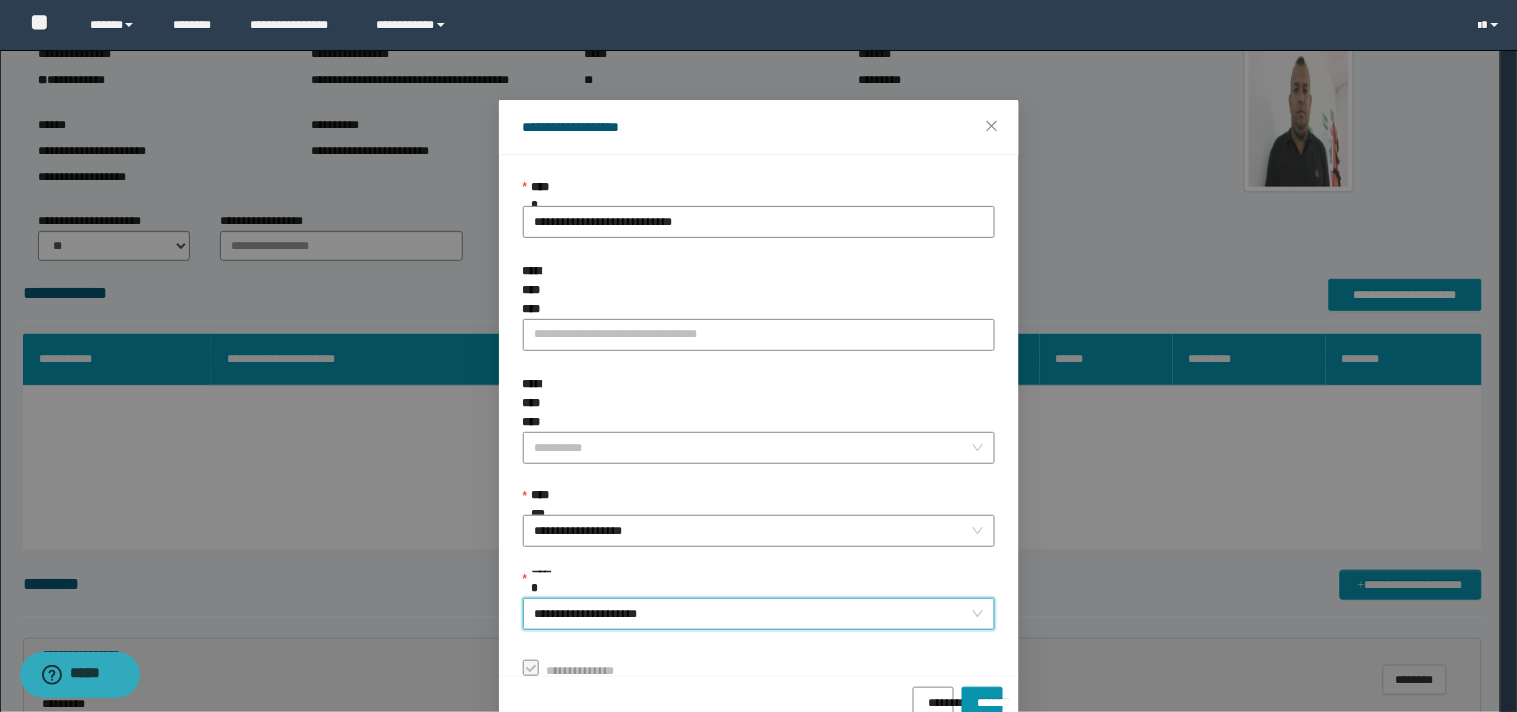 scroll, scrollTop: 41, scrollLeft: 0, axis: vertical 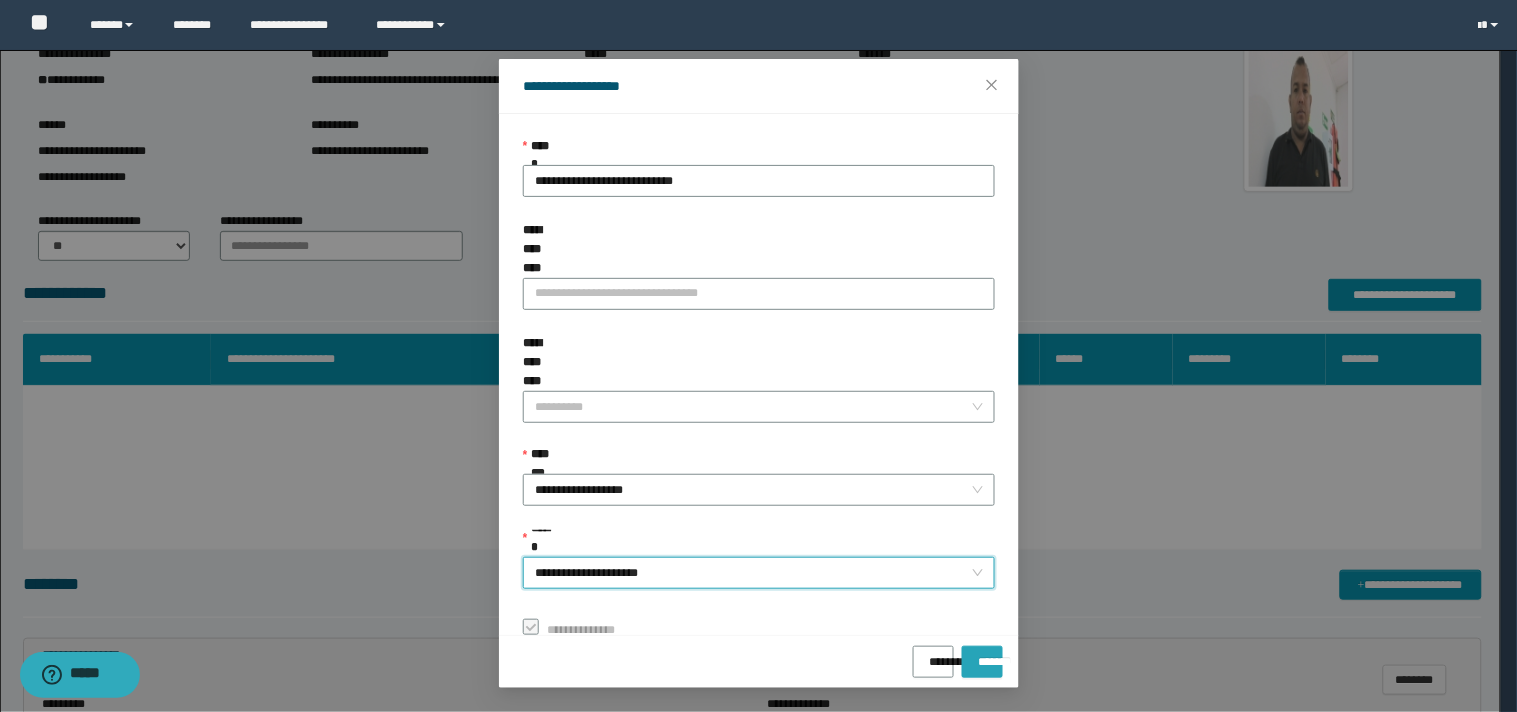 click on "*******" at bounding box center [982, 655] 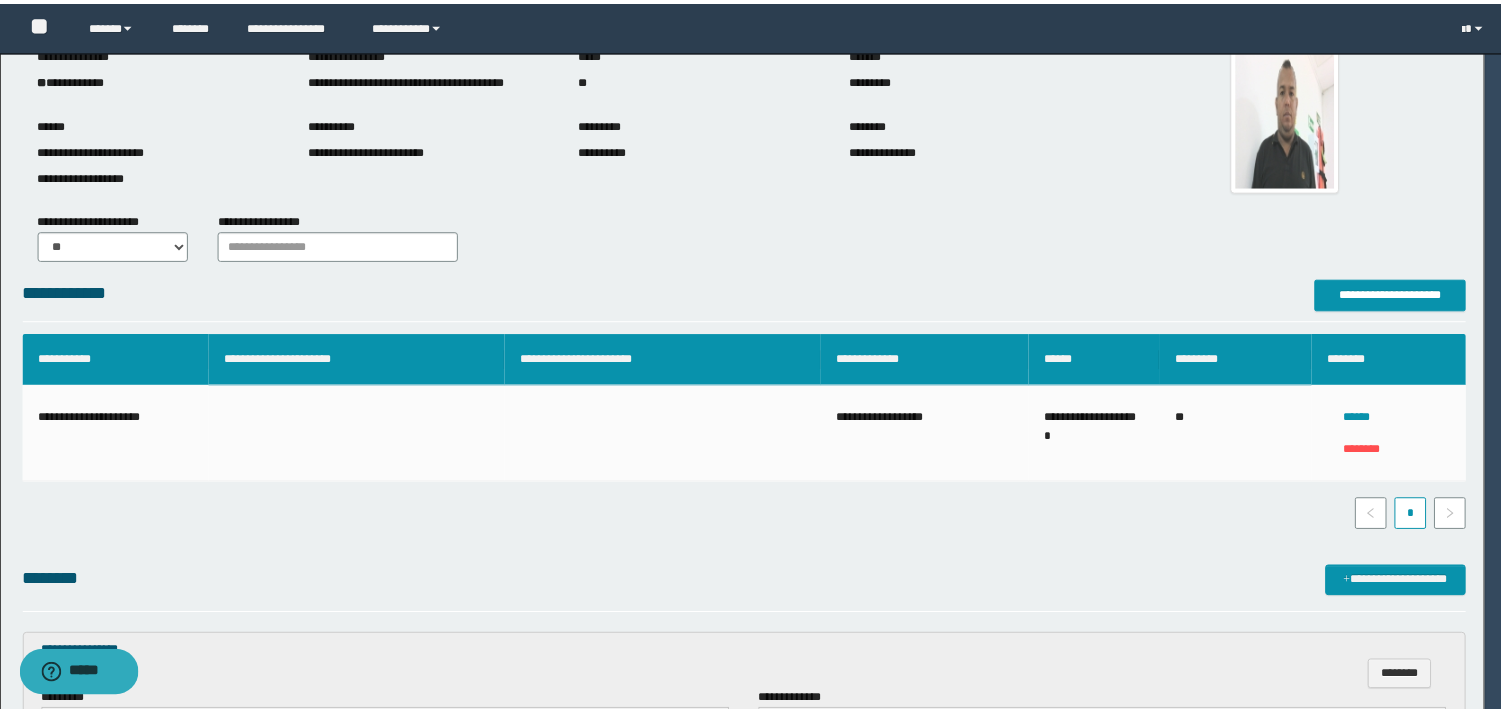 scroll, scrollTop: 0, scrollLeft: 0, axis: both 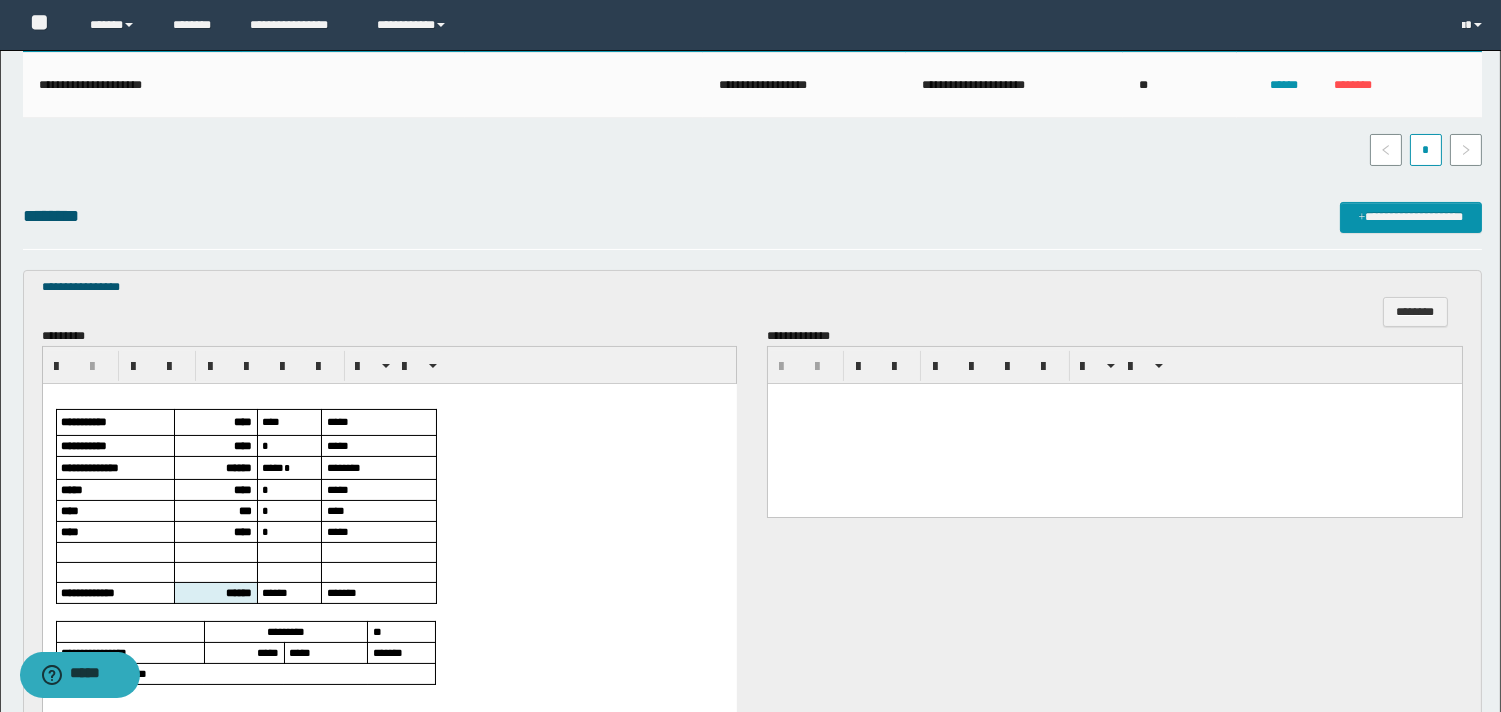 click on "****" at bounding box center [242, 420] 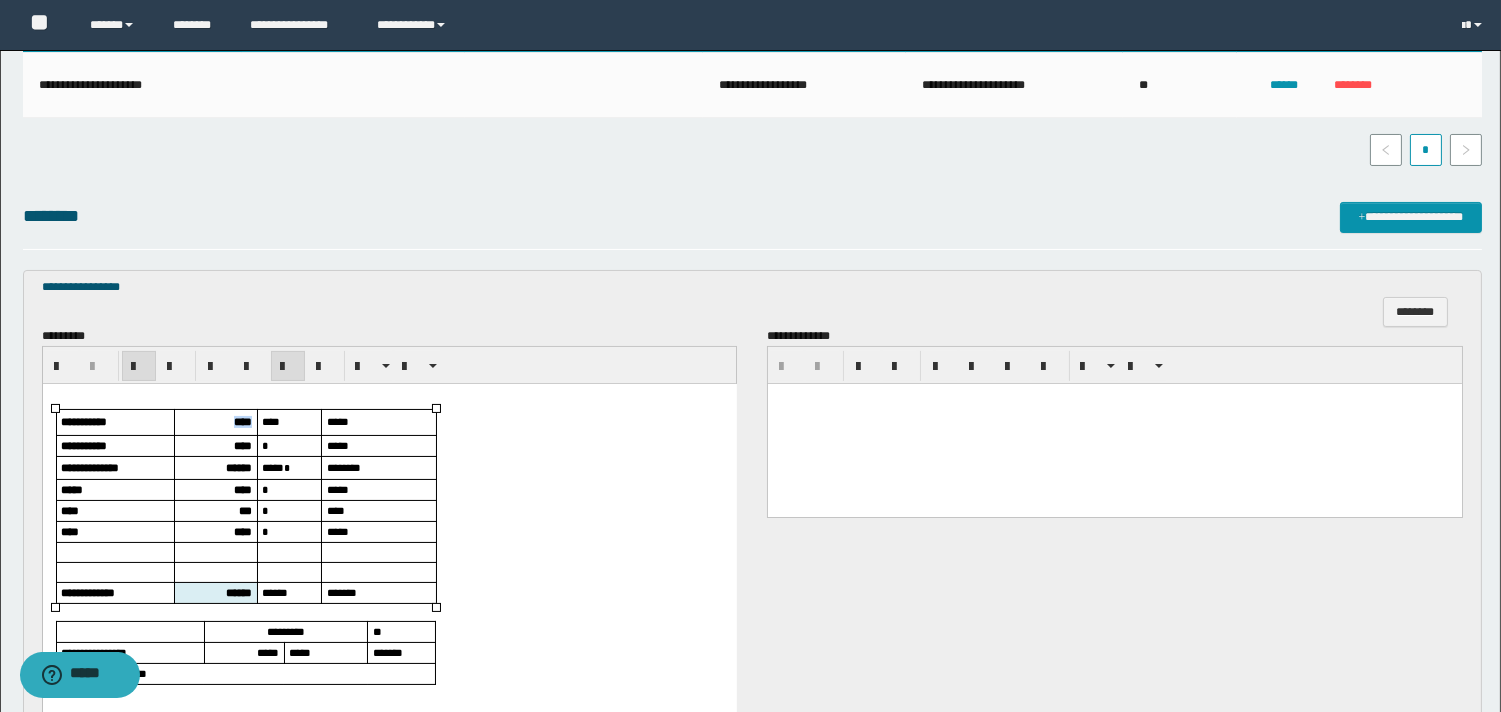 click on "****" at bounding box center (242, 420) 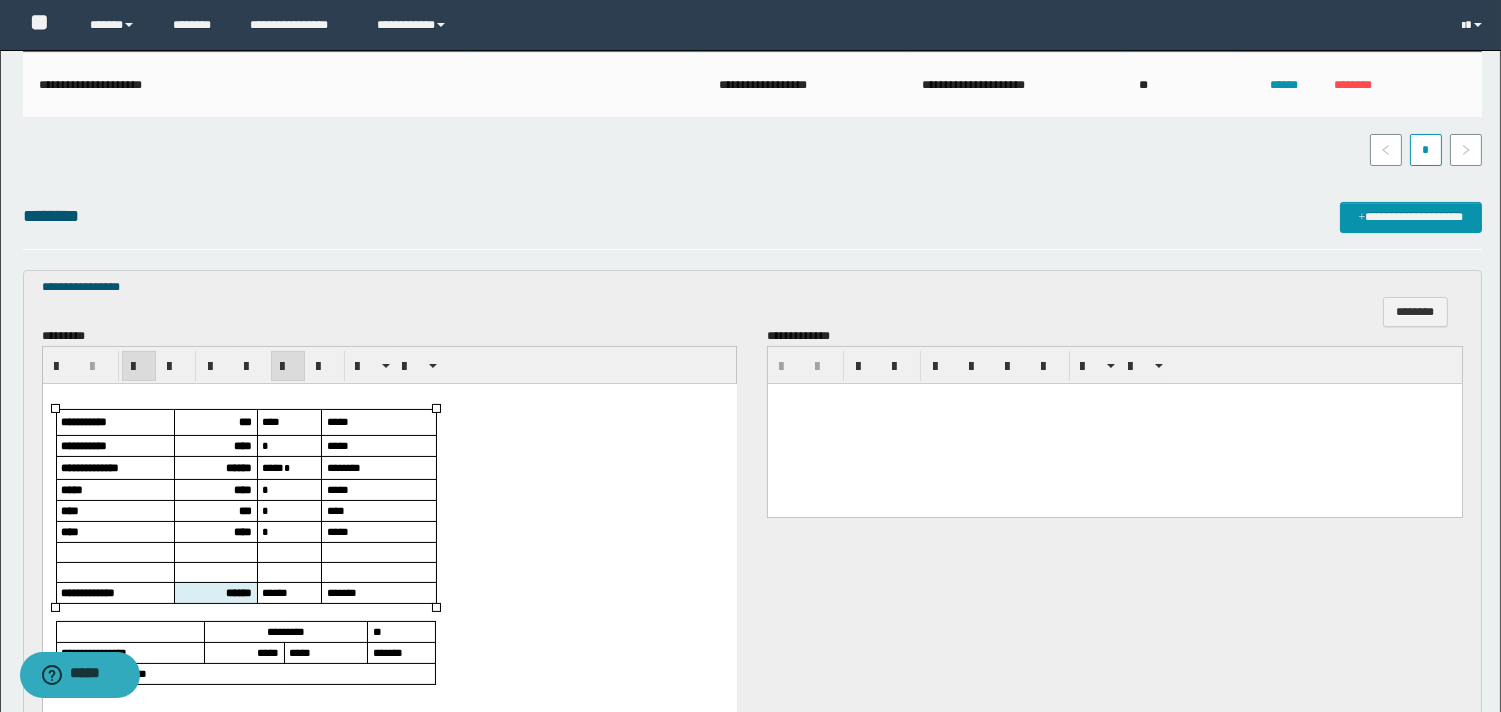 click on "****" at bounding box center (242, 444) 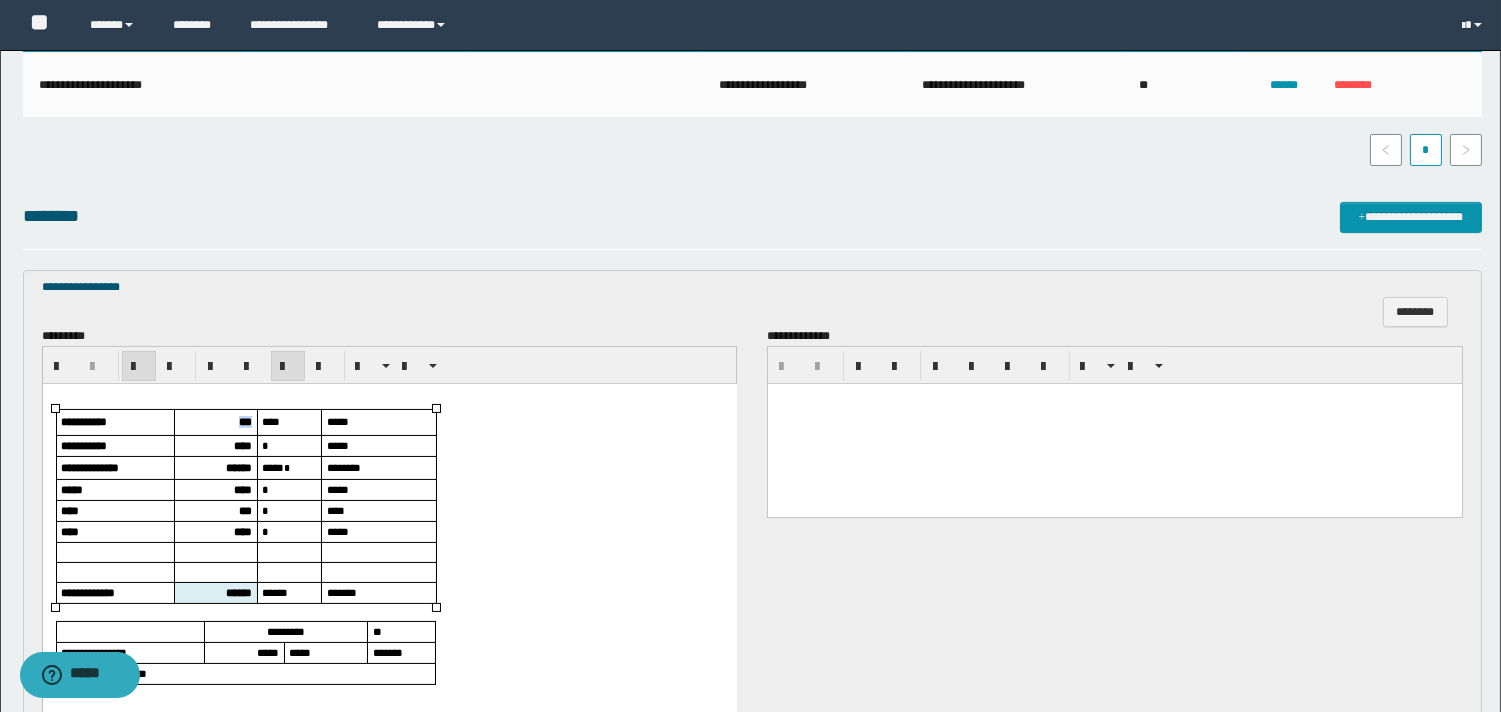 click on "***" at bounding box center [244, 420] 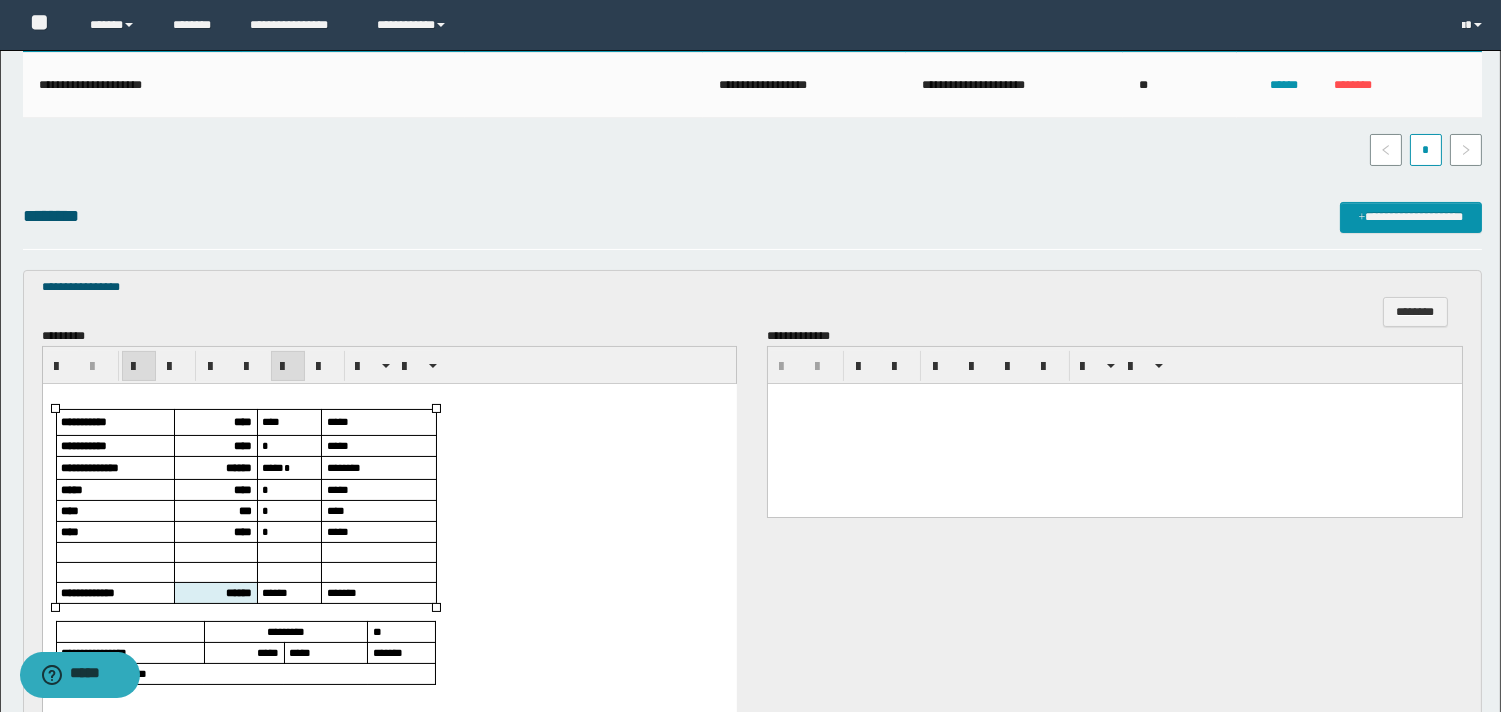 click on "****" at bounding box center (242, 444) 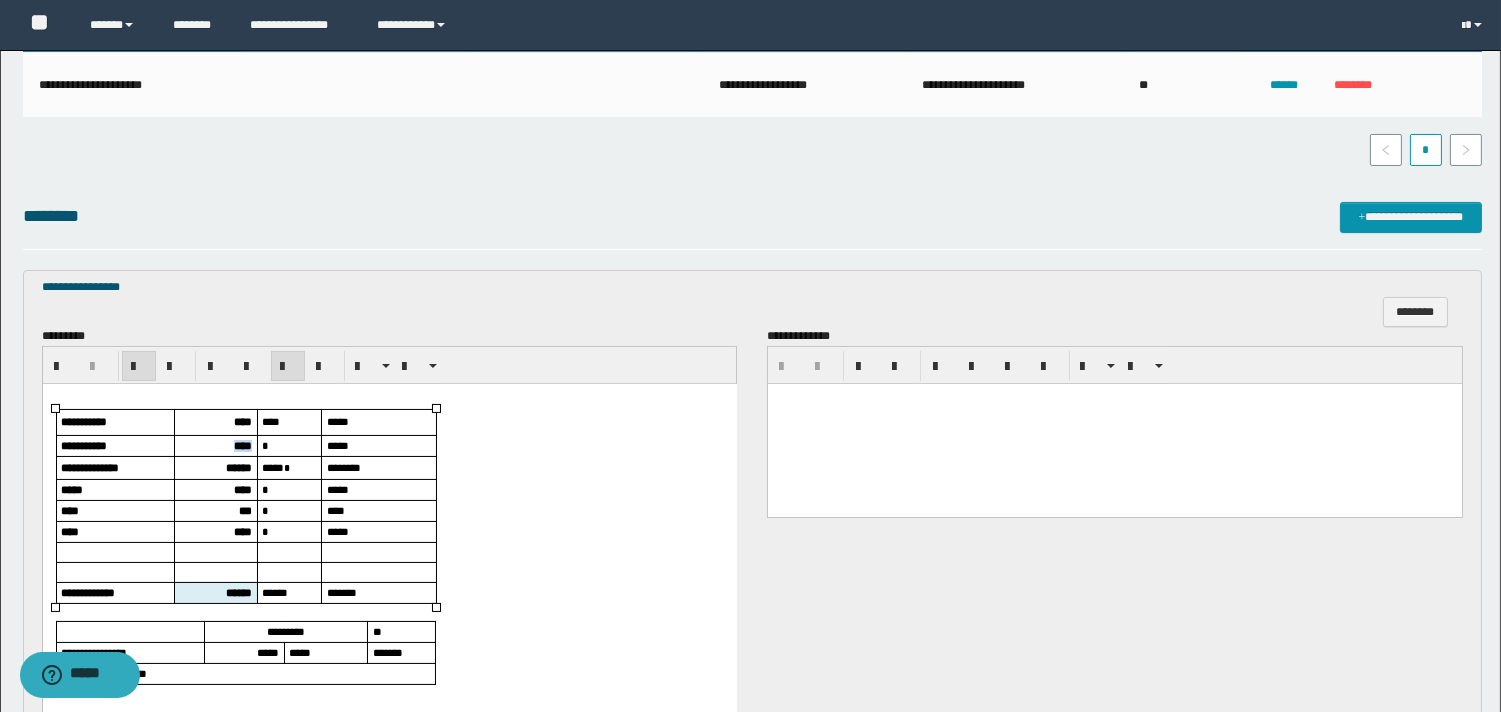 click on "****" at bounding box center (242, 444) 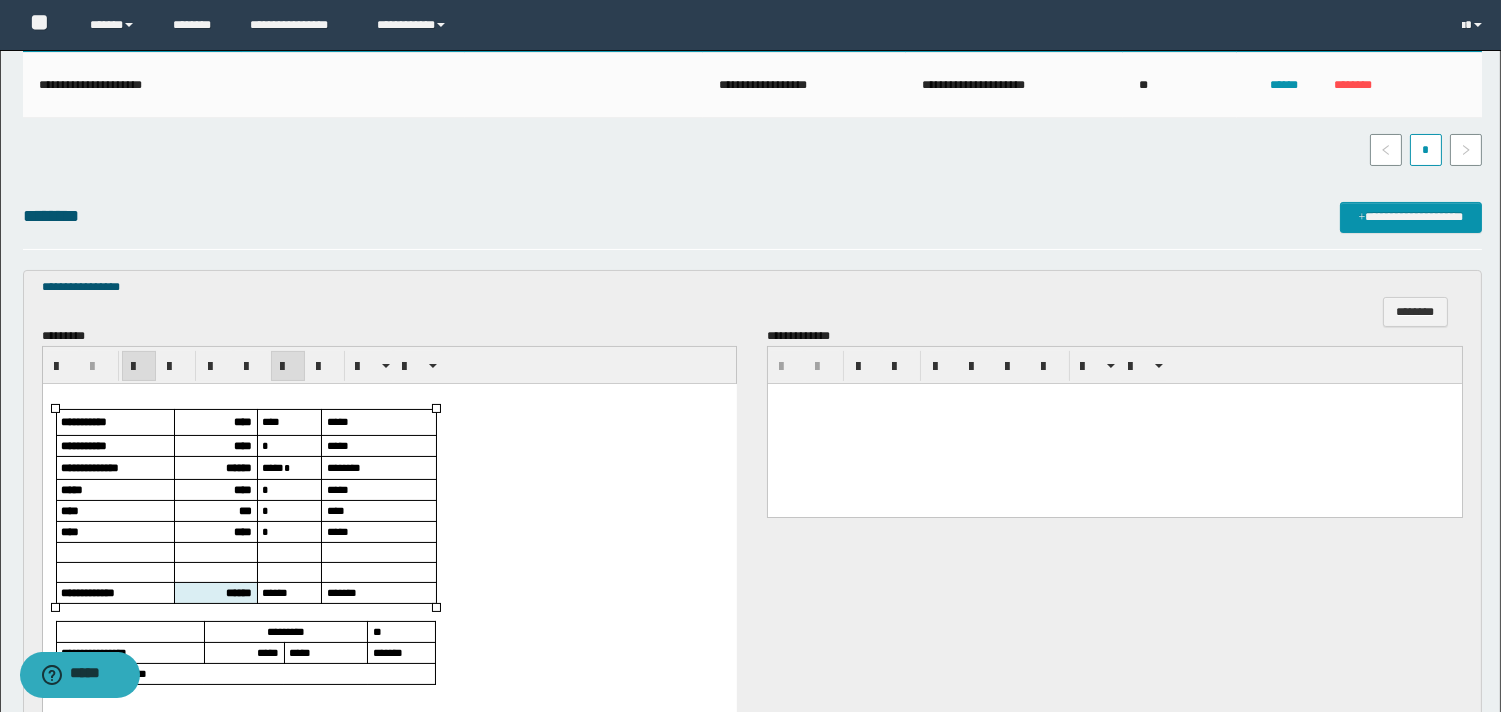 click on "******" at bounding box center [238, 466] 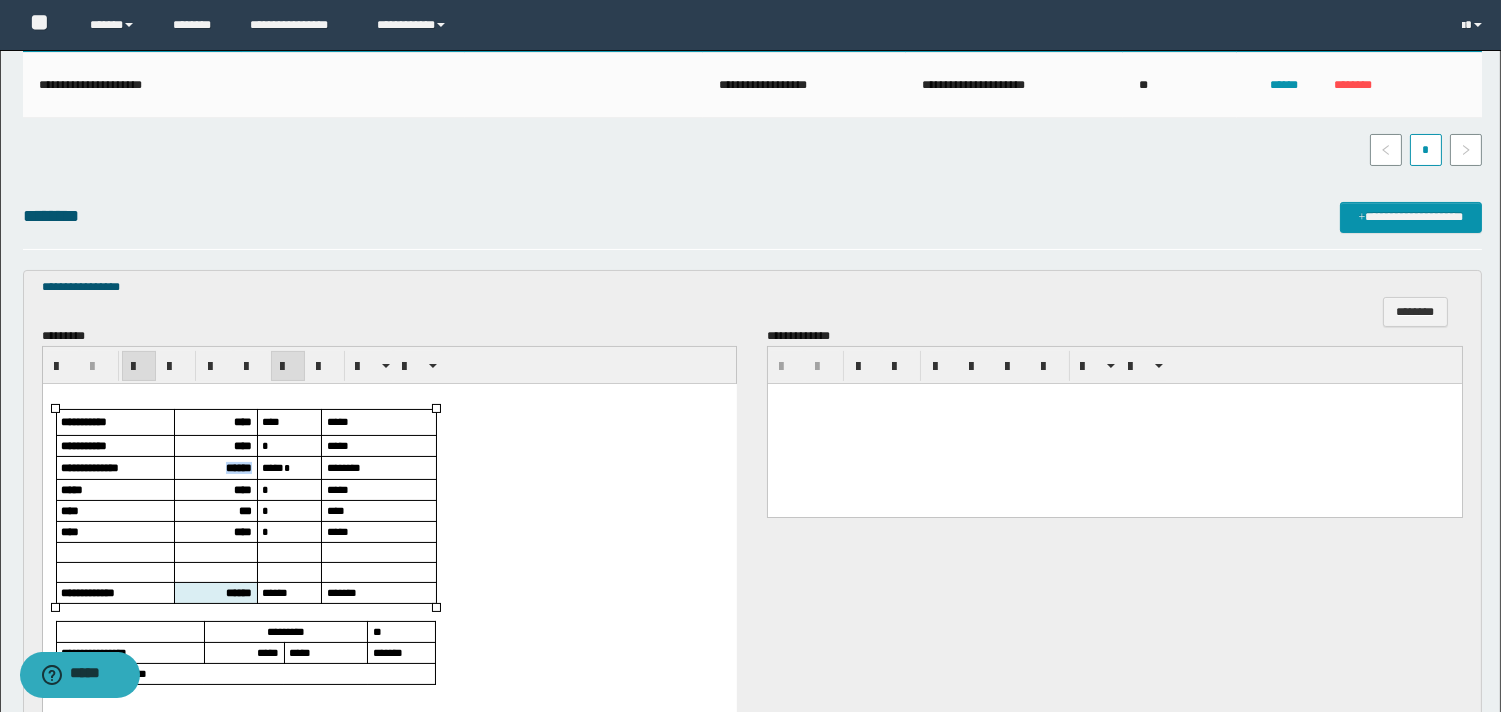 click on "******" at bounding box center (238, 466) 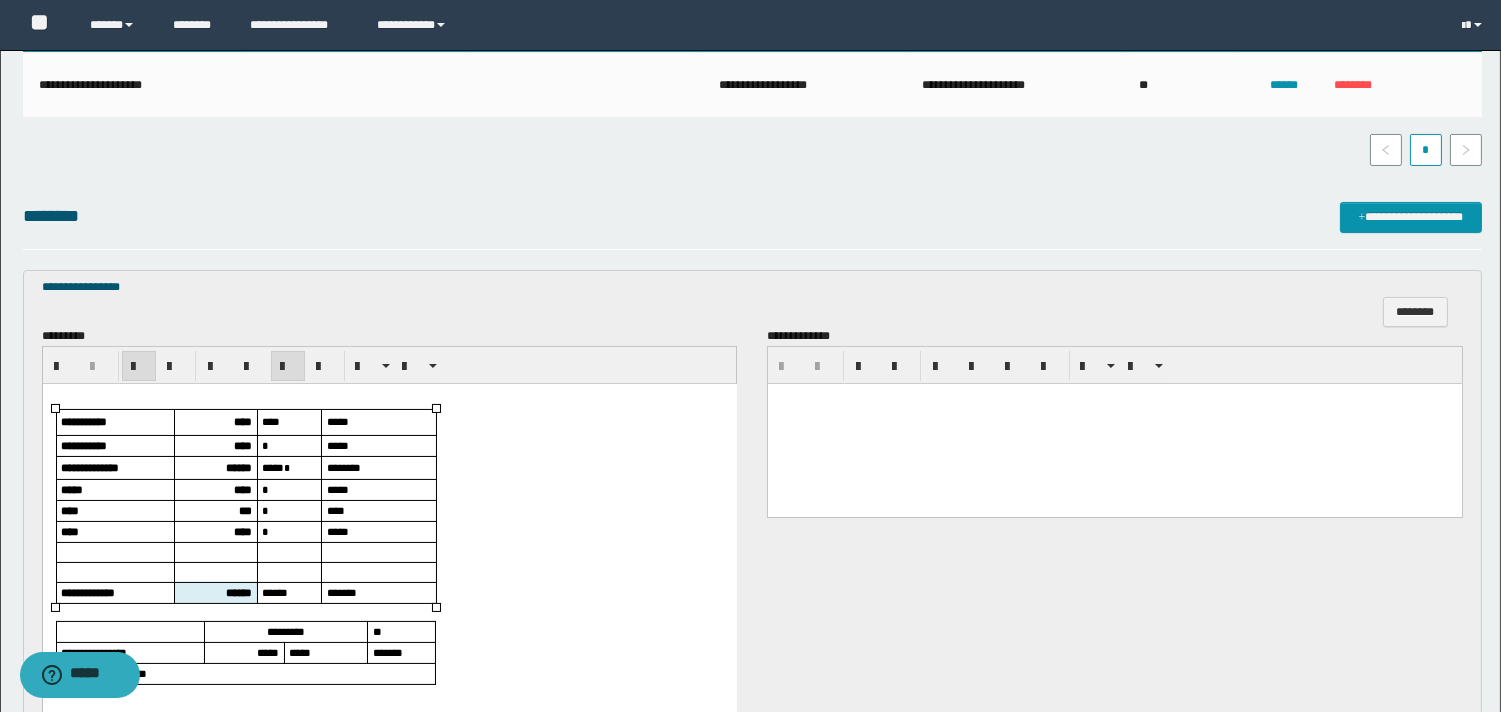 click on "****" at bounding box center (242, 488) 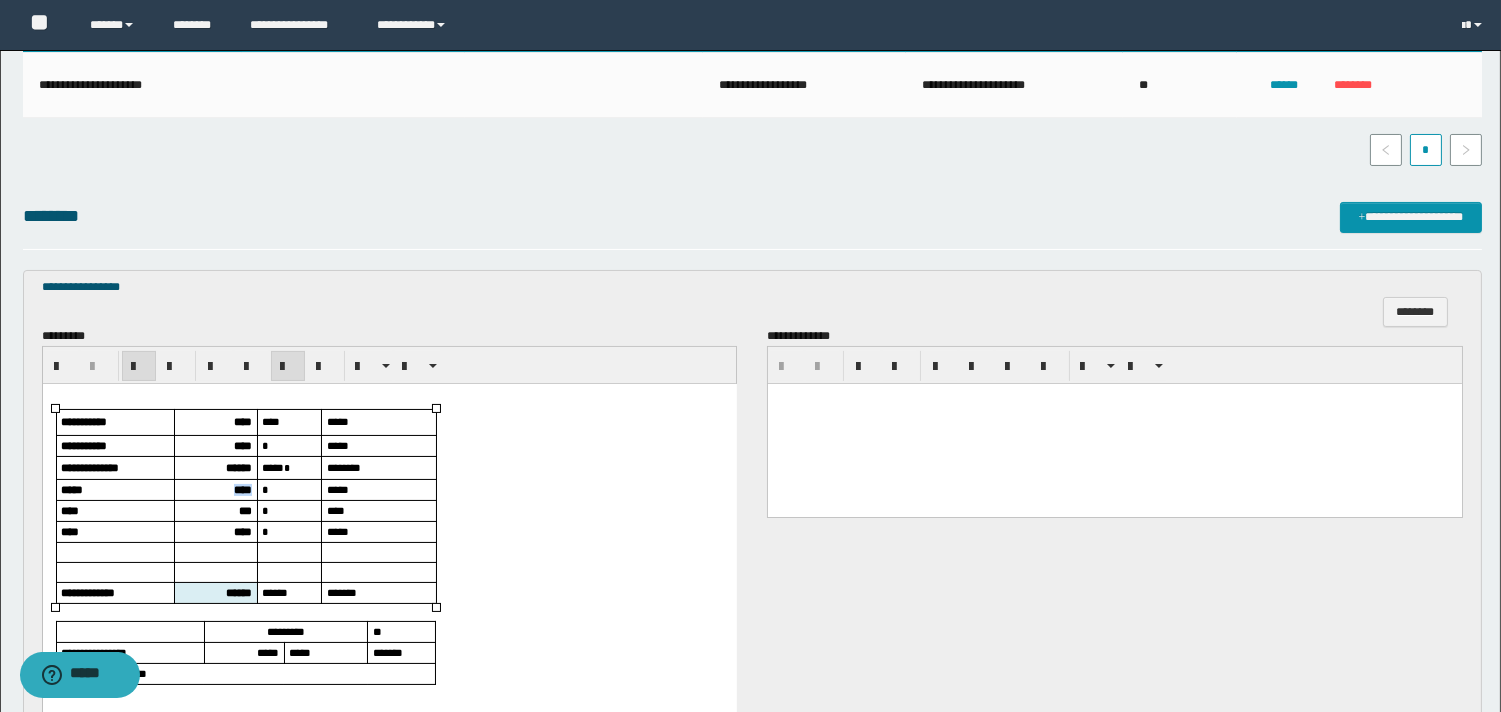 click on "****" at bounding box center [242, 488] 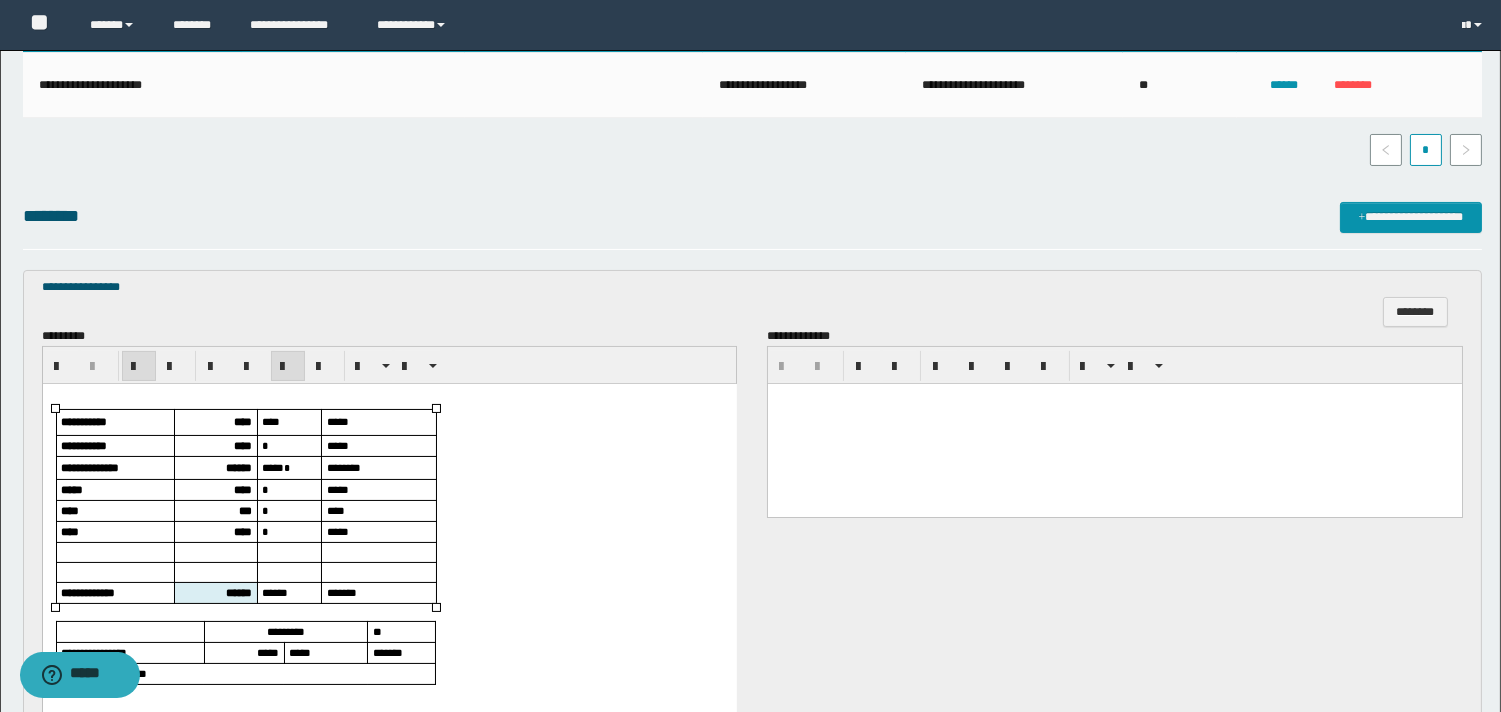 click on "***" at bounding box center [244, 509] 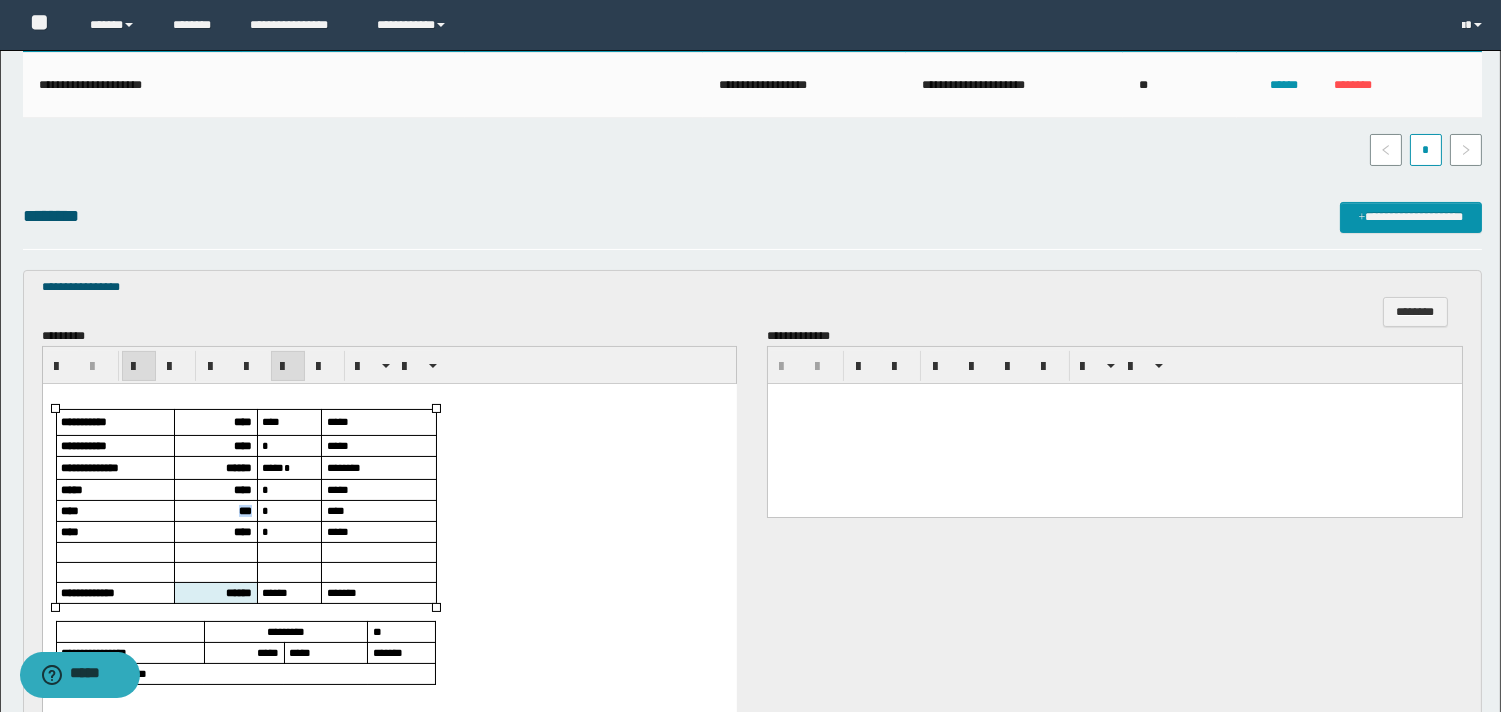 click on "***" at bounding box center [244, 509] 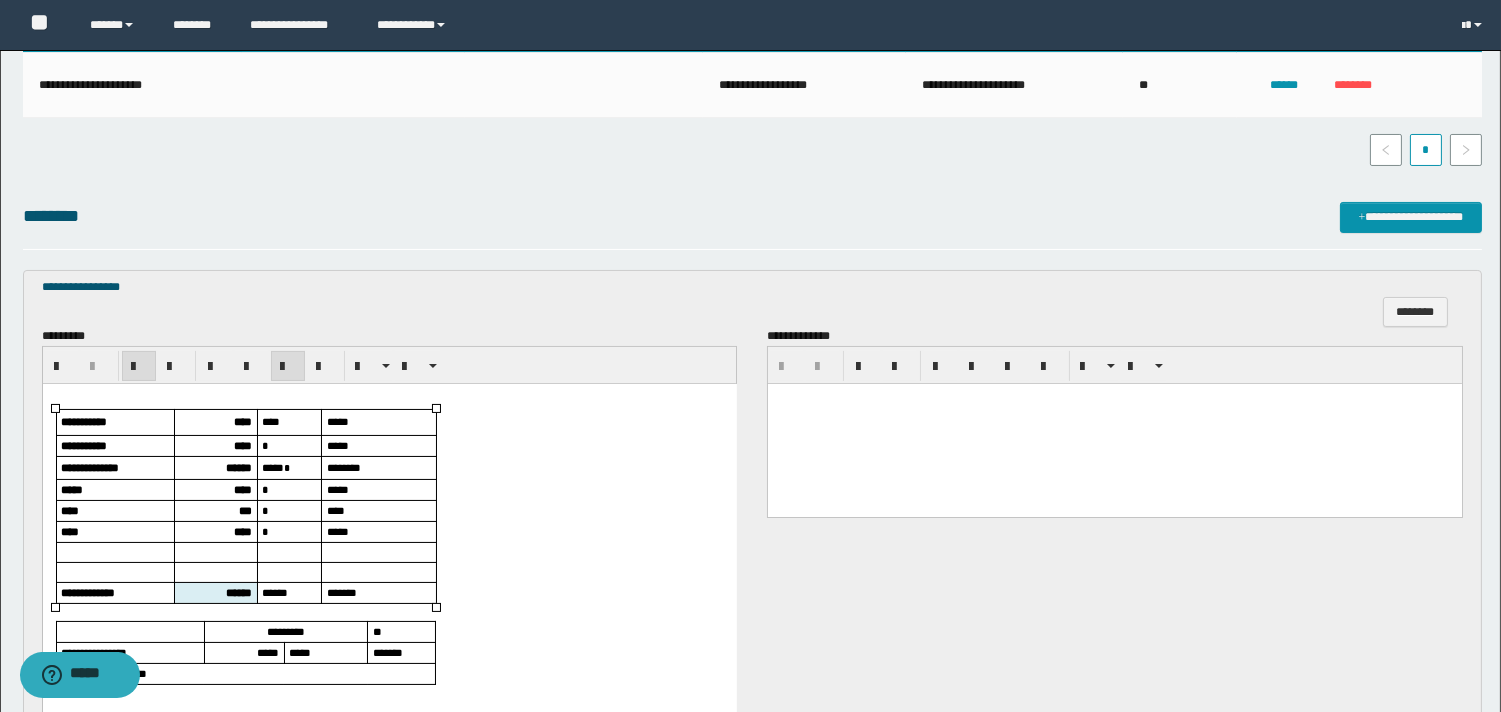 click on "****" at bounding box center [242, 530] 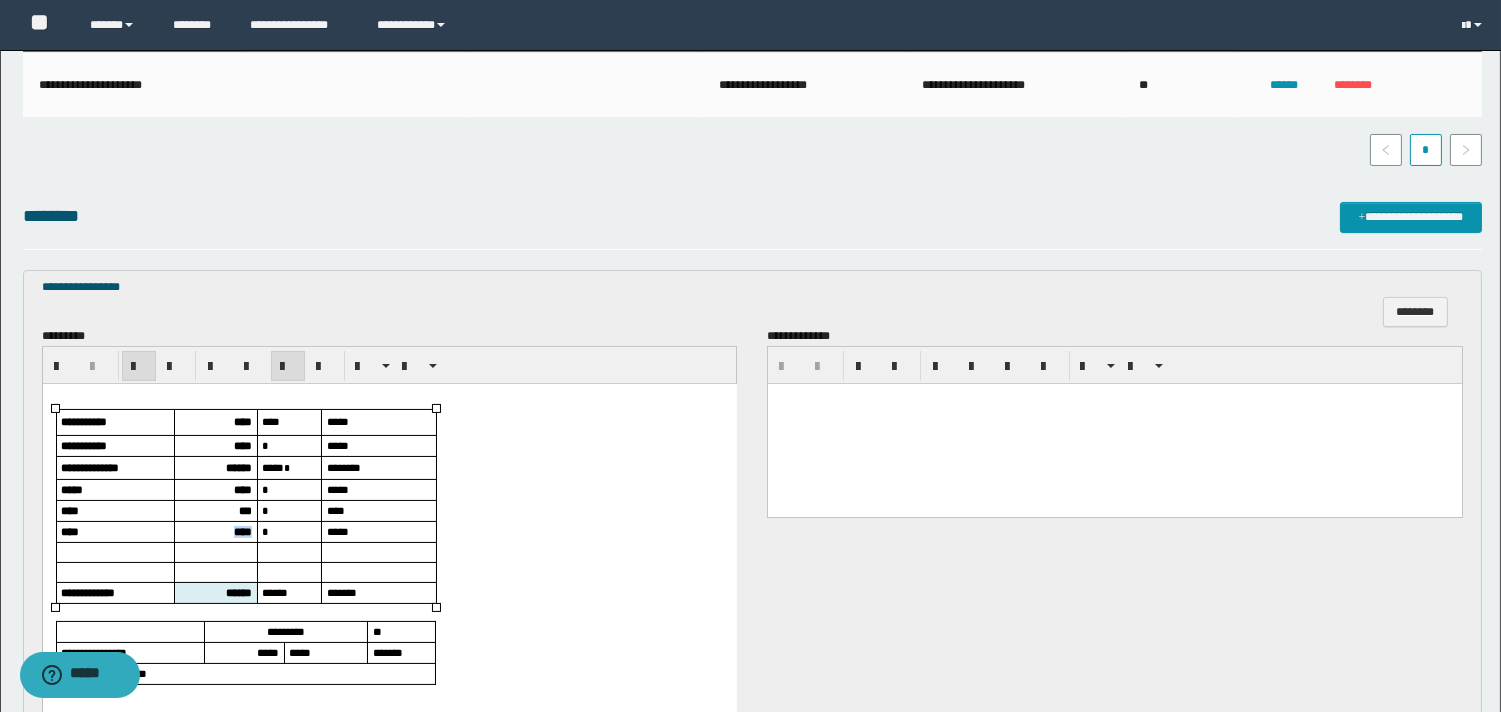 click on "****" at bounding box center (242, 530) 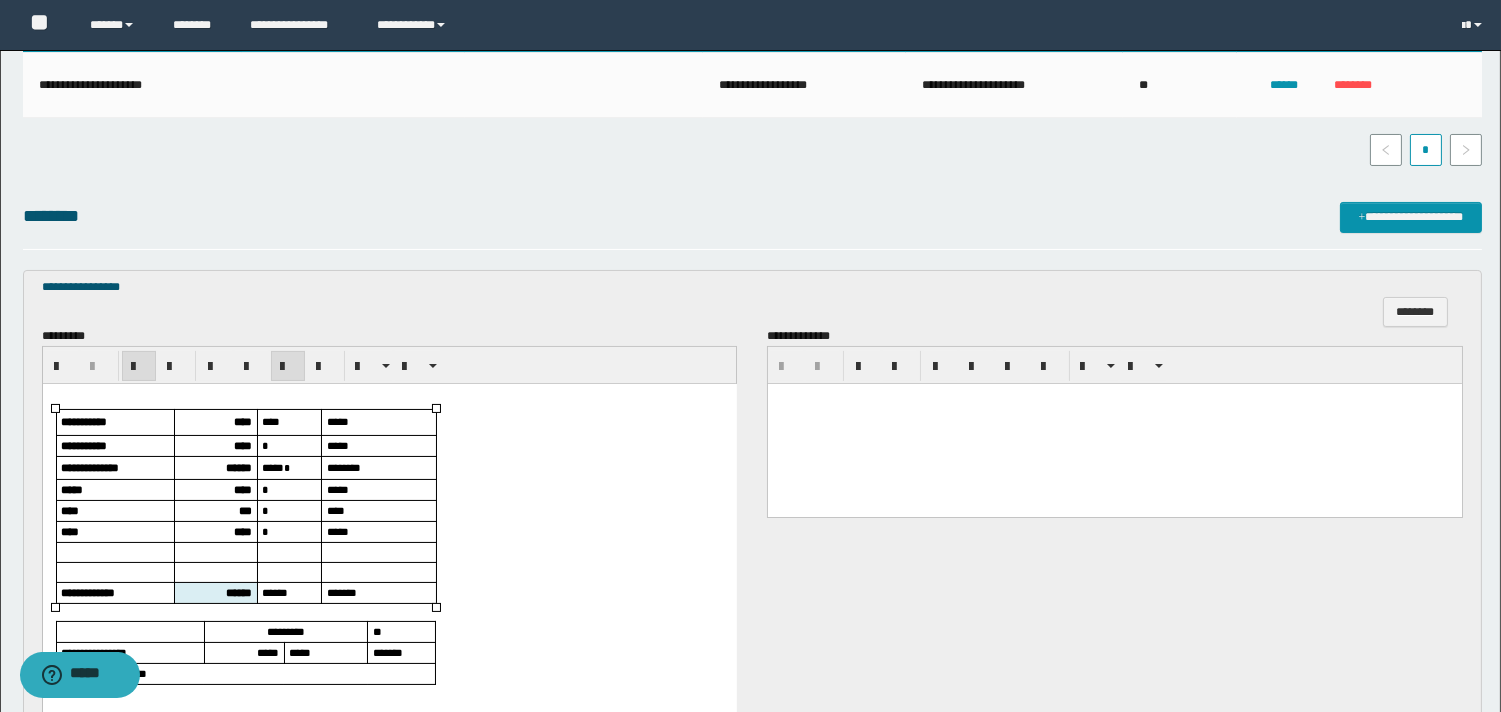 click on "******" at bounding box center [238, 591] 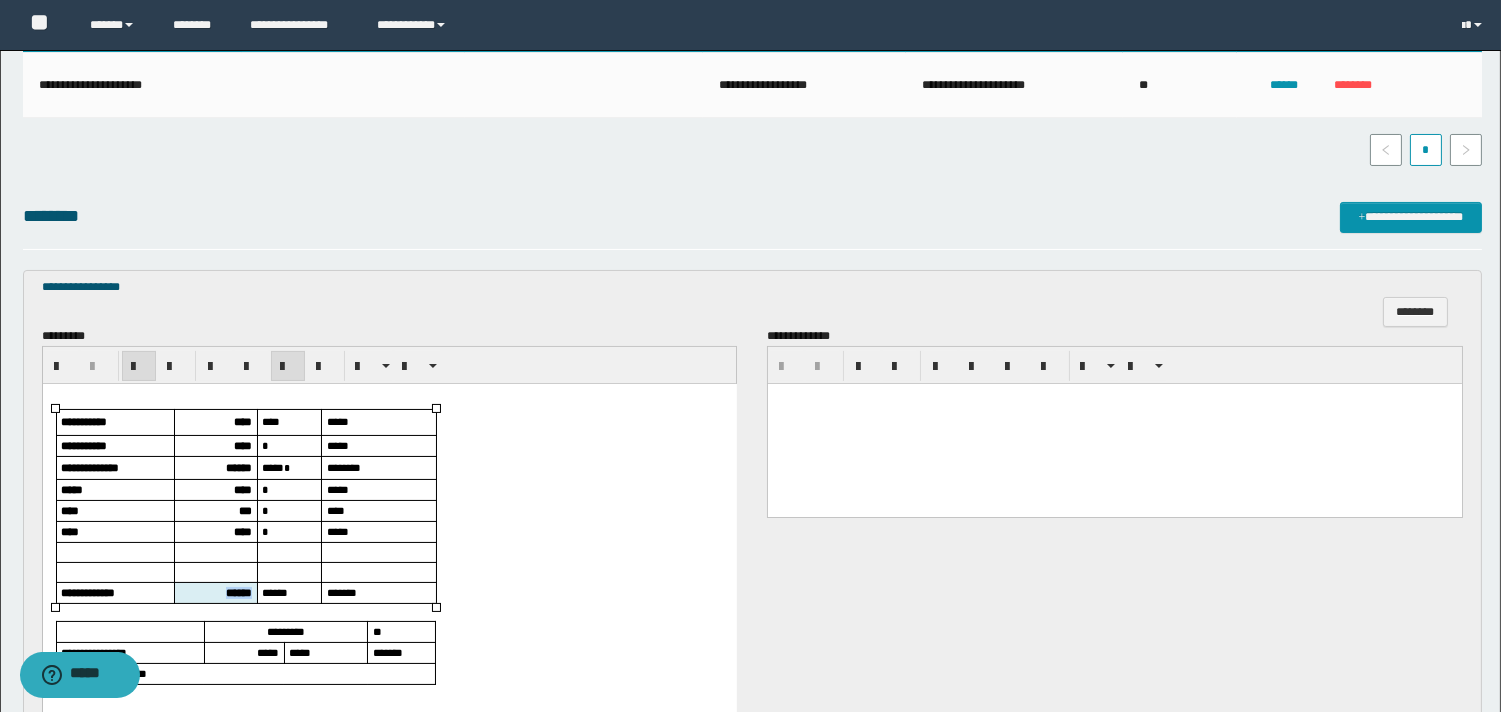 click on "******" at bounding box center (238, 591) 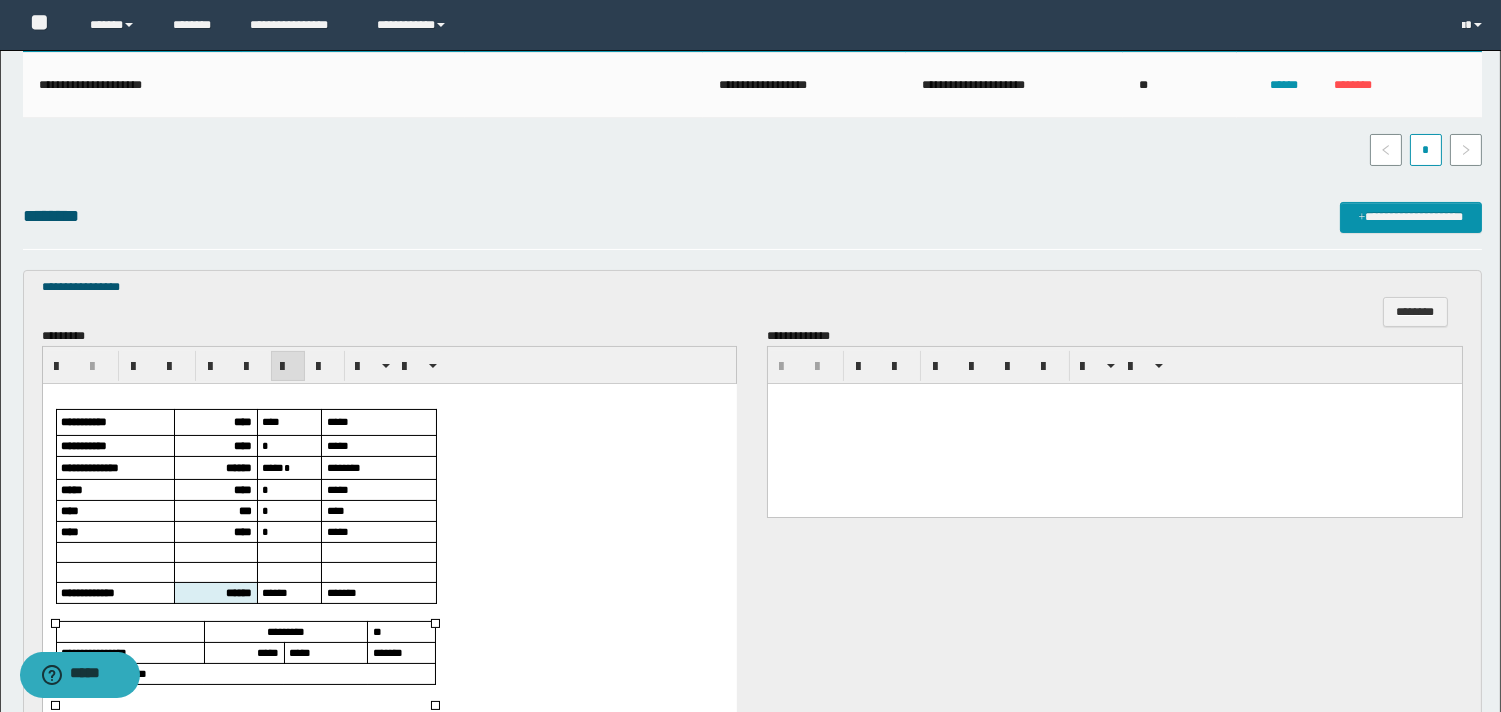 click on "*****" at bounding box center [267, 651] 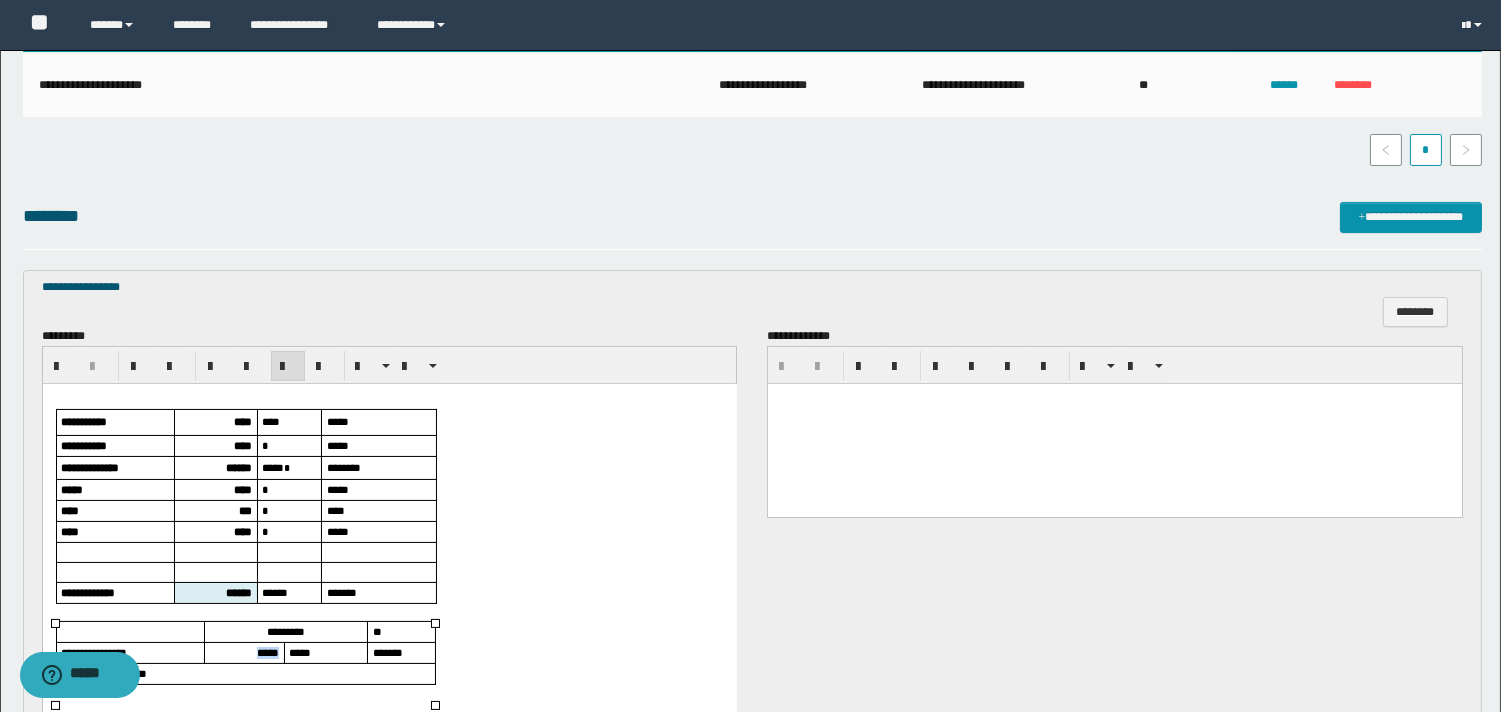 click on "*****" at bounding box center [267, 651] 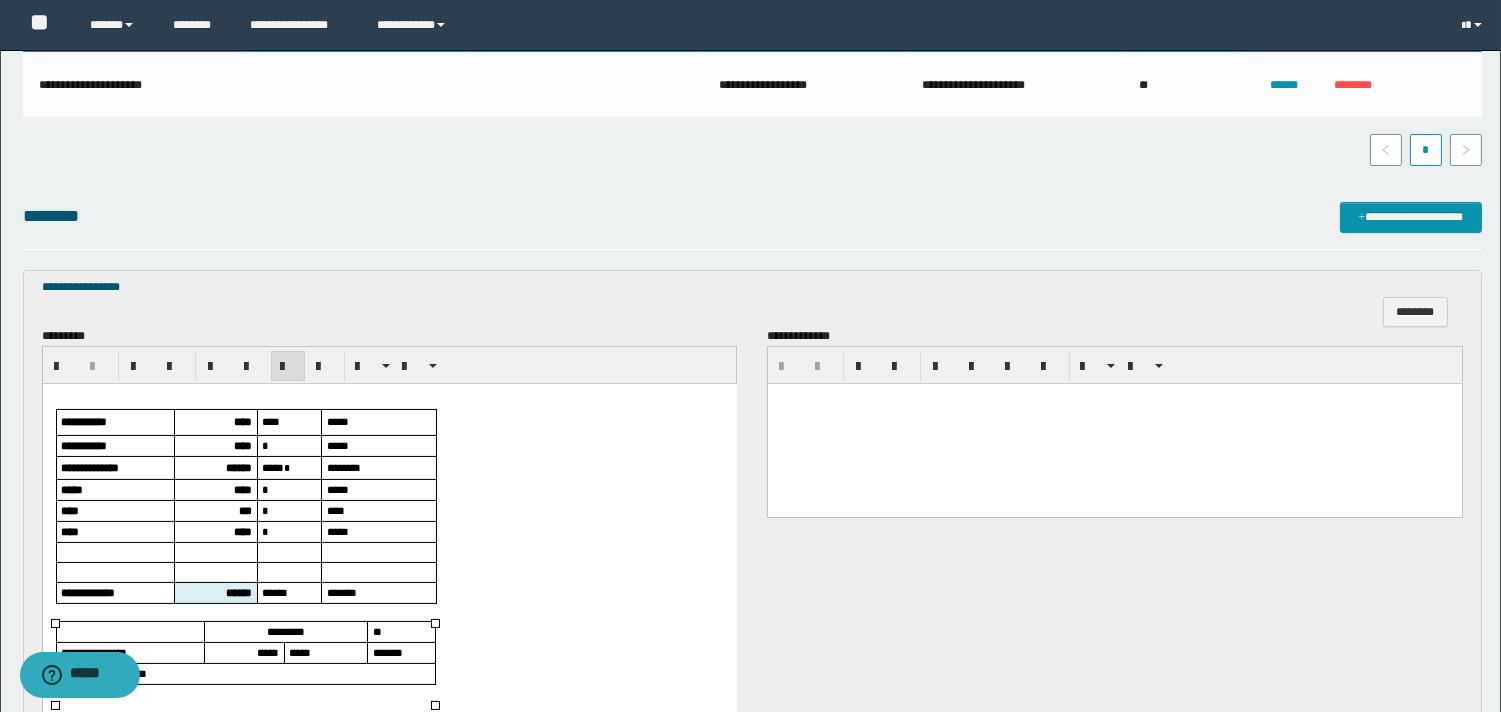 scroll, scrollTop: 666, scrollLeft: 0, axis: vertical 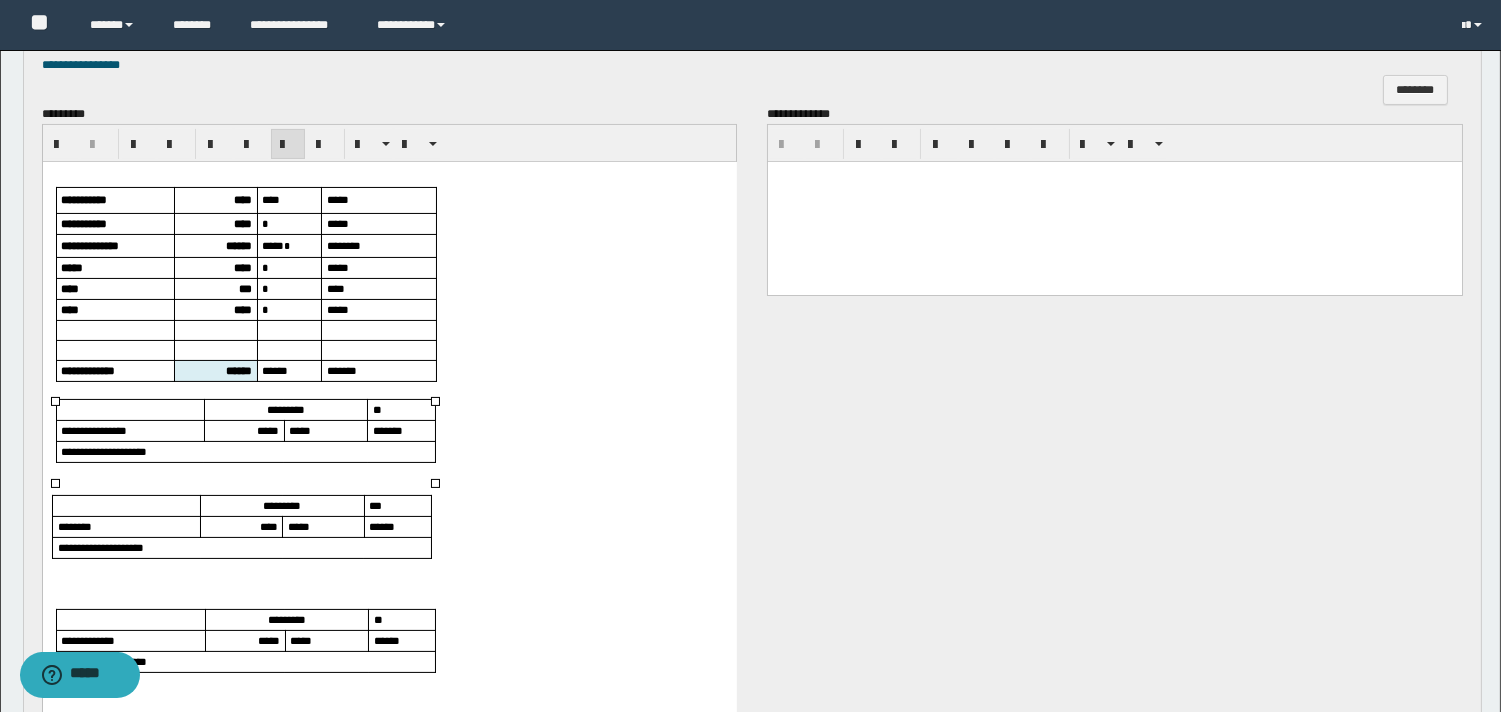 click on "****" at bounding box center [268, 525] 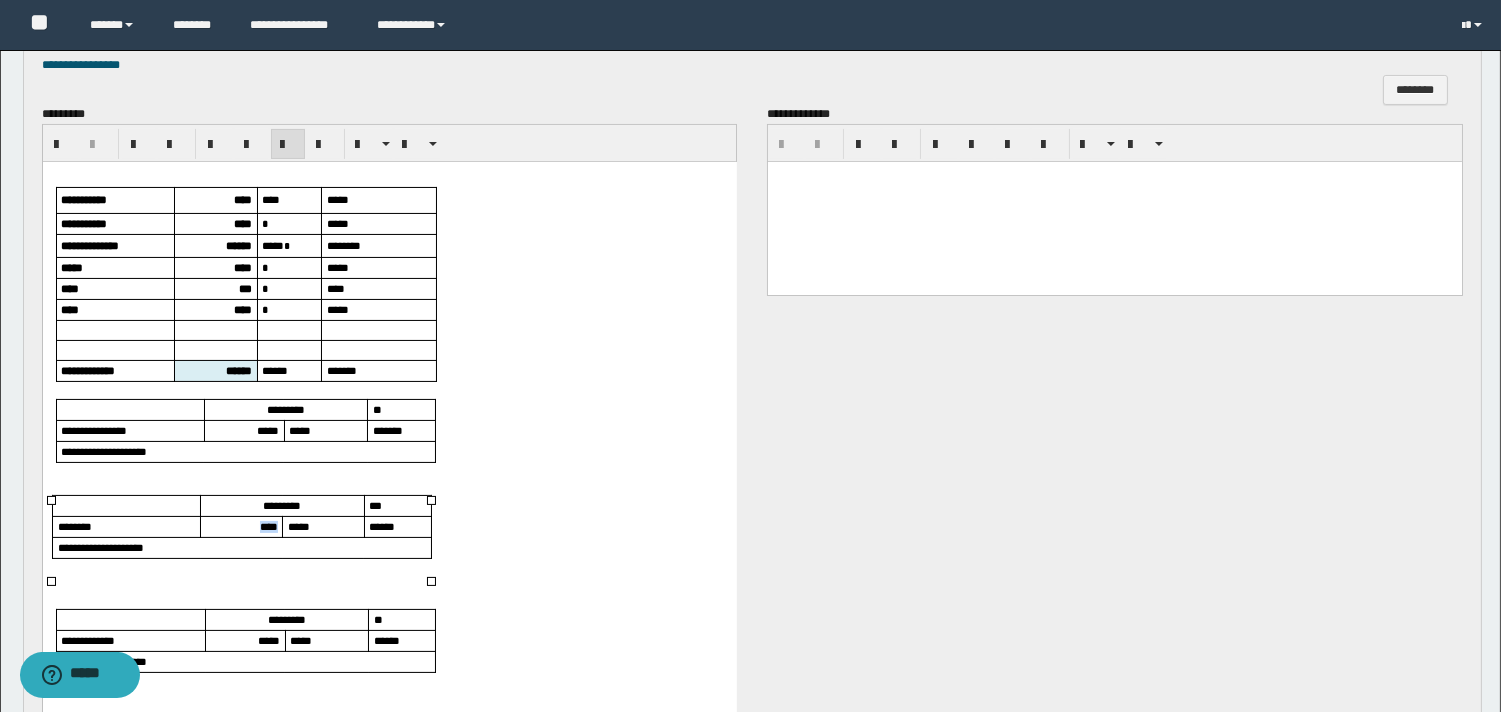 click on "****" at bounding box center (268, 525) 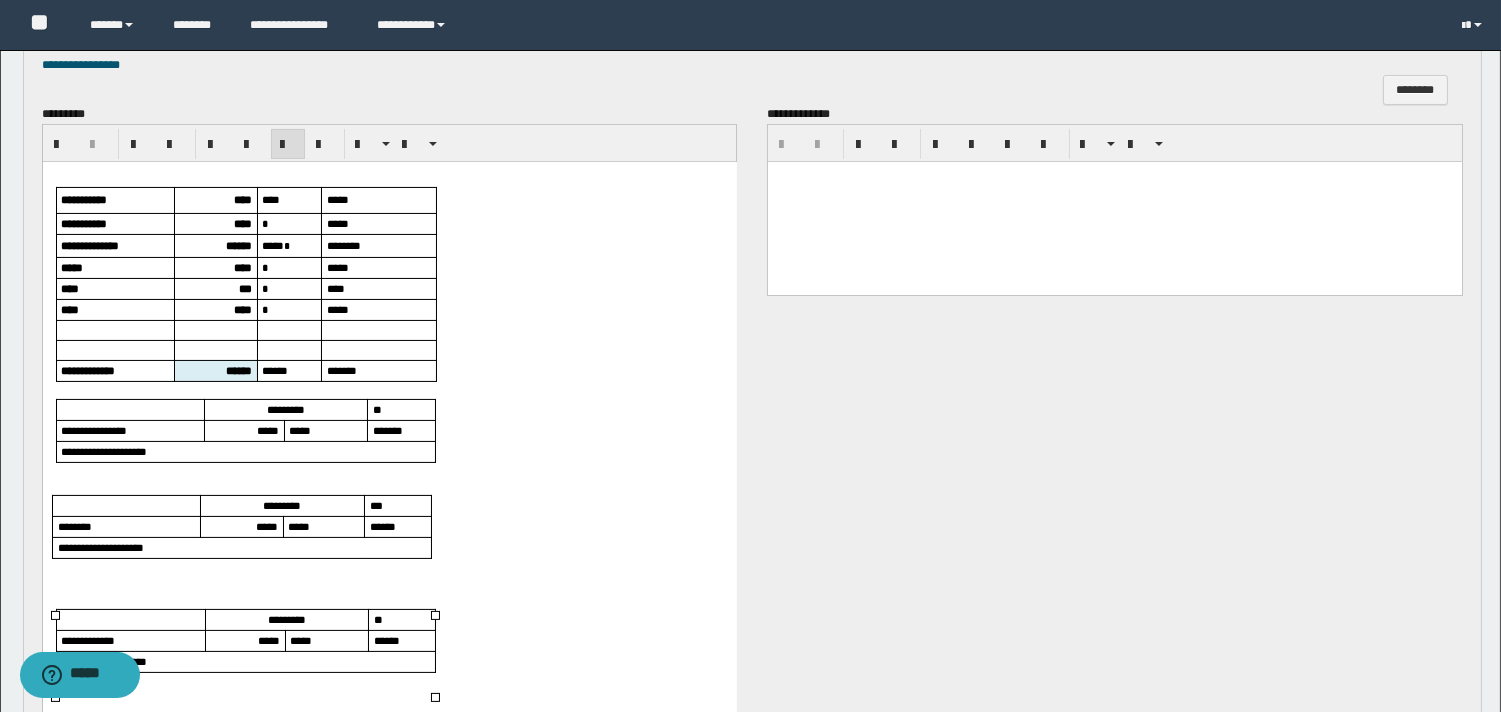 click on "*****" at bounding box center (244, 640) 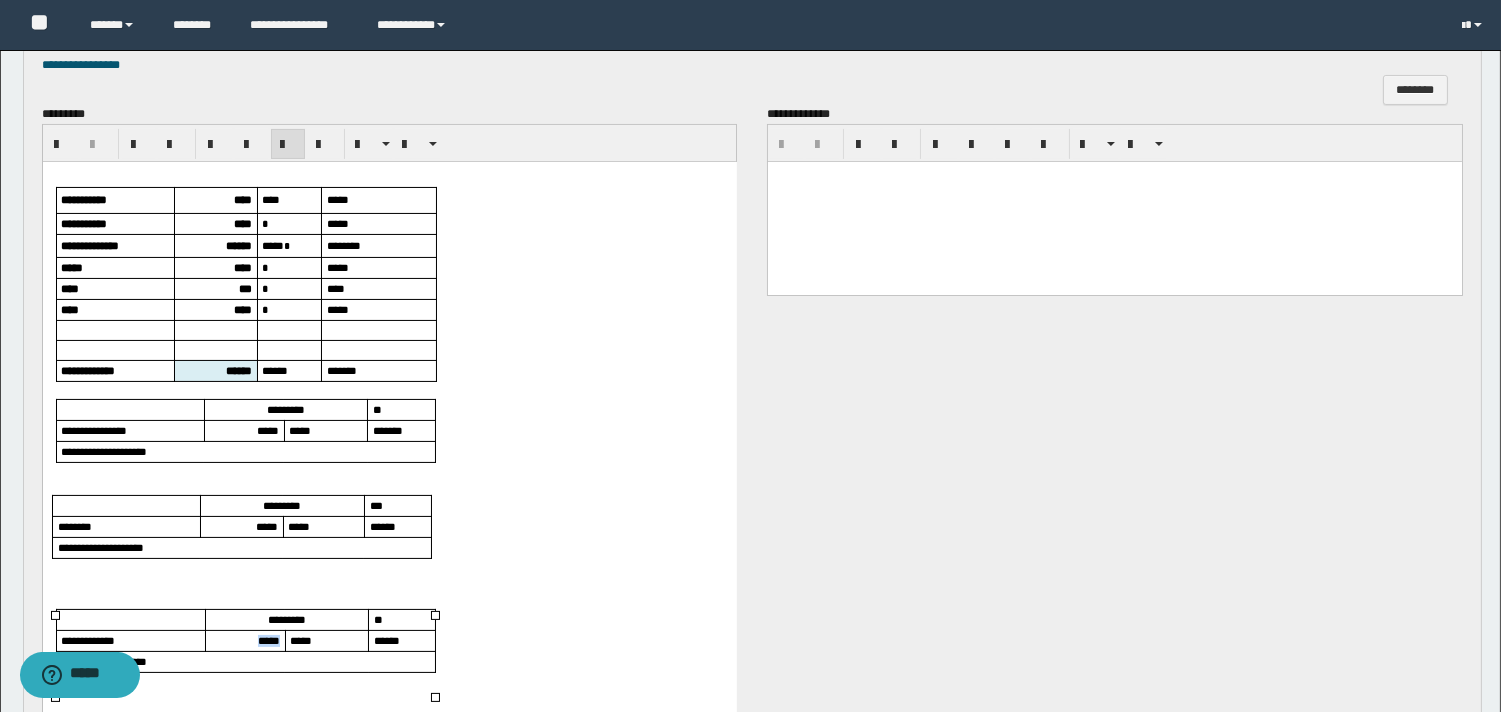 click on "*****" at bounding box center (244, 640) 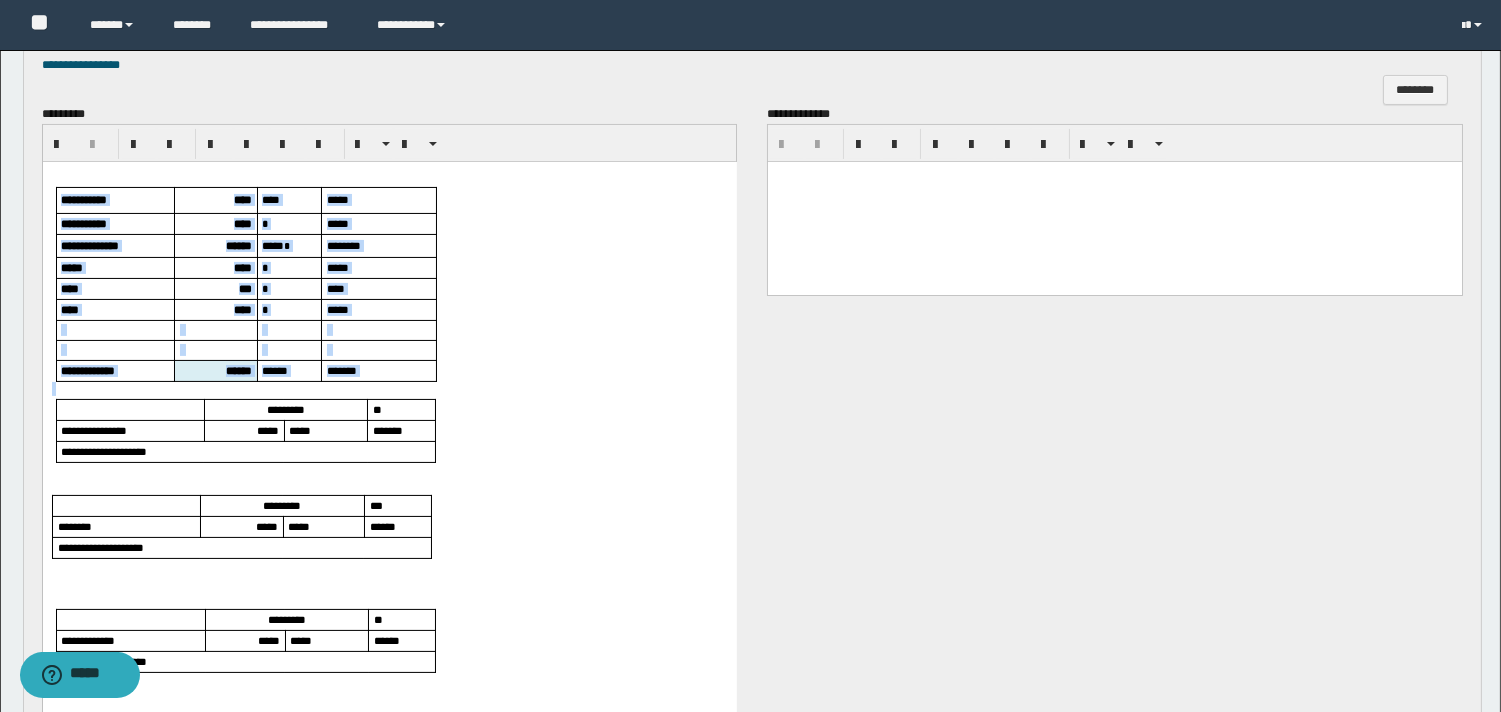 drag, startPoint x: 147, startPoint y: 173, endPoint x: 234, endPoint y: 385, distance: 229.15715 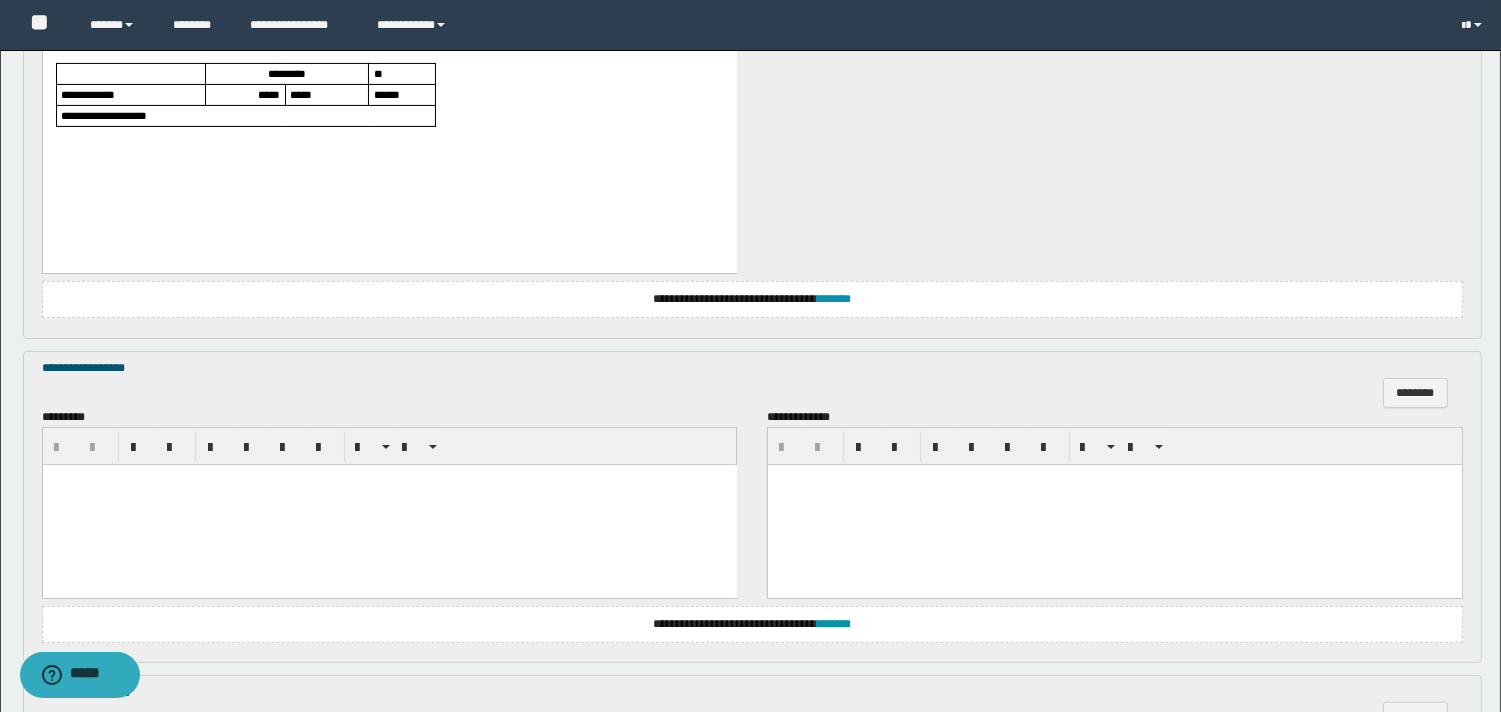 scroll, scrollTop: 1333, scrollLeft: 0, axis: vertical 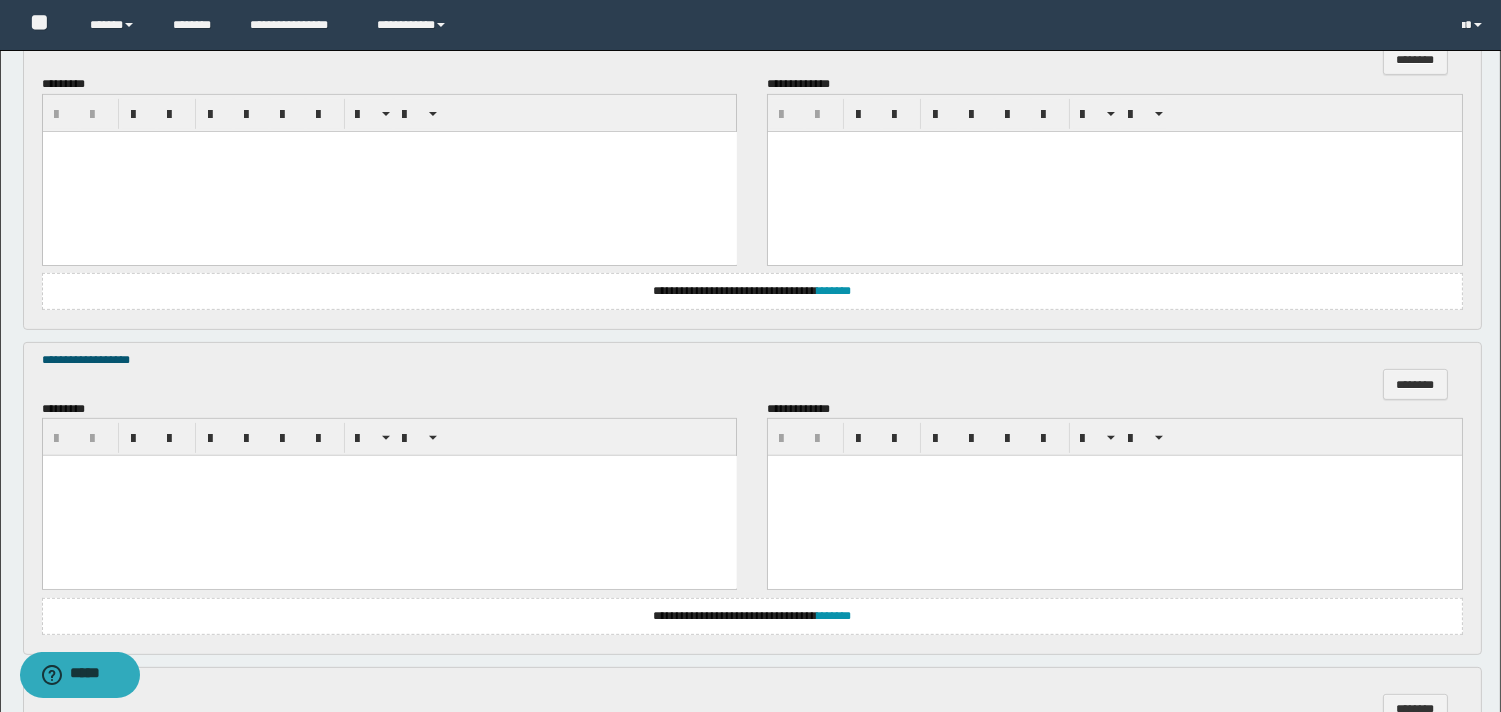 click at bounding box center (389, 496) 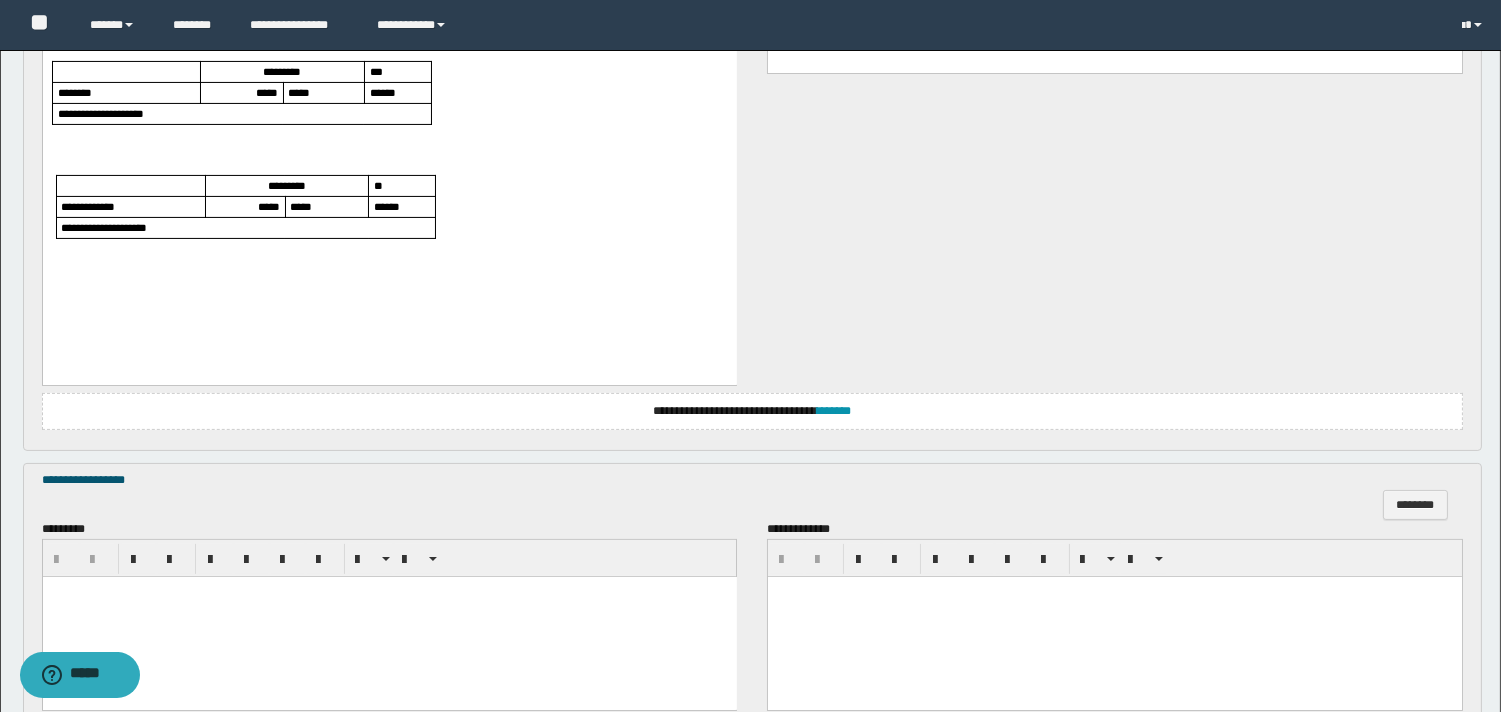scroll, scrollTop: 555, scrollLeft: 0, axis: vertical 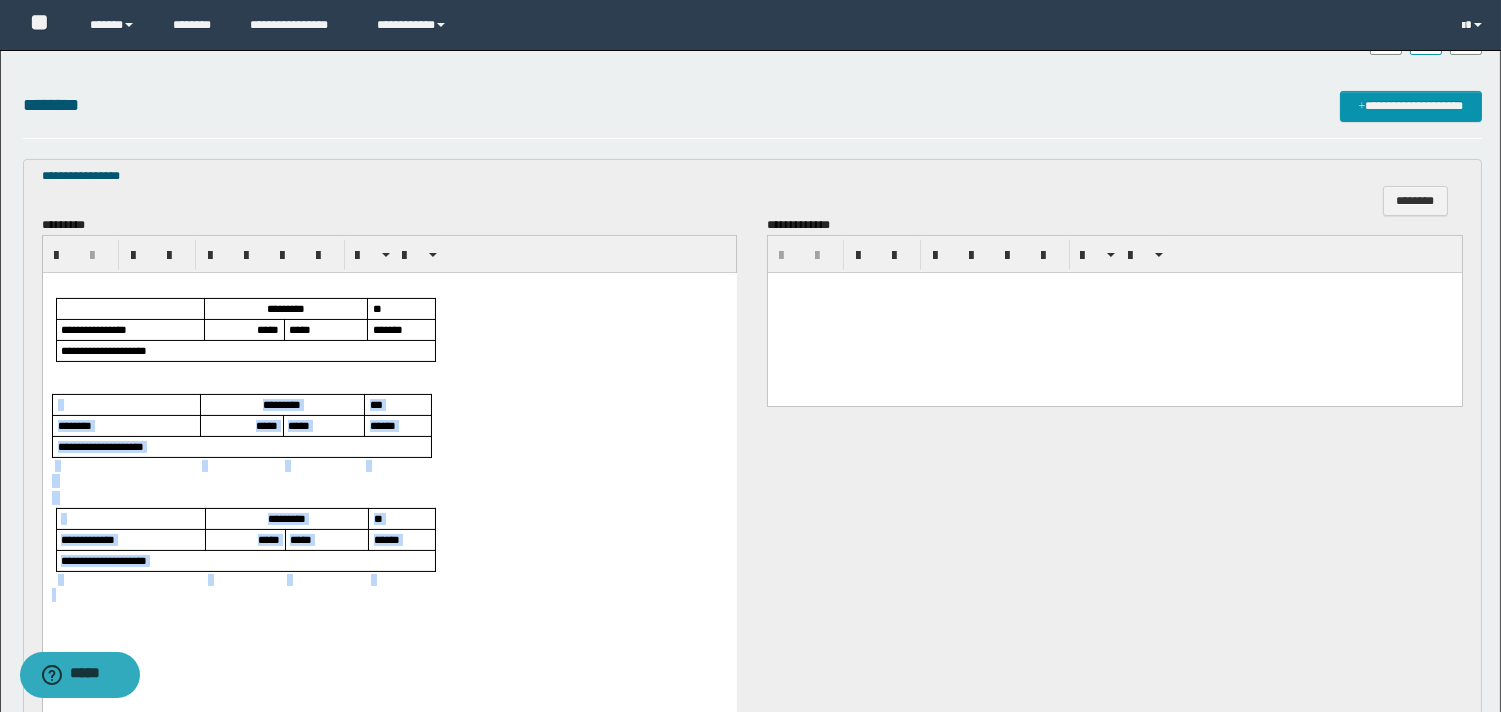 drag, startPoint x: 70, startPoint y: 392, endPoint x: 219, endPoint y: 596, distance: 252.62027 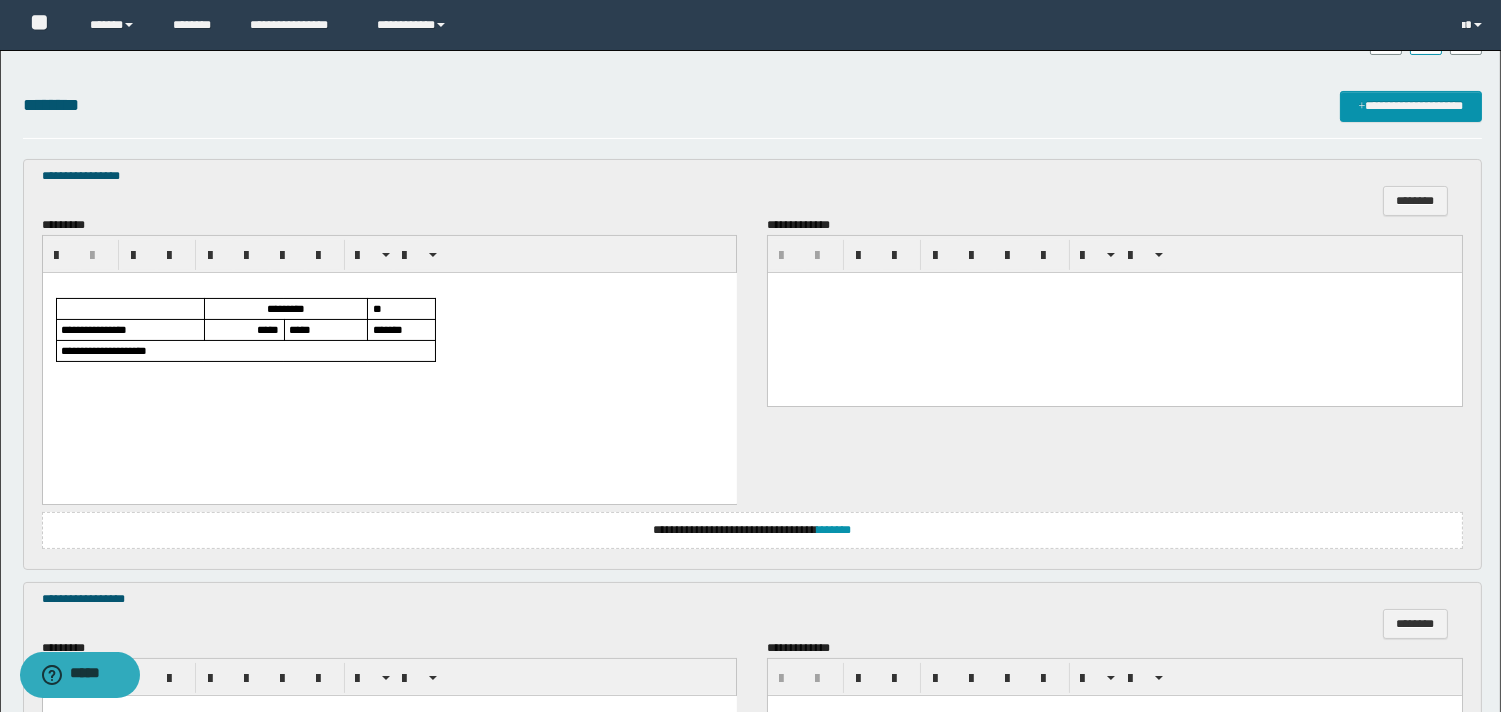 scroll, scrollTop: 777, scrollLeft: 0, axis: vertical 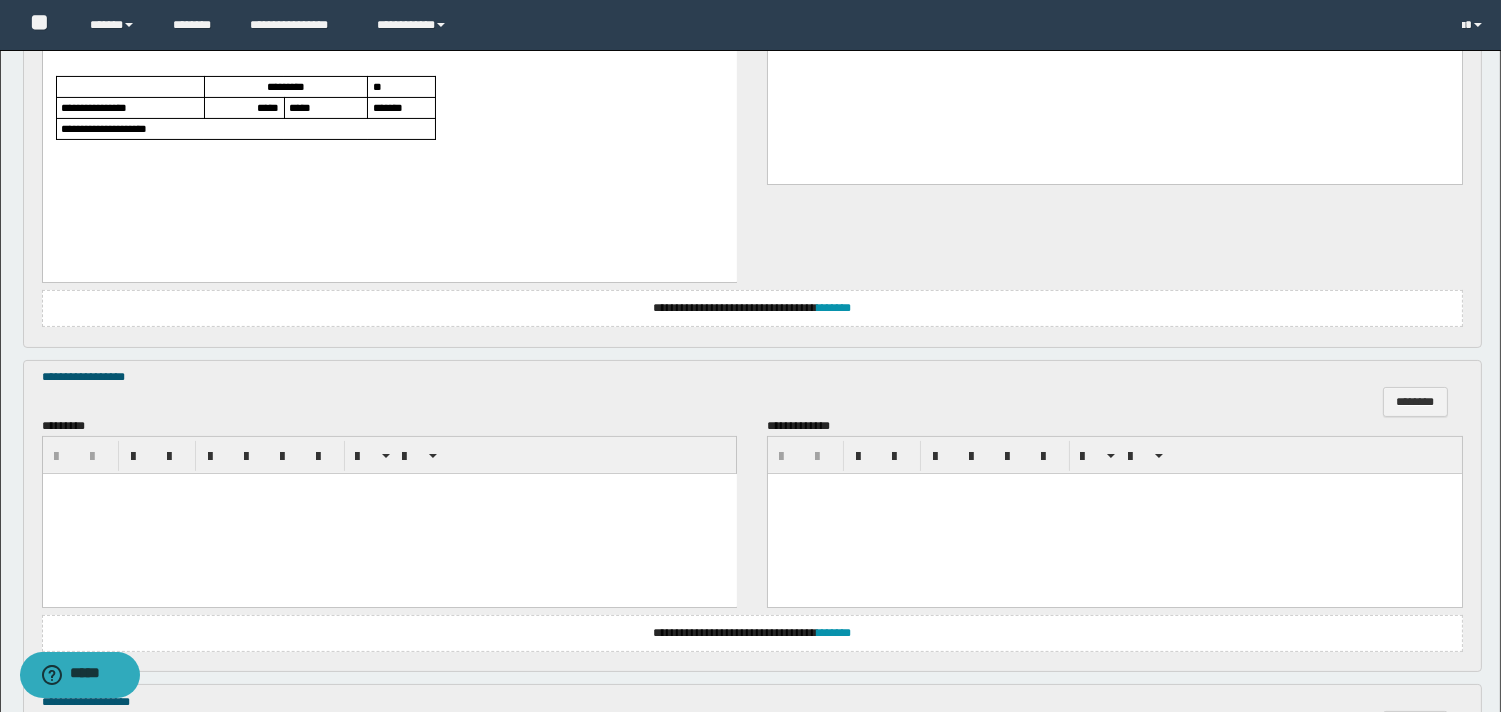 click at bounding box center [389, 488] 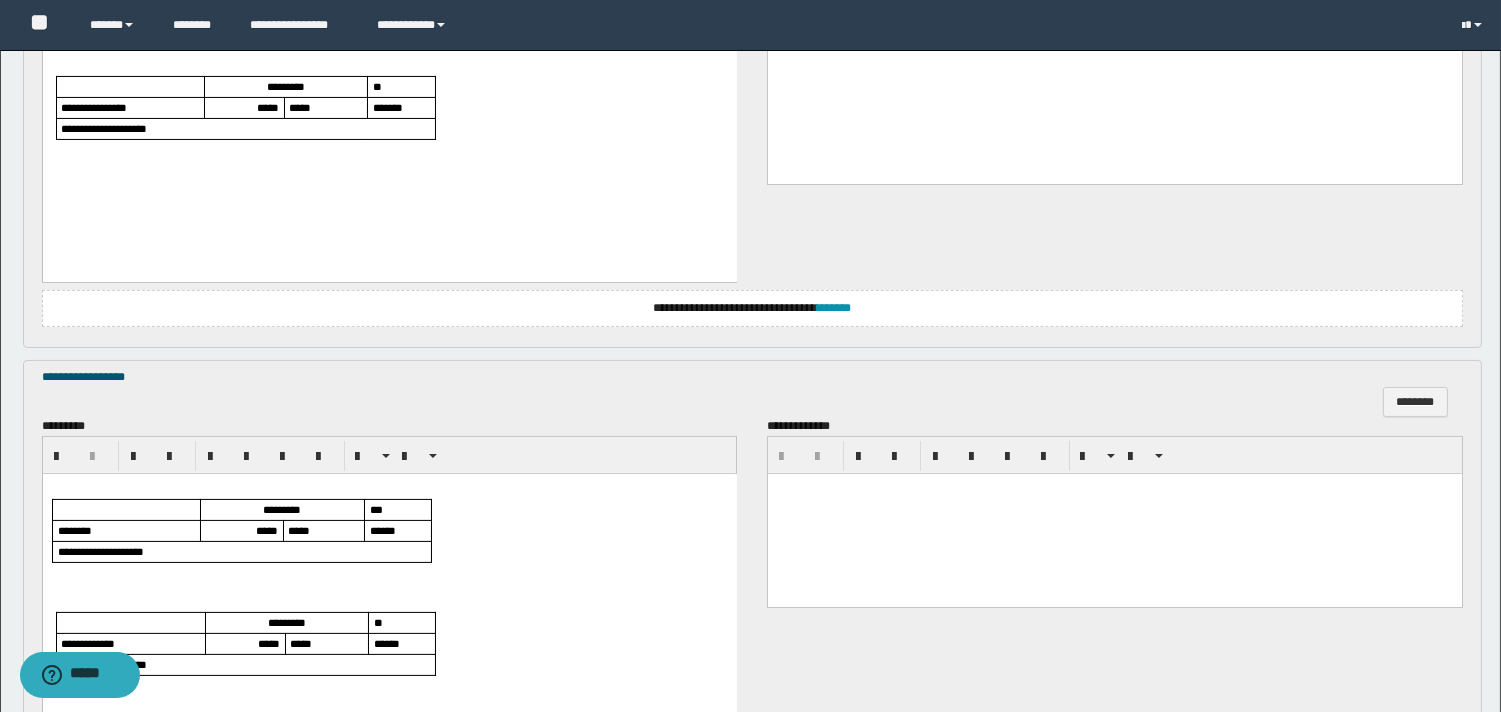 scroll, scrollTop: 1000, scrollLeft: 0, axis: vertical 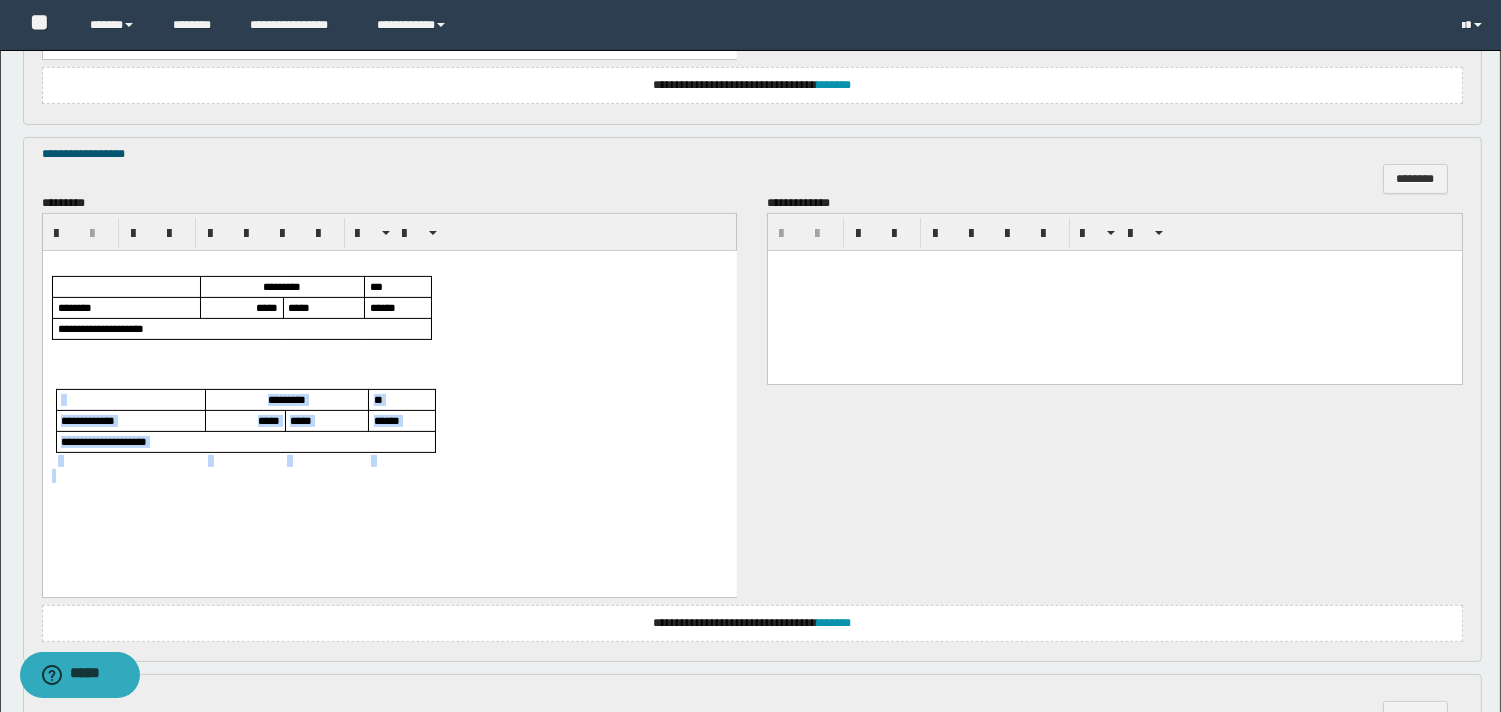 drag, startPoint x: 89, startPoint y: 382, endPoint x: 236, endPoint y: 512, distance: 196.2371 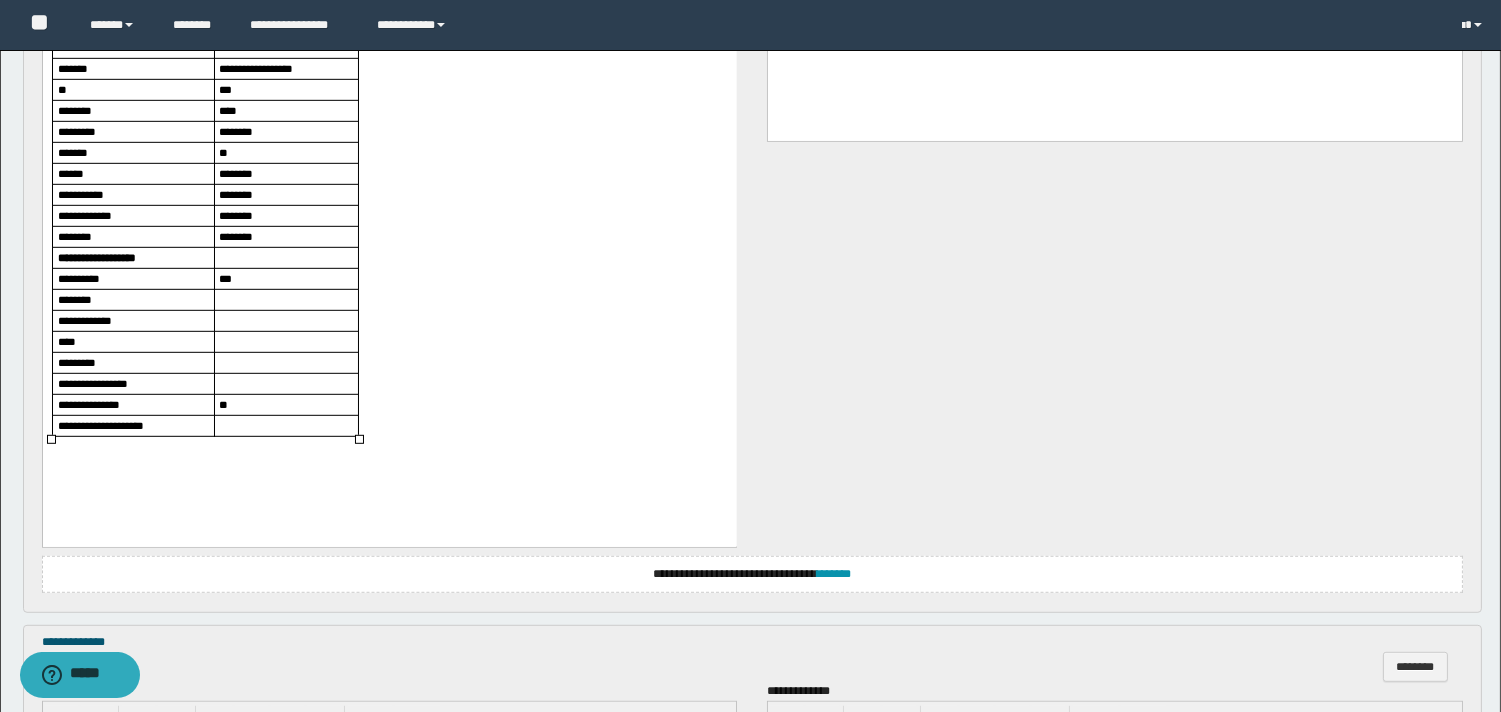 scroll, scrollTop: 2555, scrollLeft: 0, axis: vertical 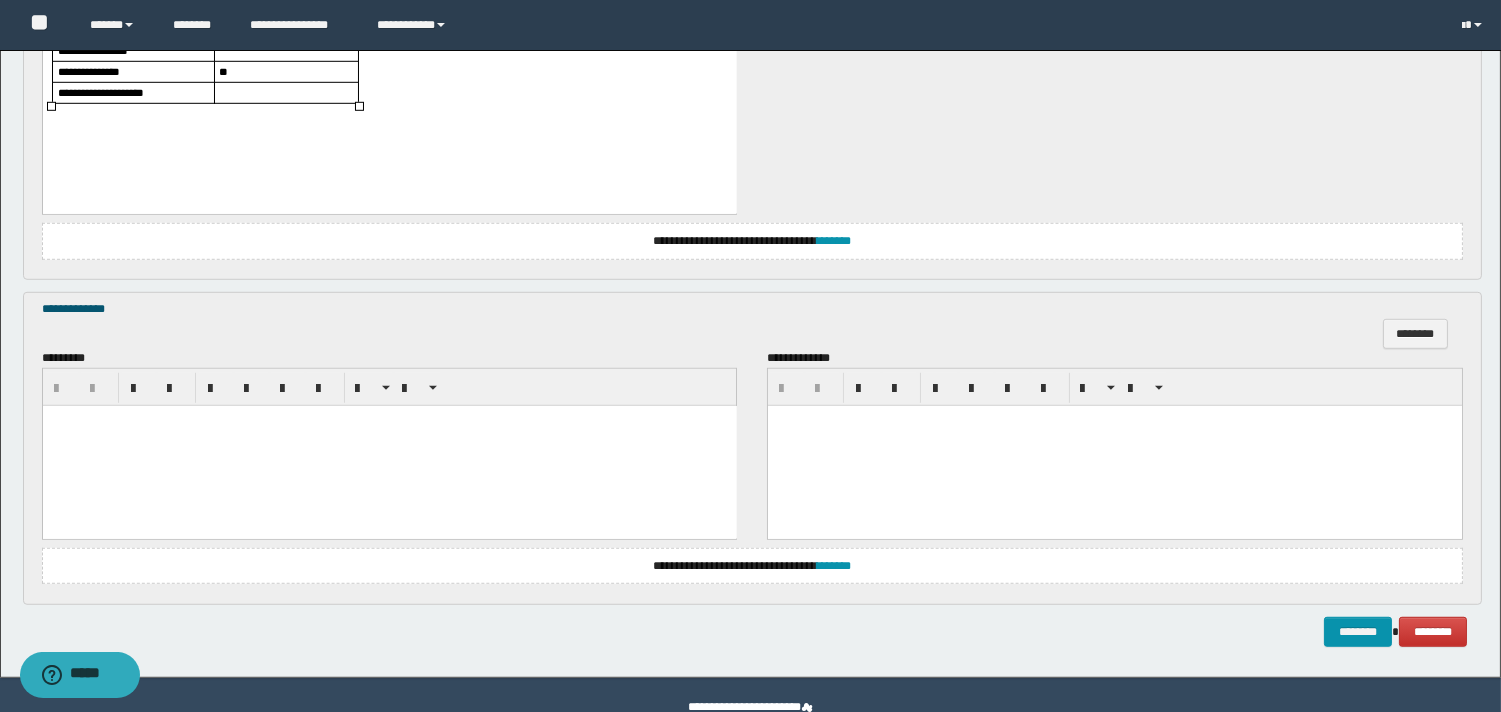 click at bounding box center [389, 446] 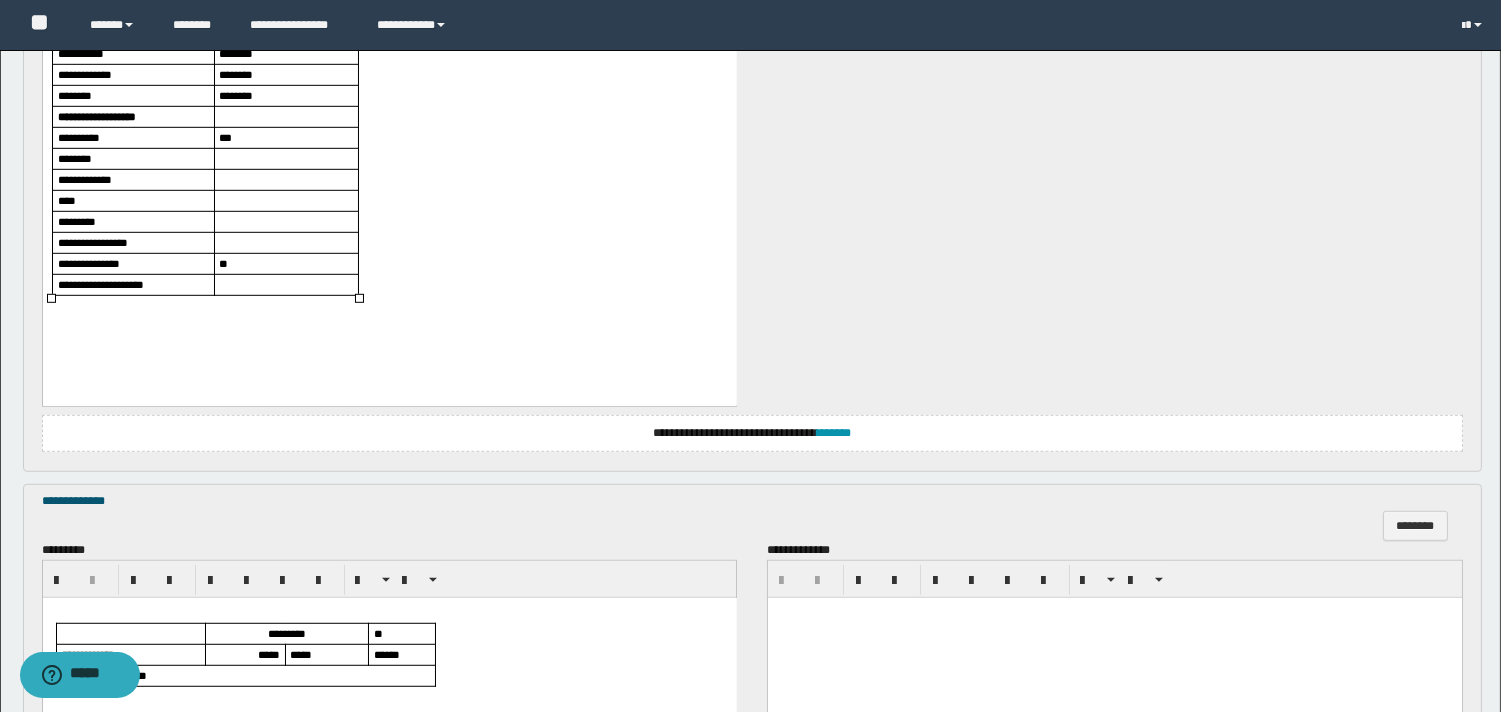 scroll, scrollTop: 2696, scrollLeft: 0, axis: vertical 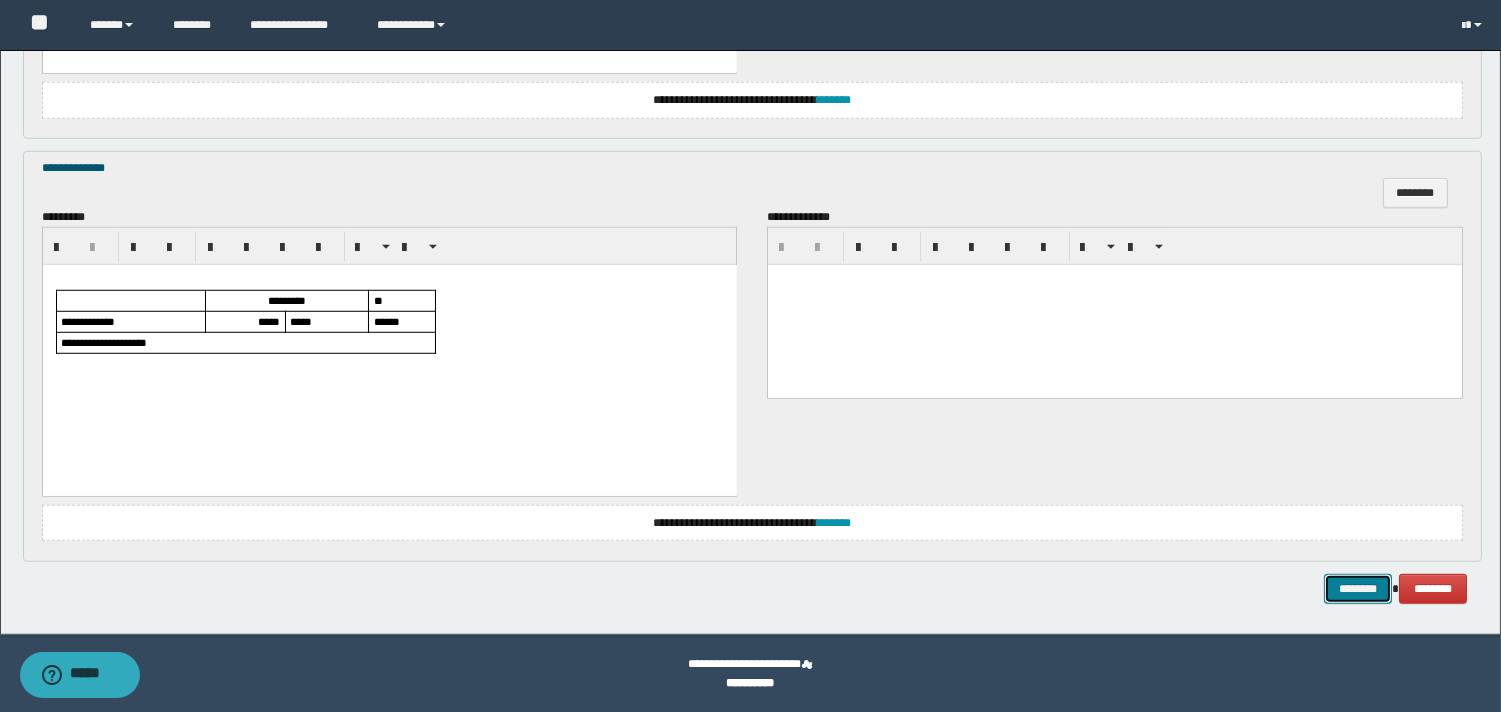 click on "********" at bounding box center [1358, 589] 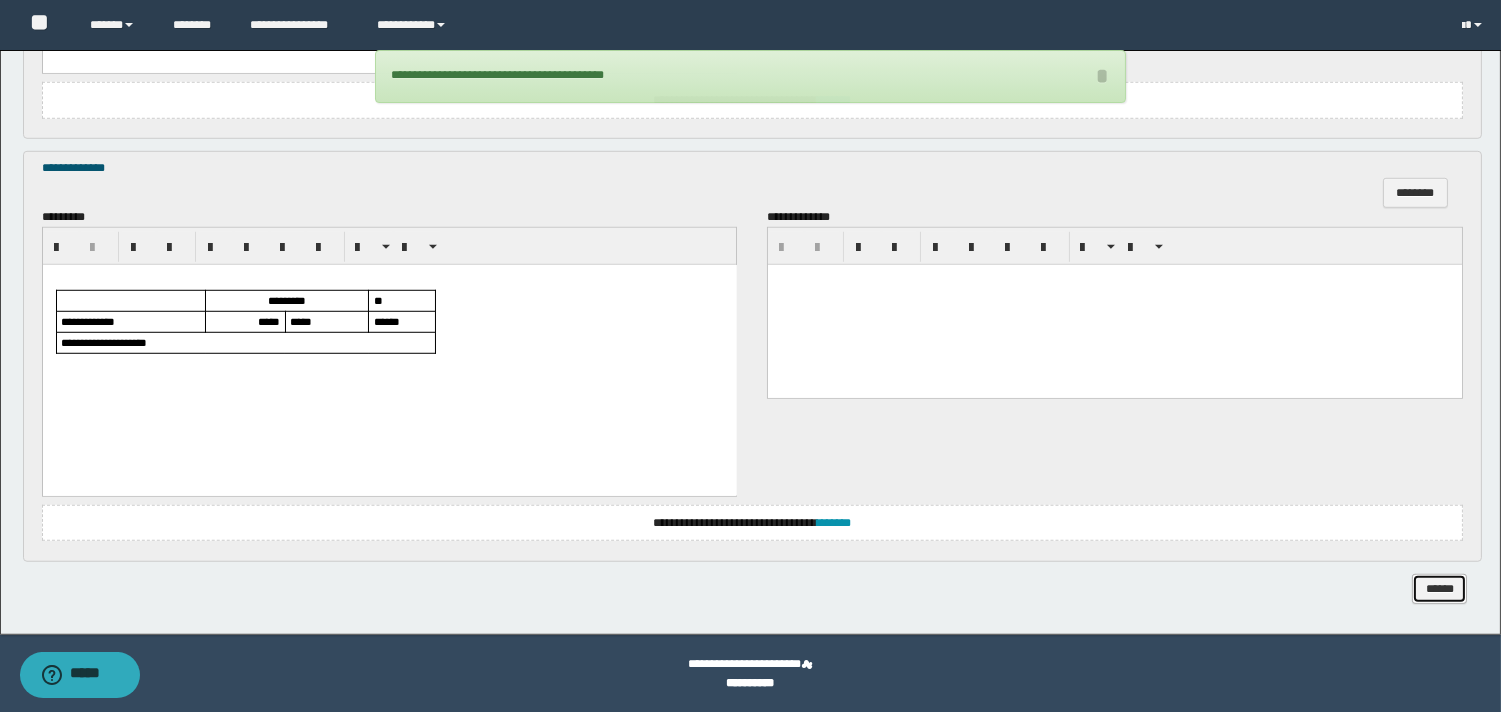 click on "******" at bounding box center (1439, 589) 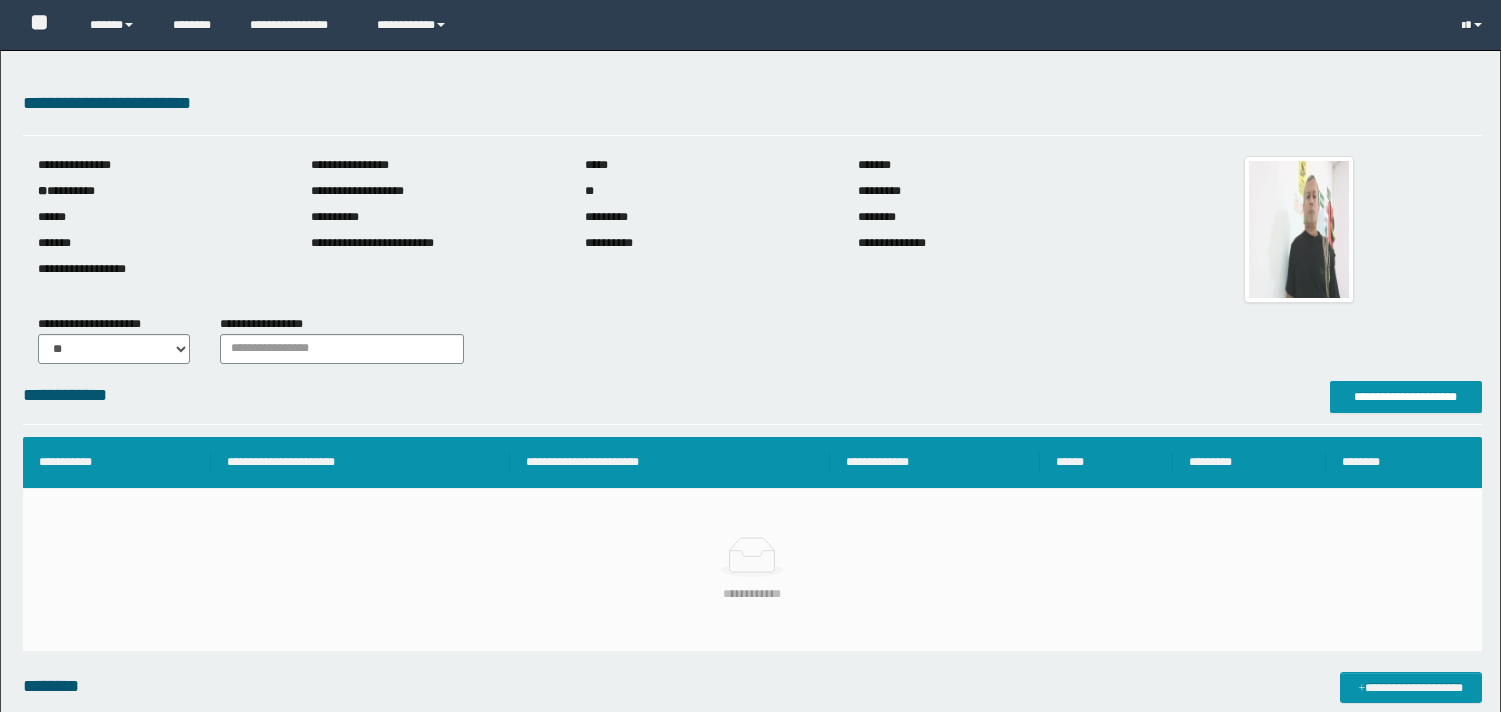 scroll, scrollTop: 0, scrollLeft: 0, axis: both 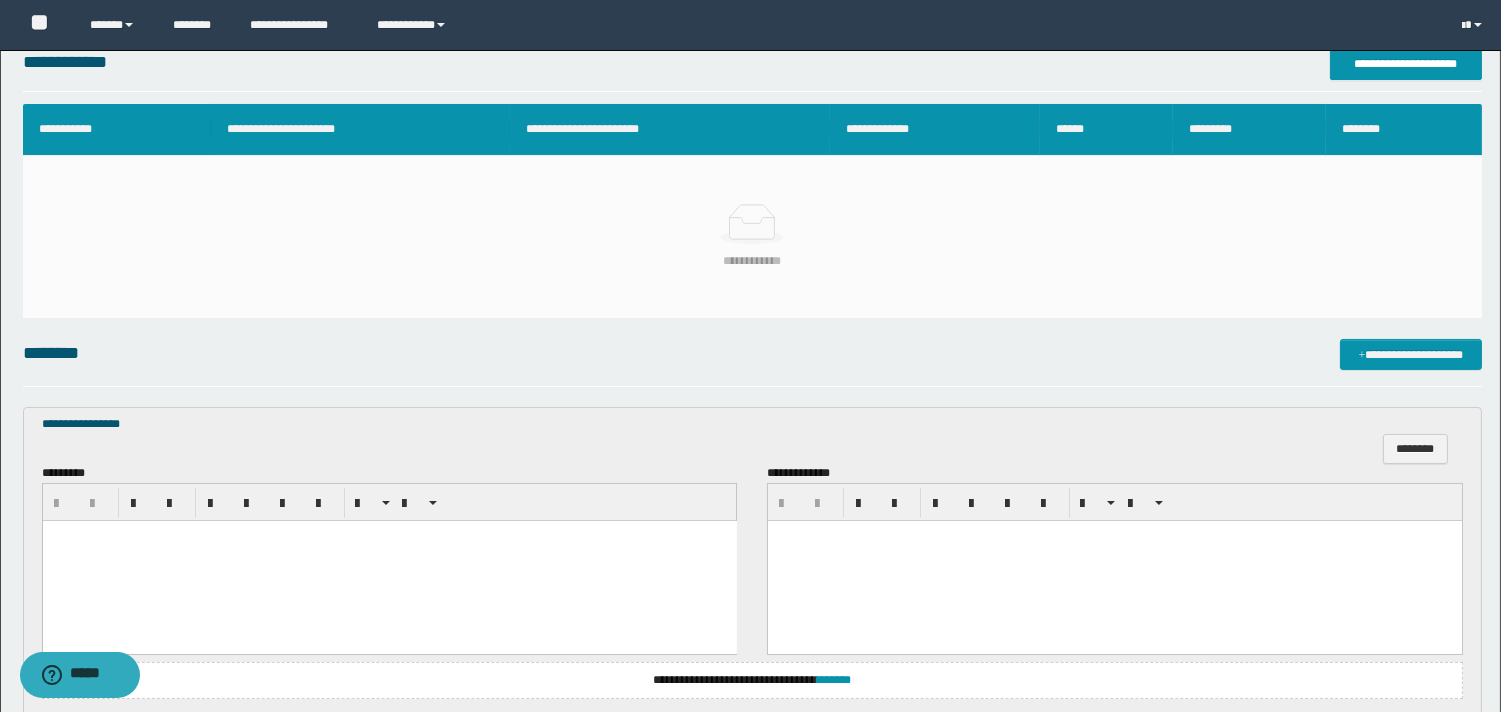 click at bounding box center [389, 560] 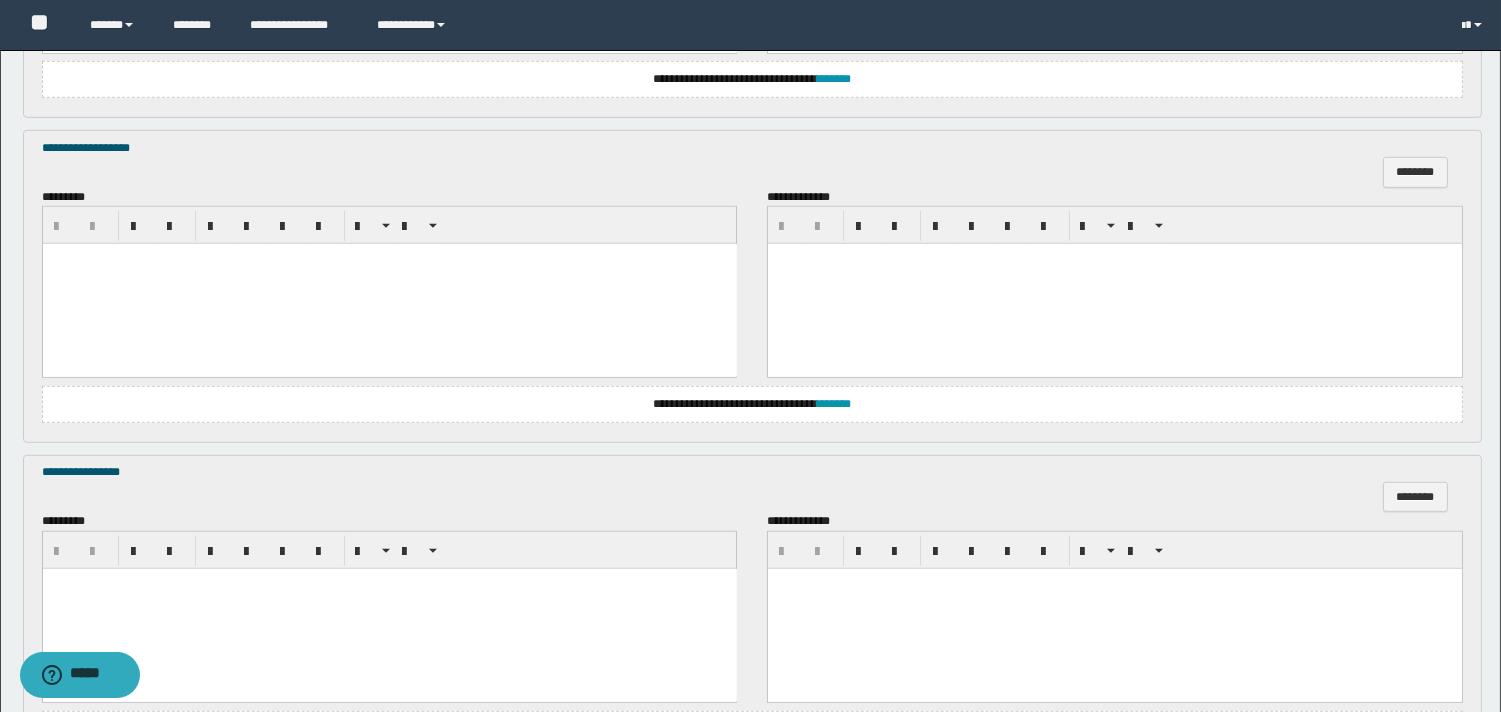 scroll, scrollTop: 2317, scrollLeft: 0, axis: vertical 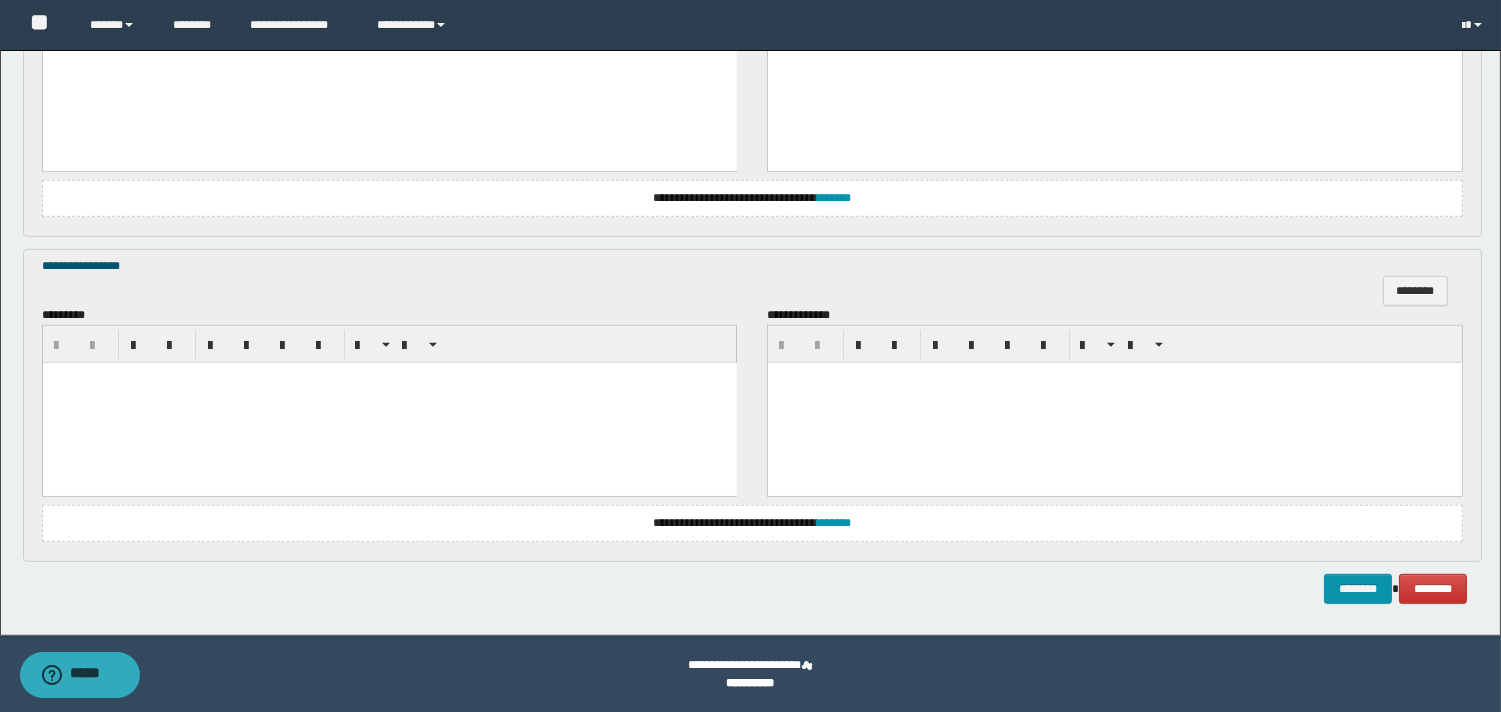 click at bounding box center (389, 378) 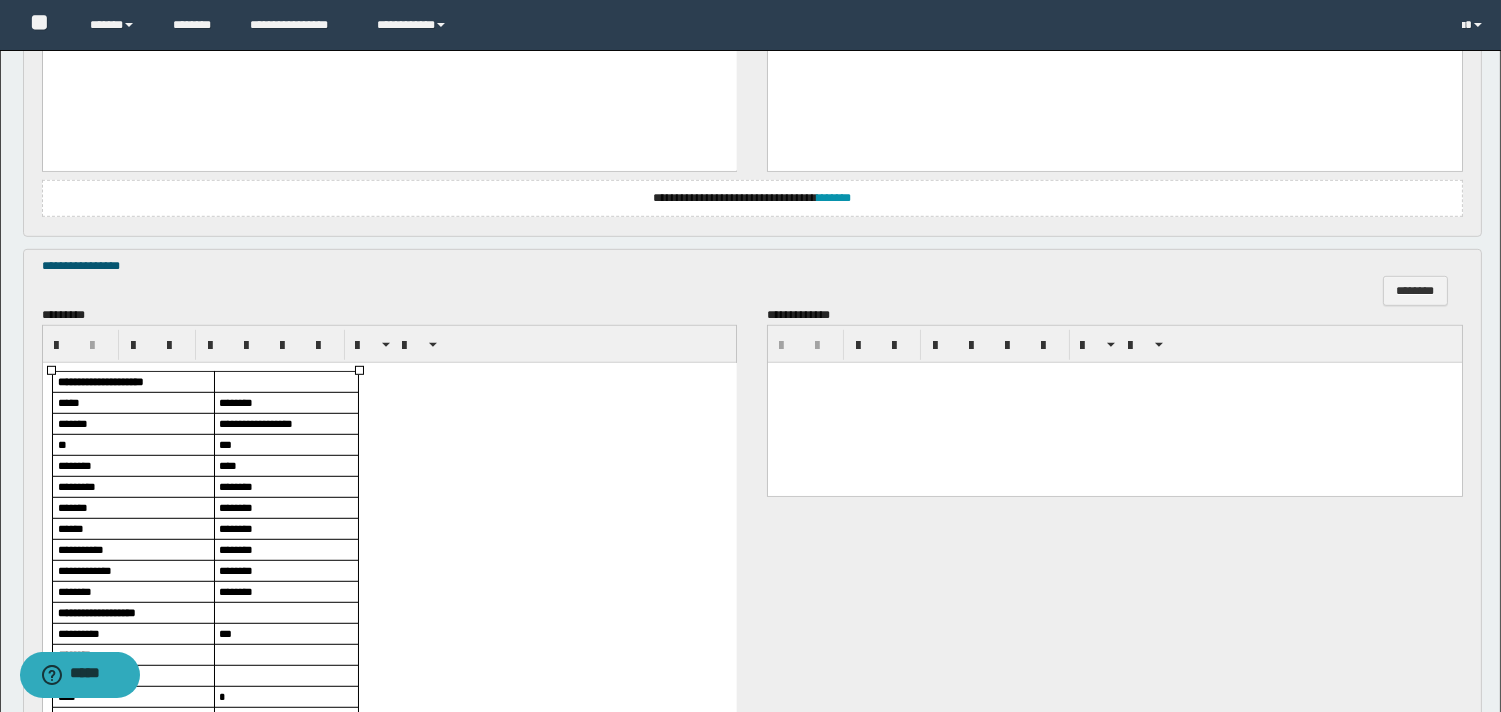 click on "***" at bounding box center (224, 444) 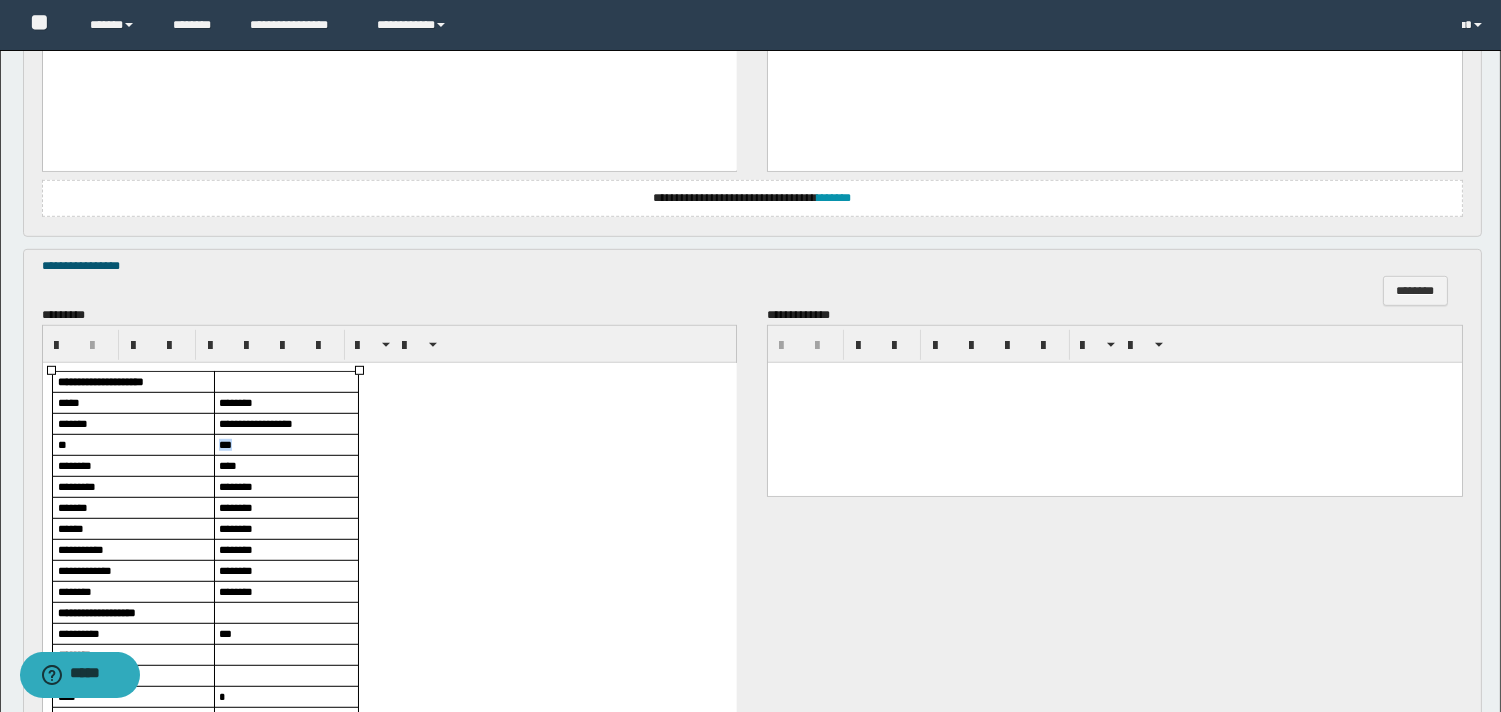 click on "***" at bounding box center (224, 444) 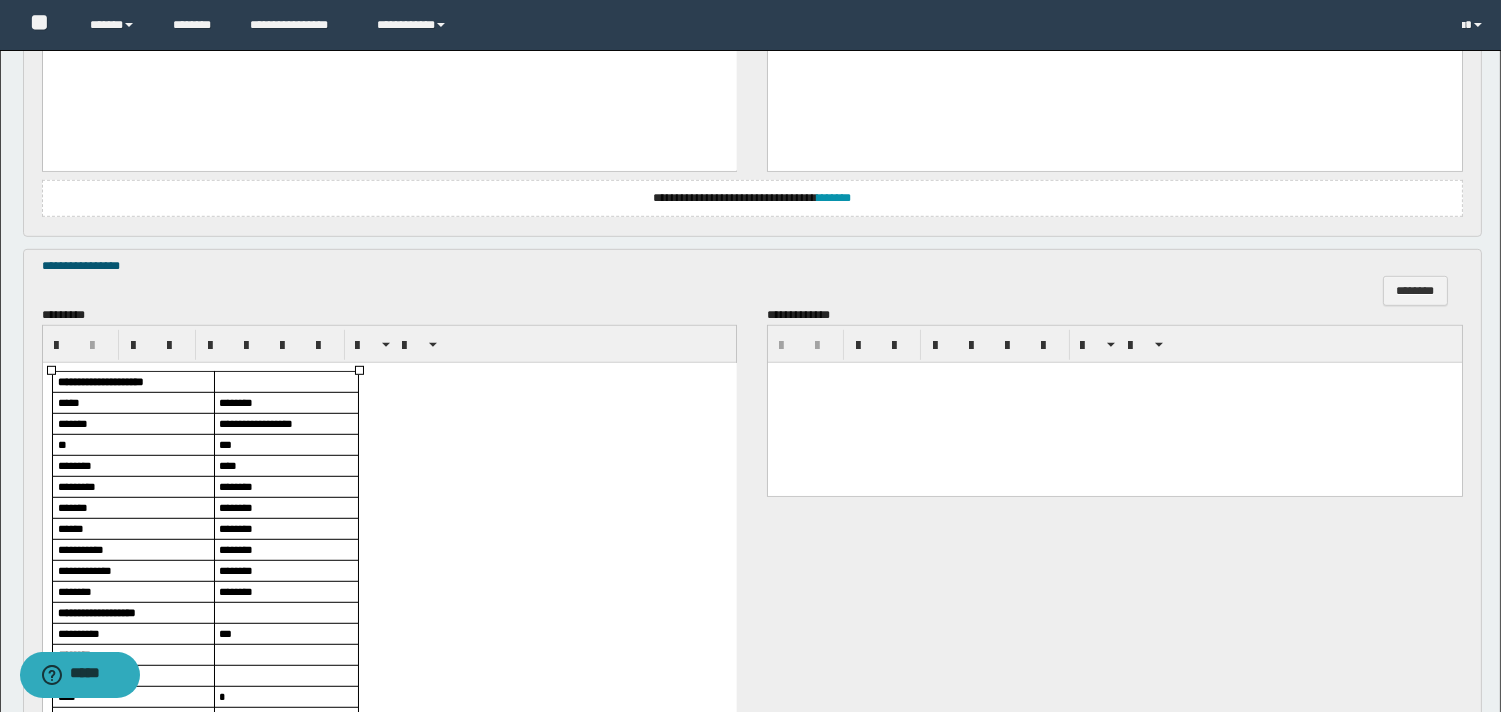 click on "****" at bounding box center (227, 465) 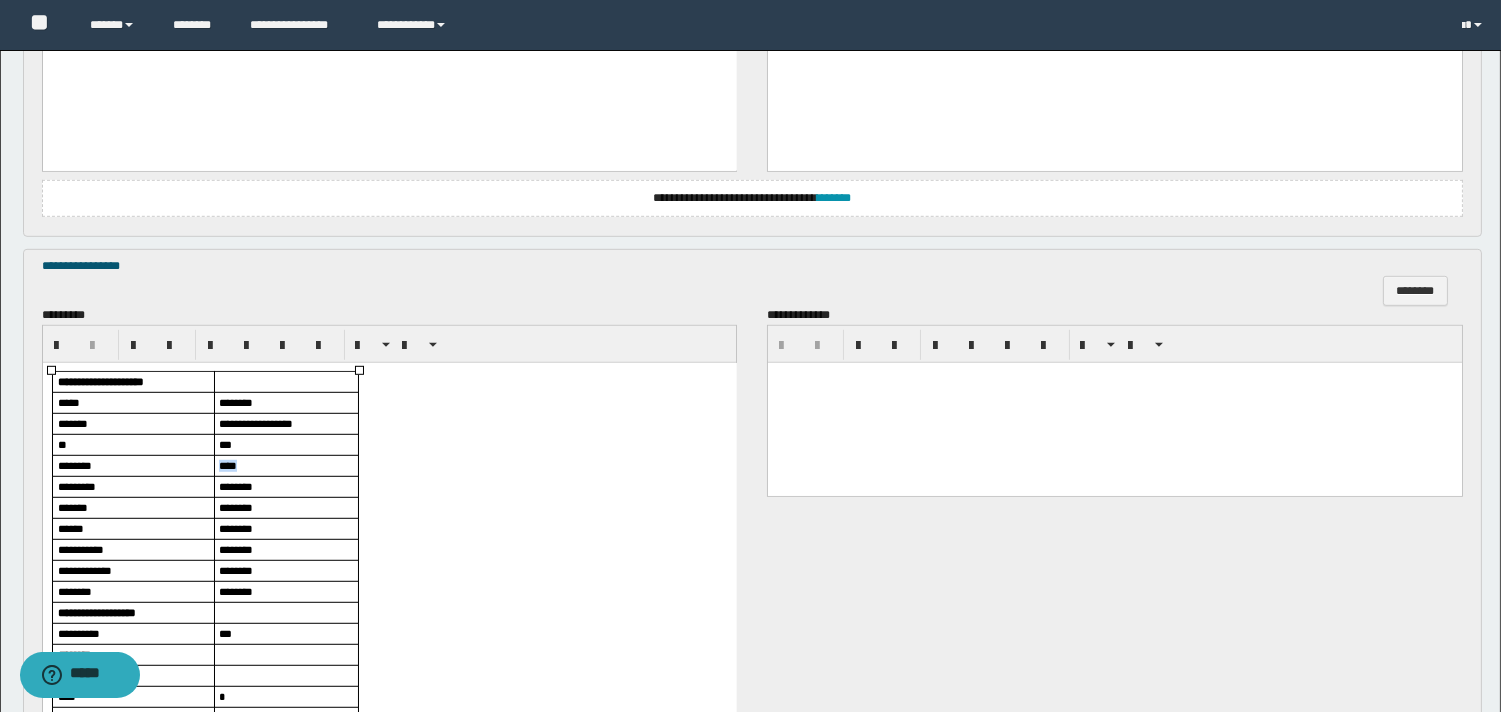 click on "****" at bounding box center (227, 465) 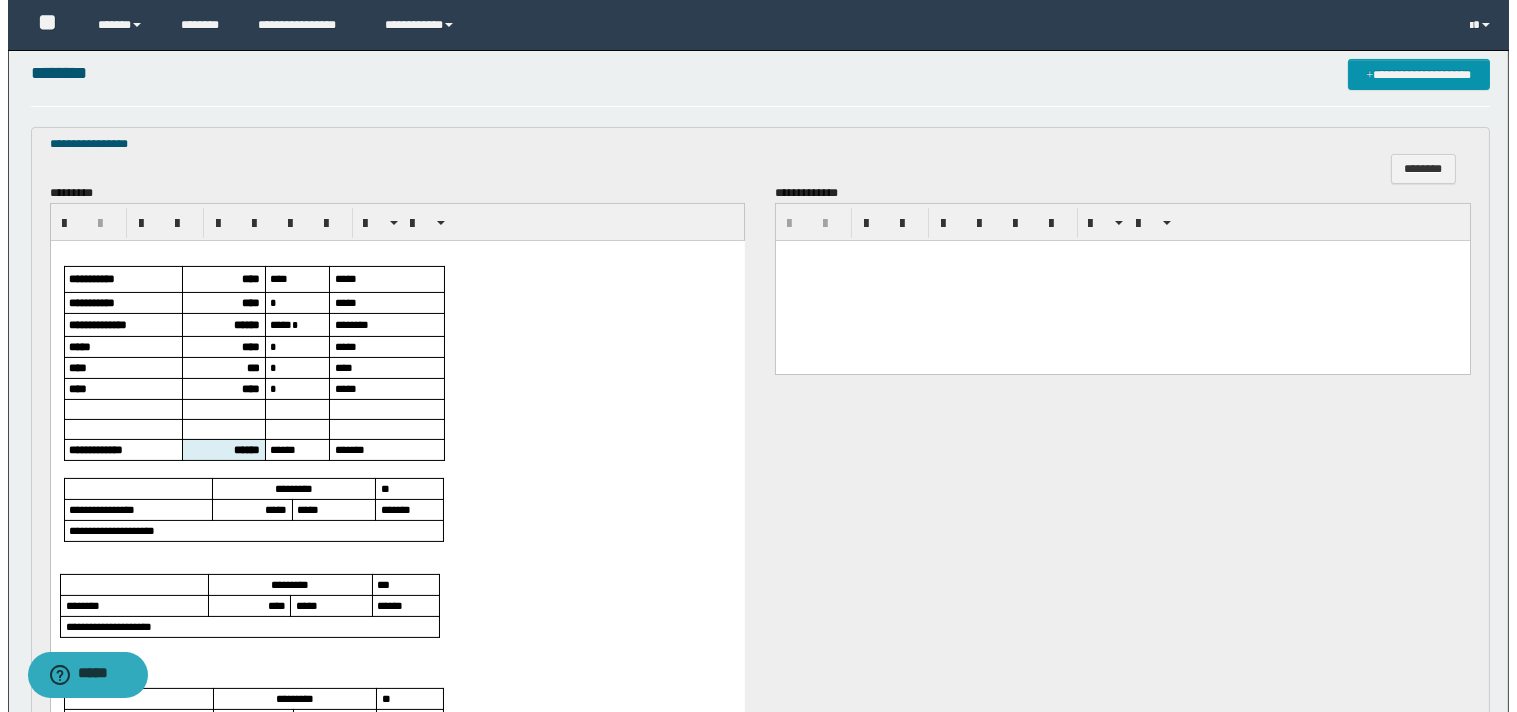 scroll, scrollTop: 0, scrollLeft: 0, axis: both 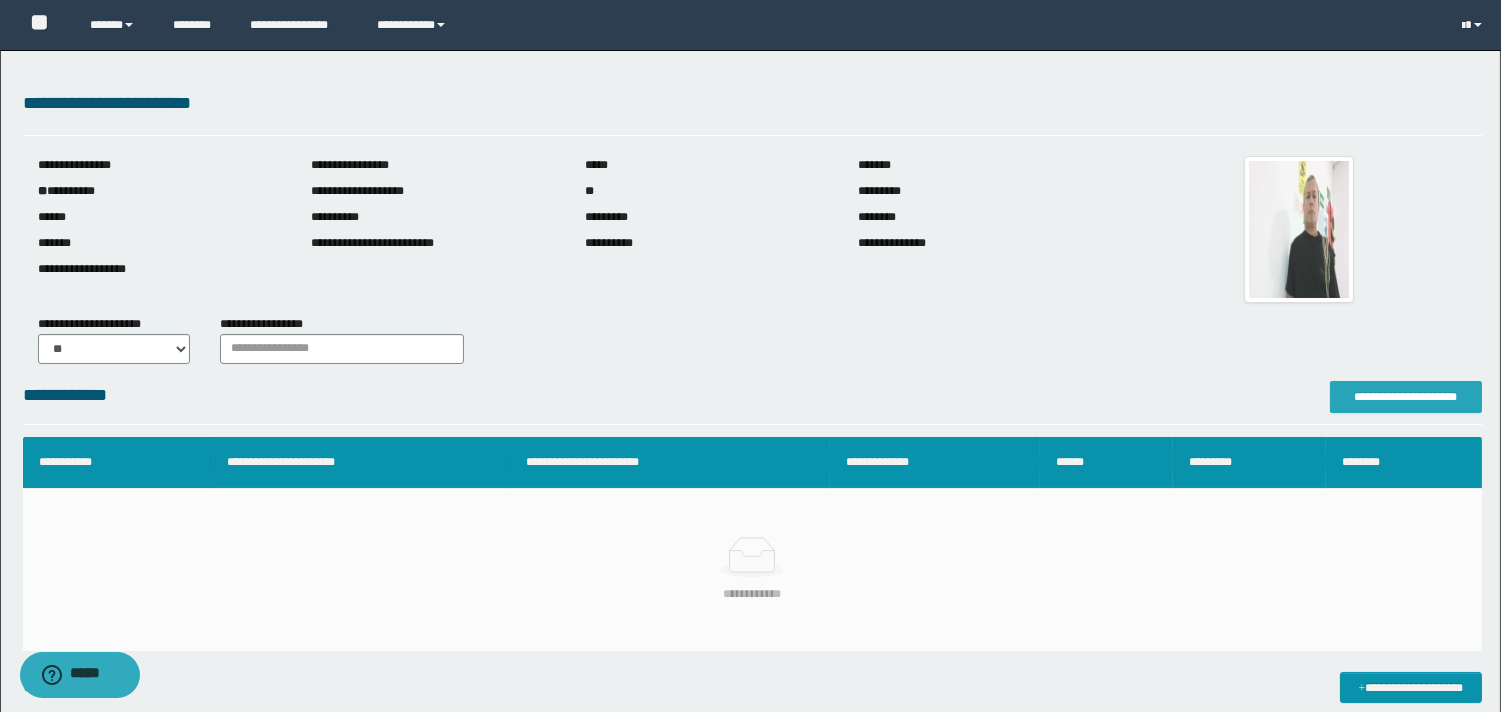 click on "**********" at bounding box center (1406, 397) 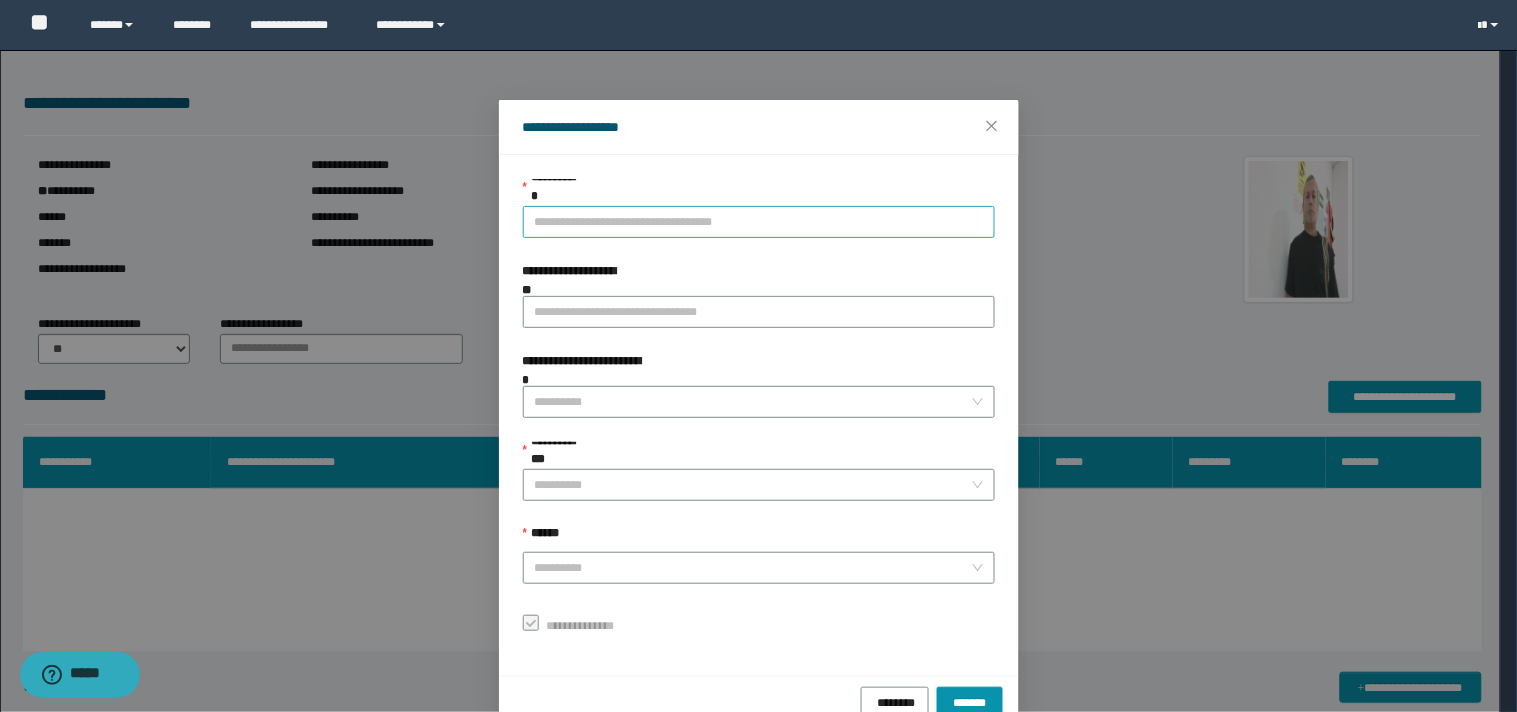 click on "**********" at bounding box center [759, 222] 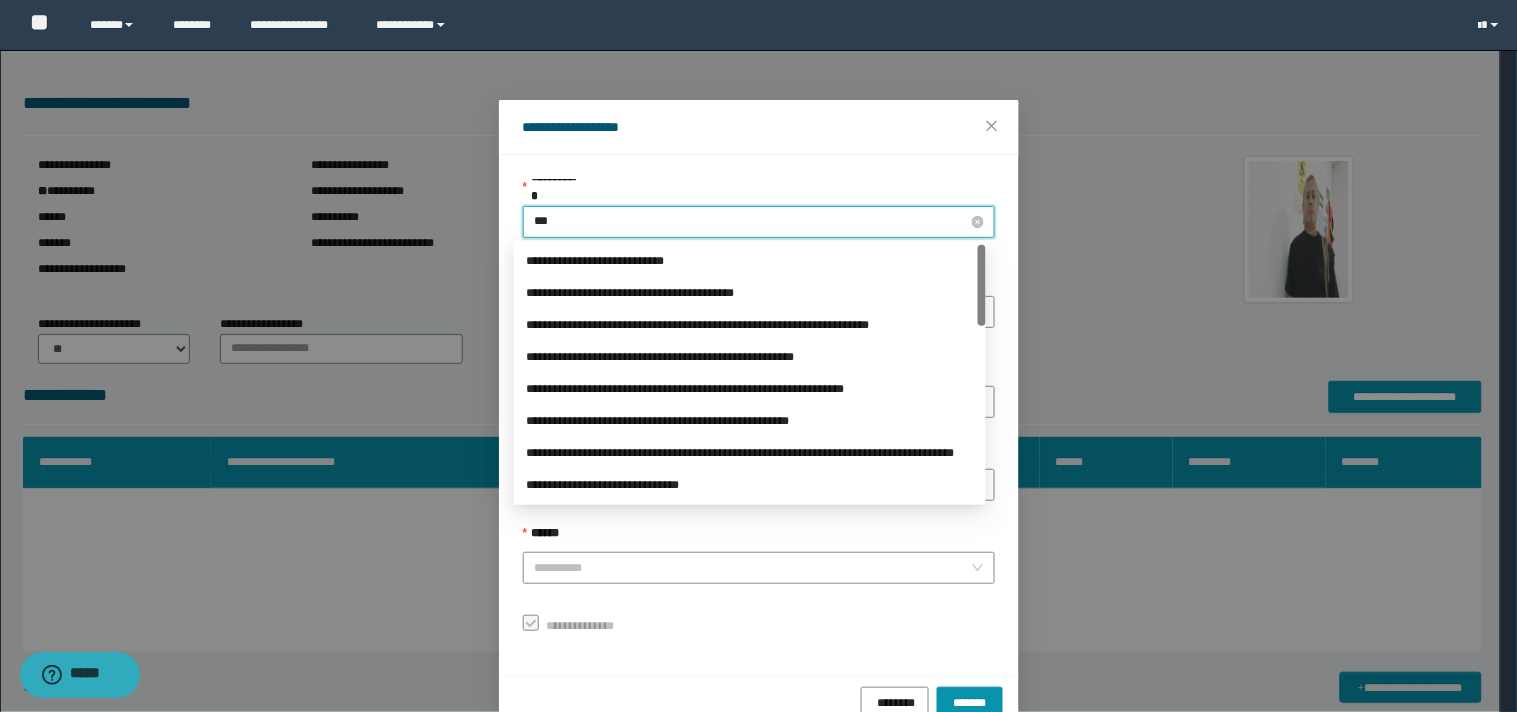 type on "****" 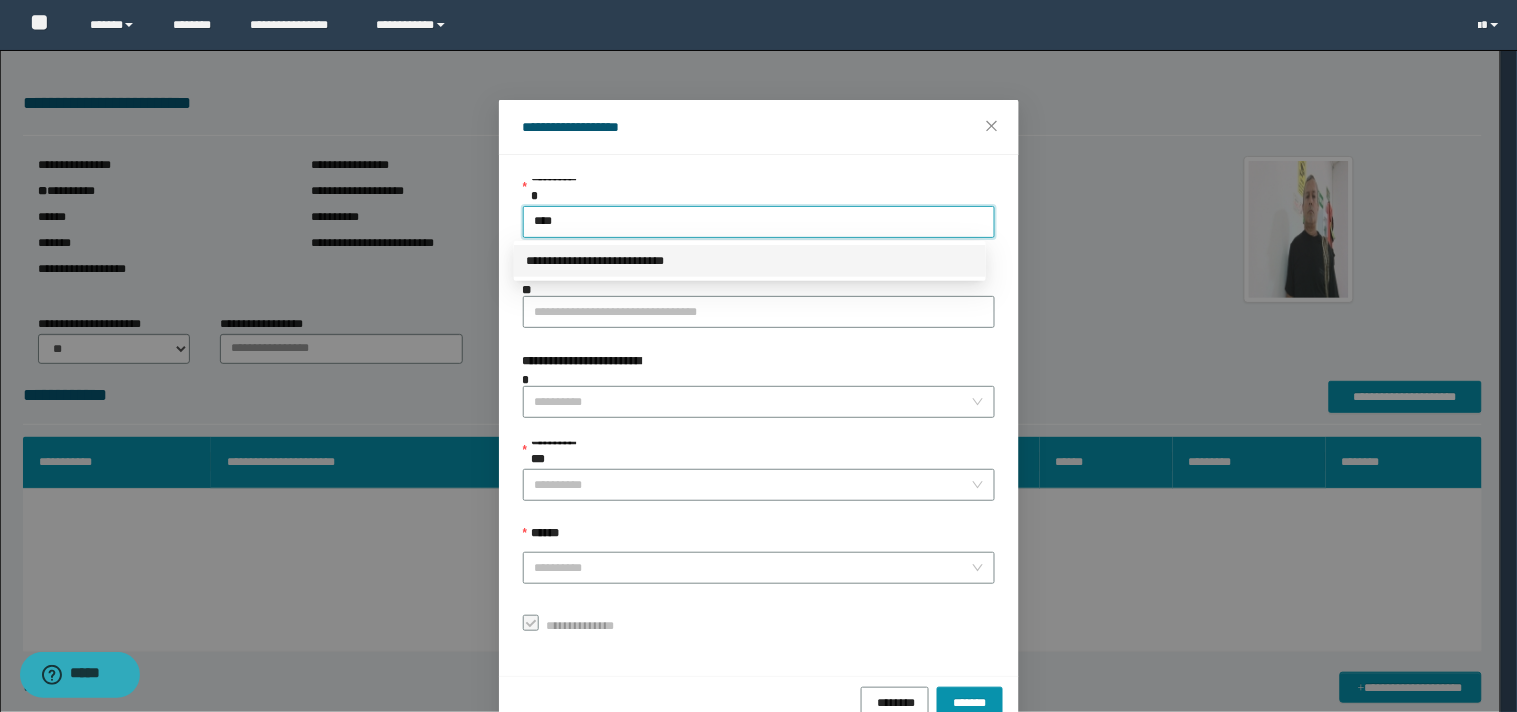 click on "**********" at bounding box center [750, 261] 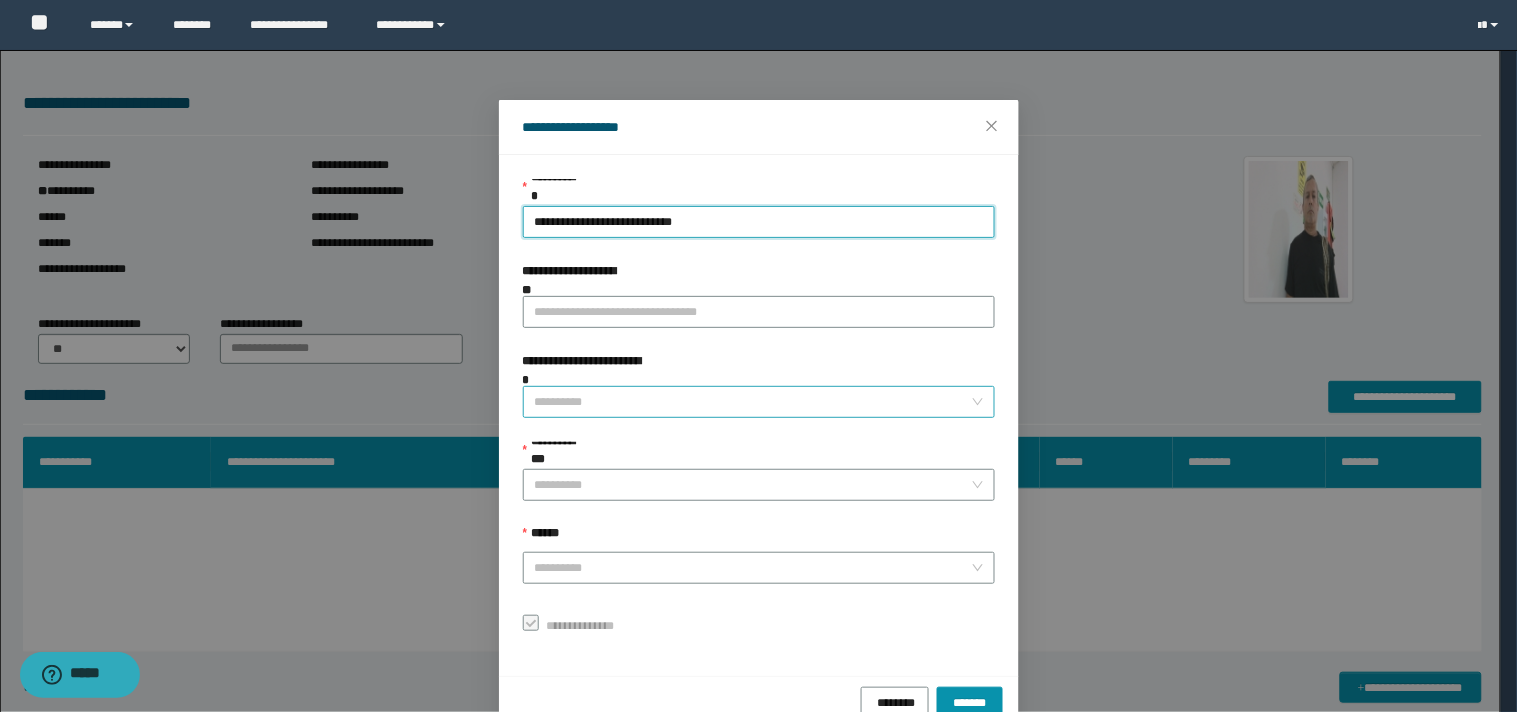 click on "**********" at bounding box center [753, 402] 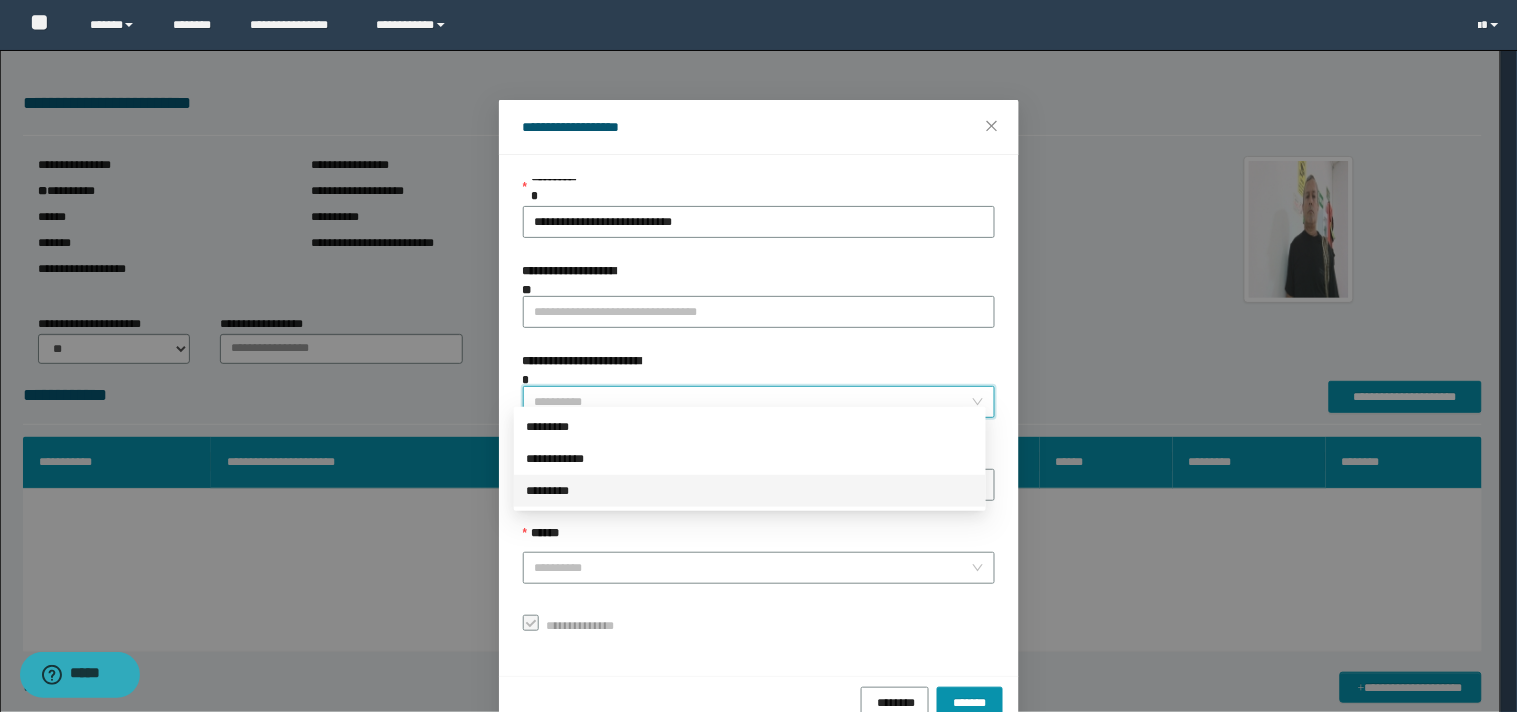 click on "**********" at bounding box center (759, 415) 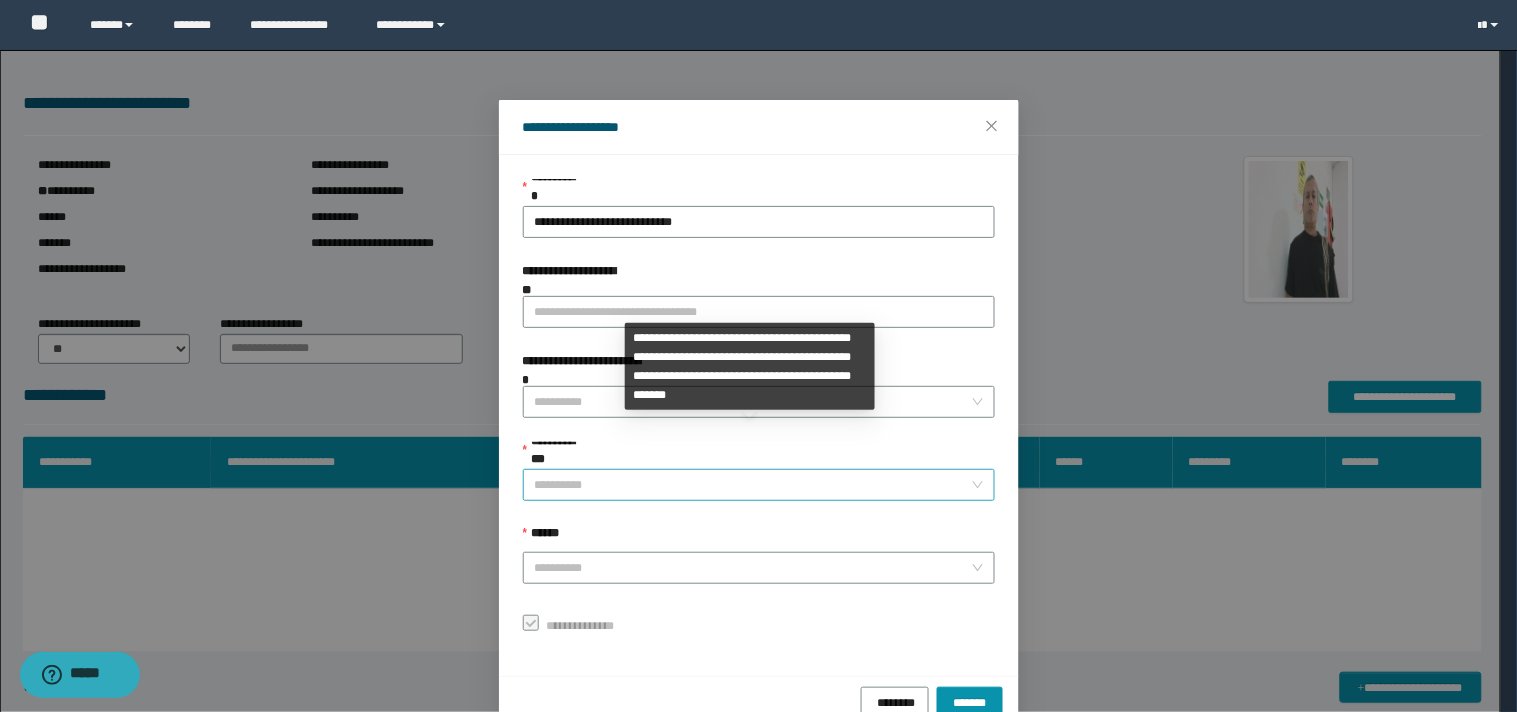 click on "**********" at bounding box center (753, 485) 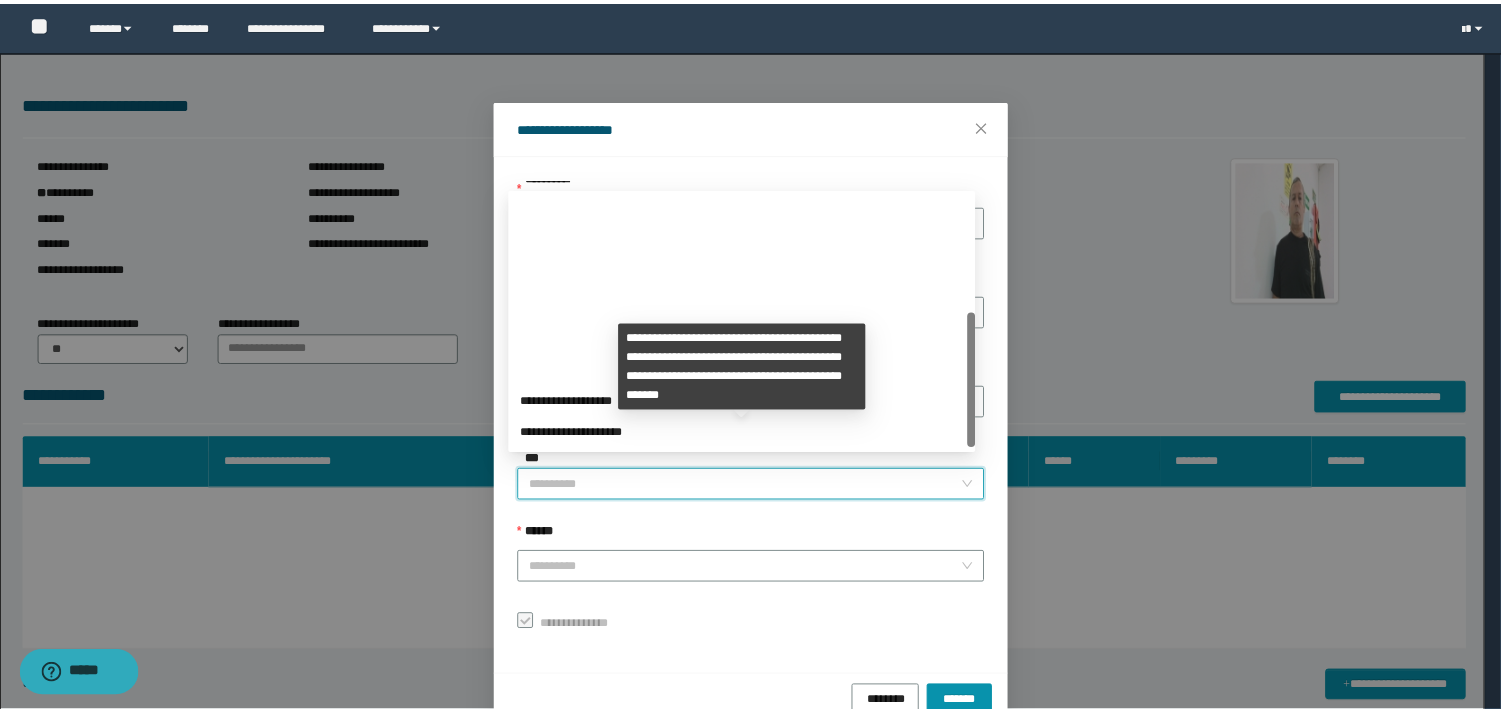 scroll, scrollTop: 224, scrollLeft: 0, axis: vertical 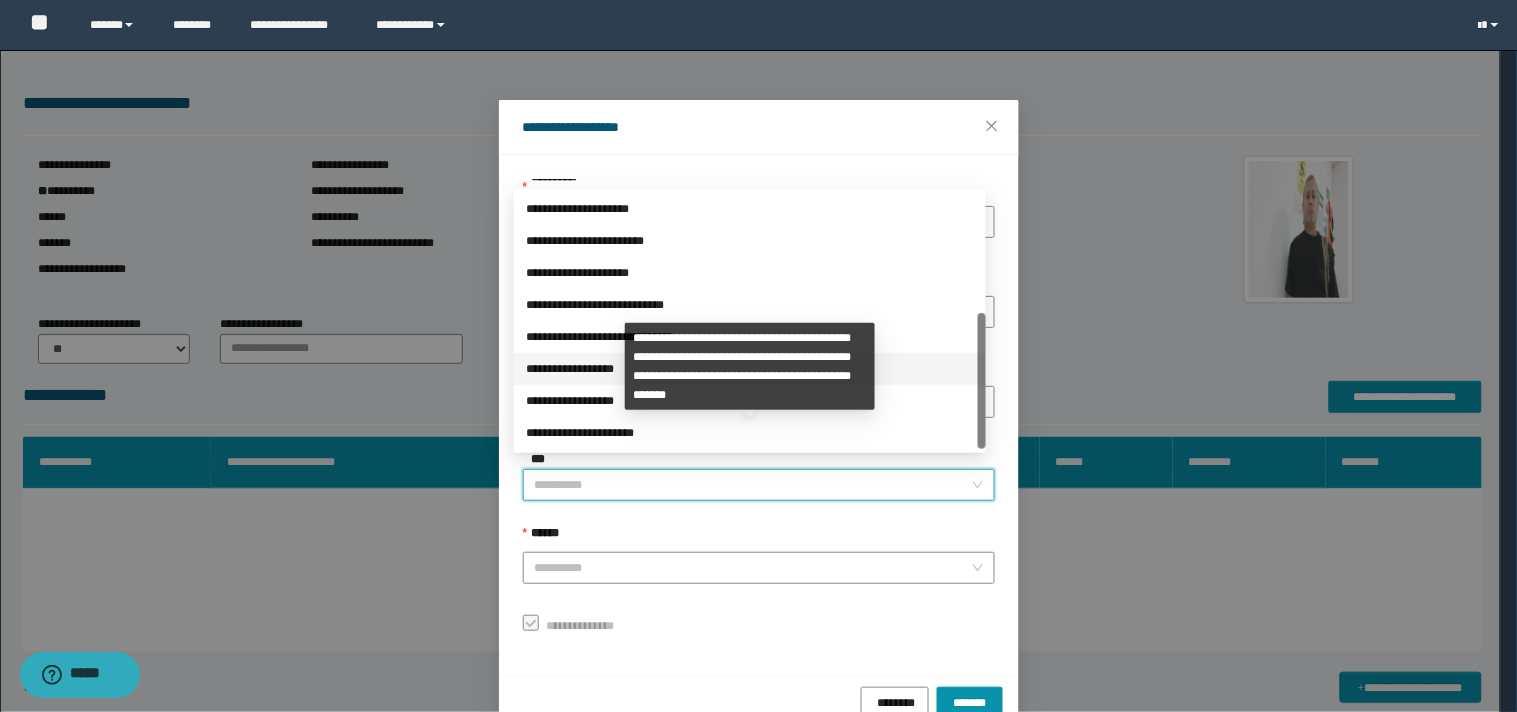 click on "**********" at bounding box center [750, 369] 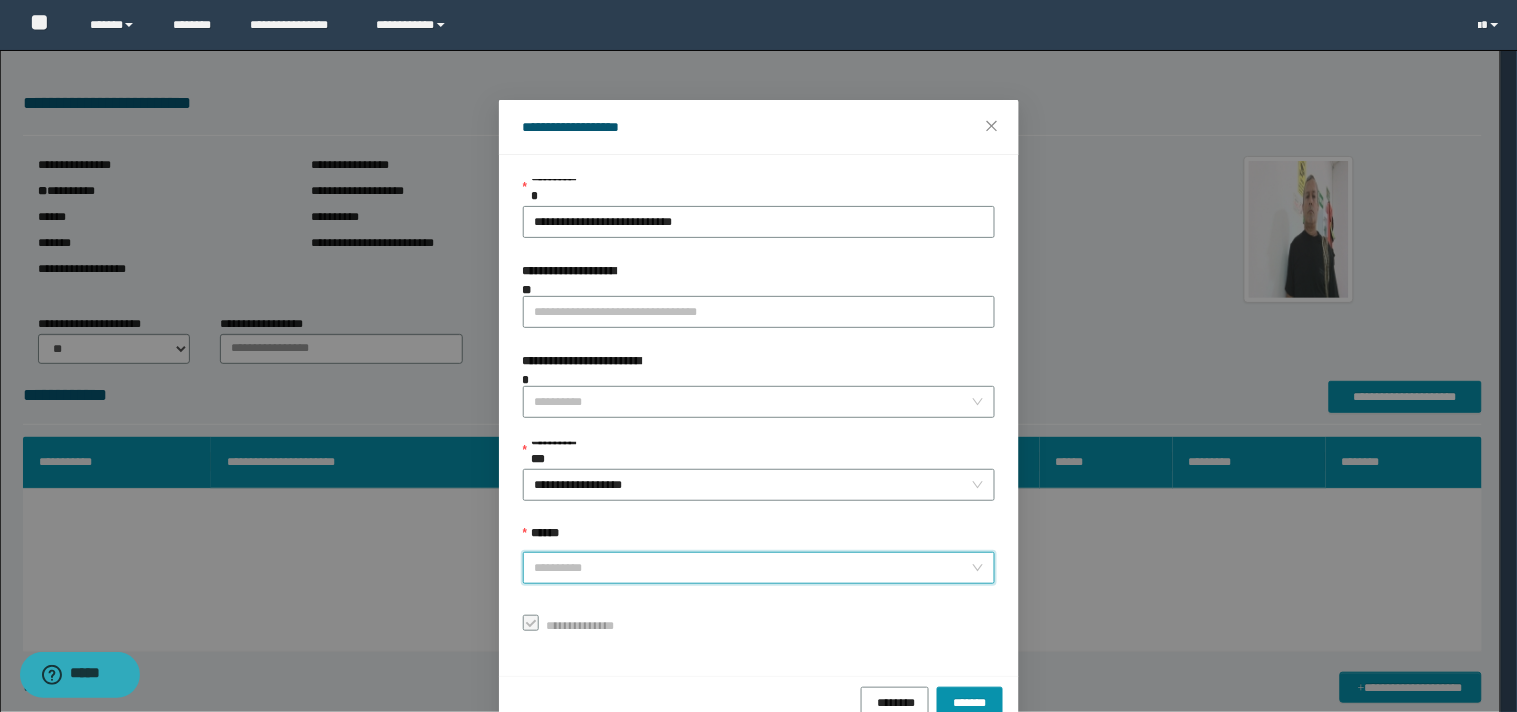 click on "******" at bounding box center [753, 568] 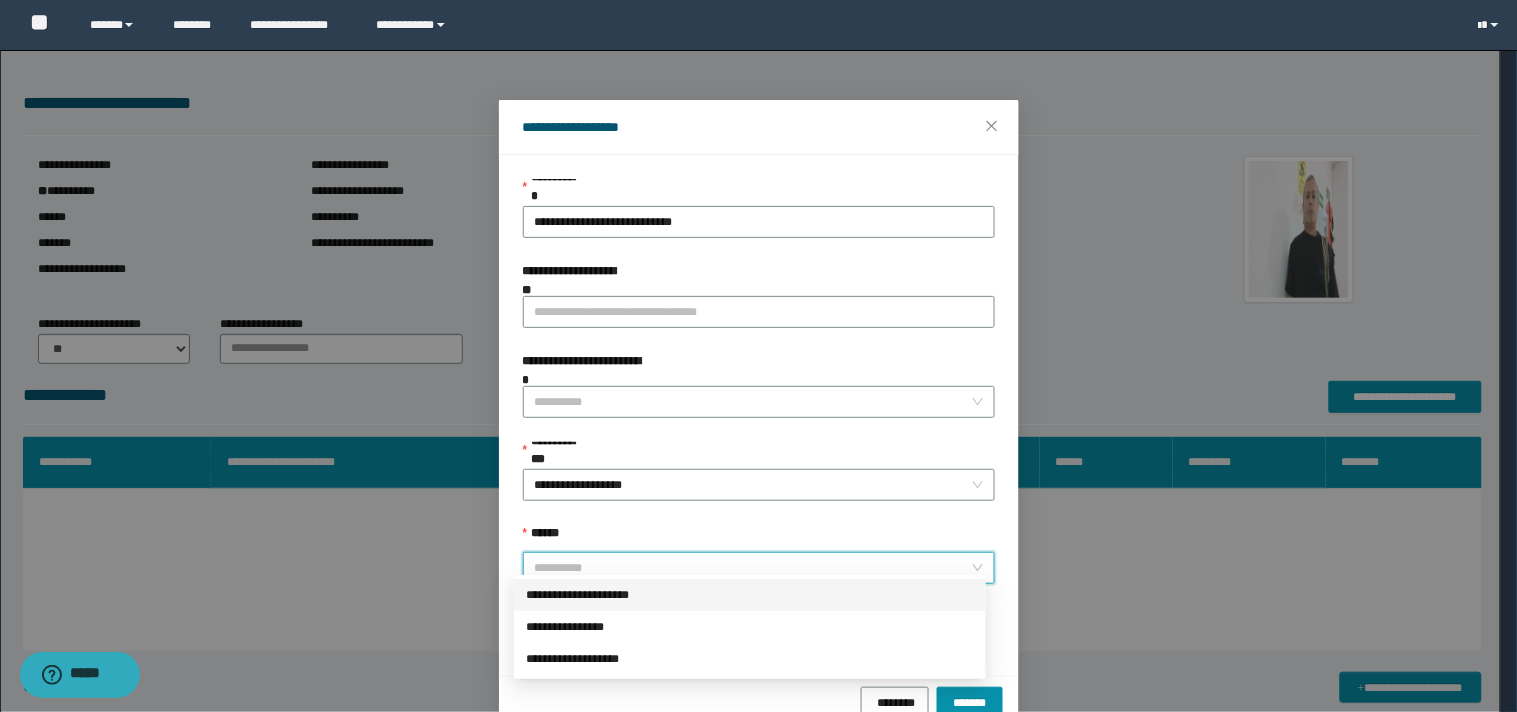 click on "**********" at bounding box center (750, 595) 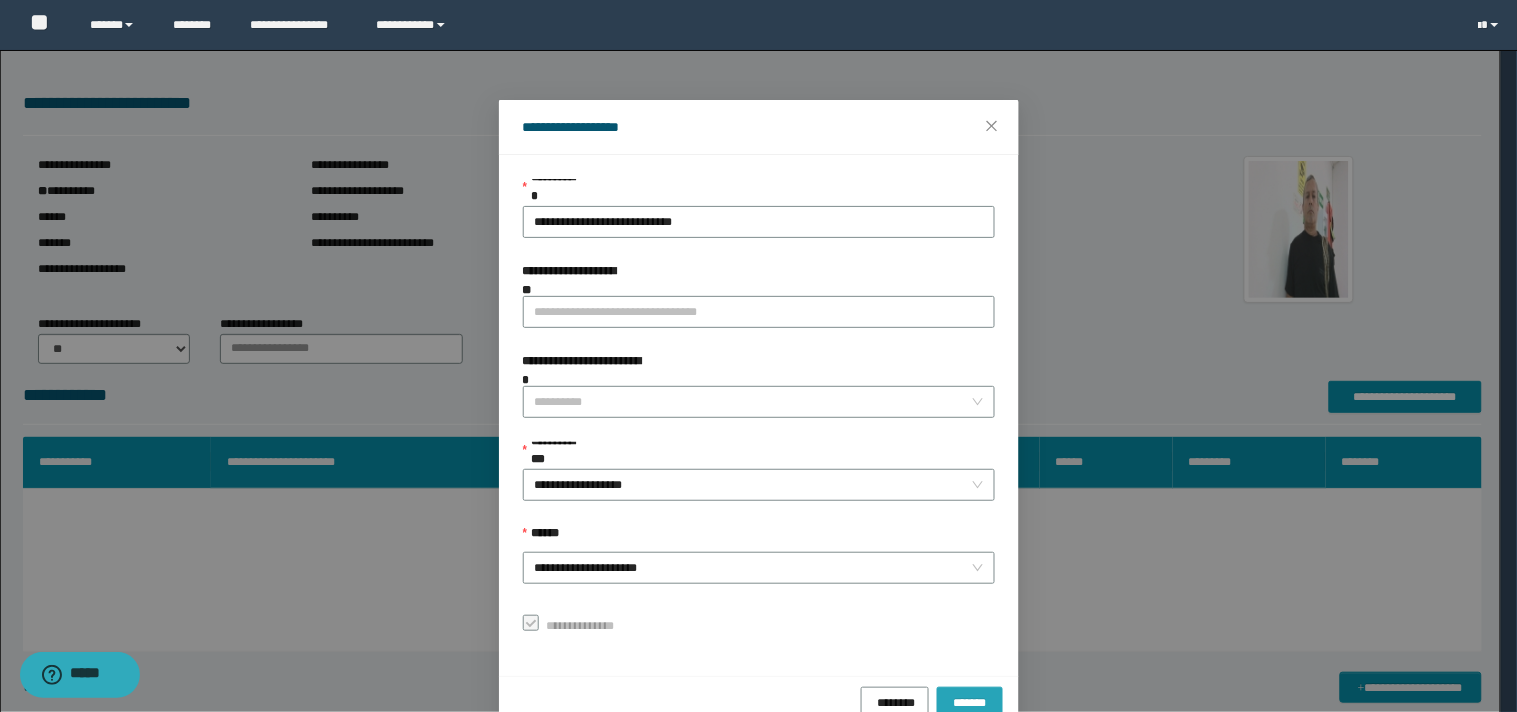 click on "*******" at bounding box center [970, 703] 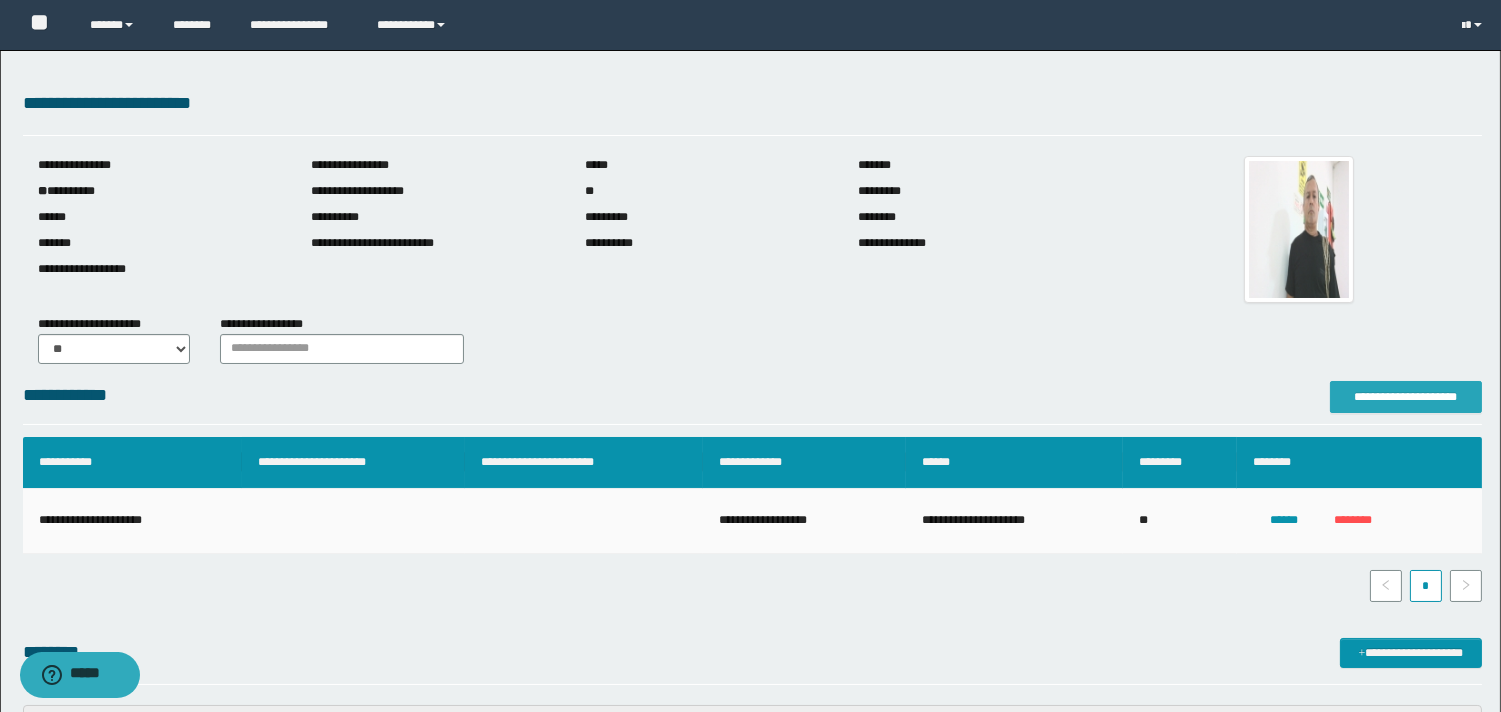 scroll, scrollTop: 444, scrollLeft: 0, axis: vertical 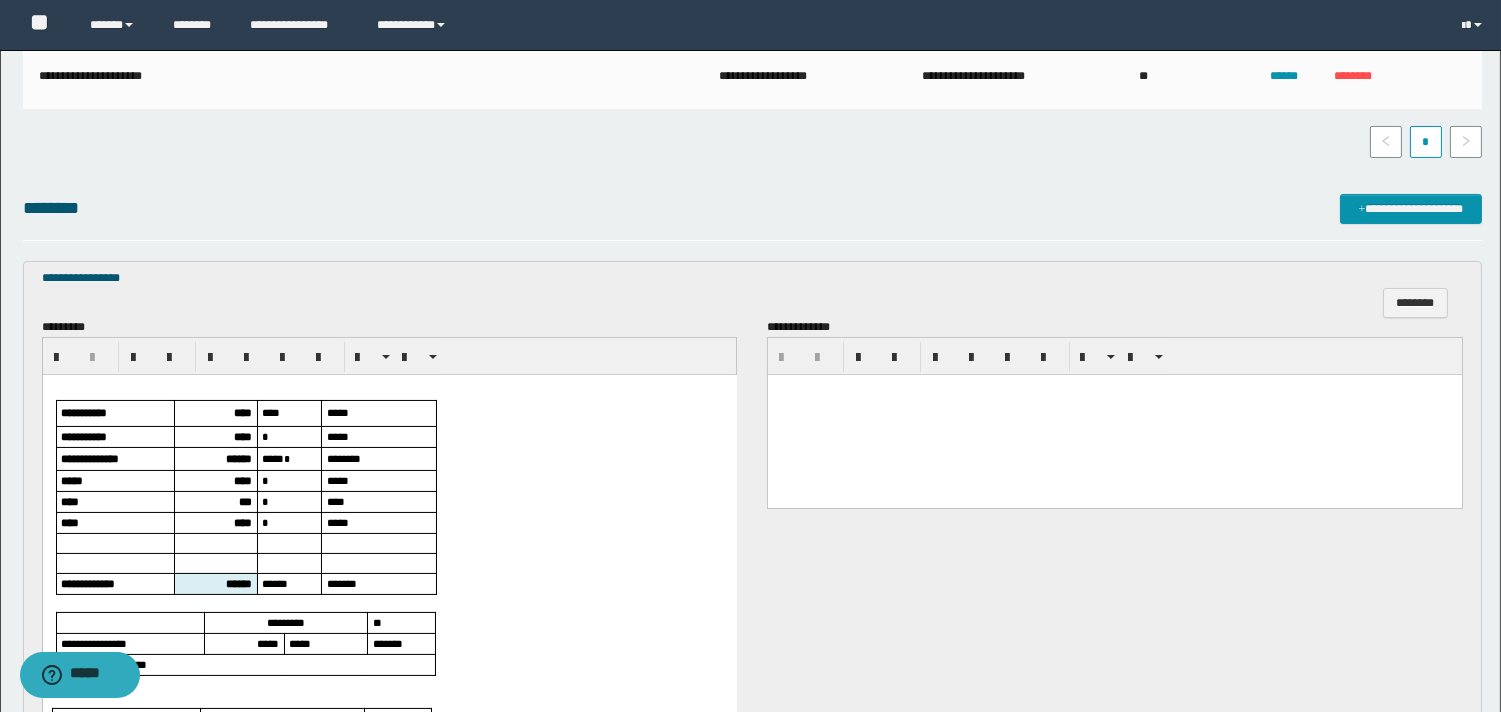 click on "****" at bounding box center (242, 412) 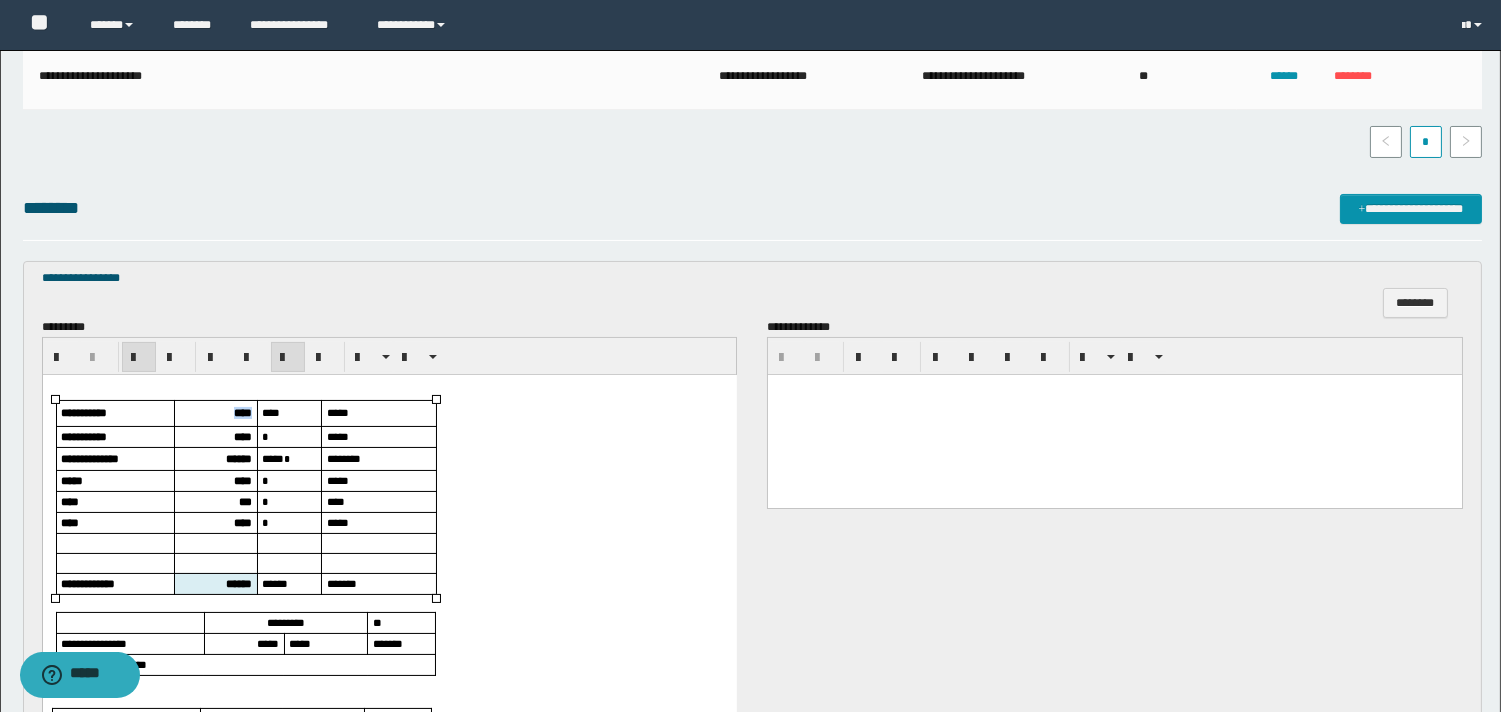 click on "****" at bounding box center [242, 412] 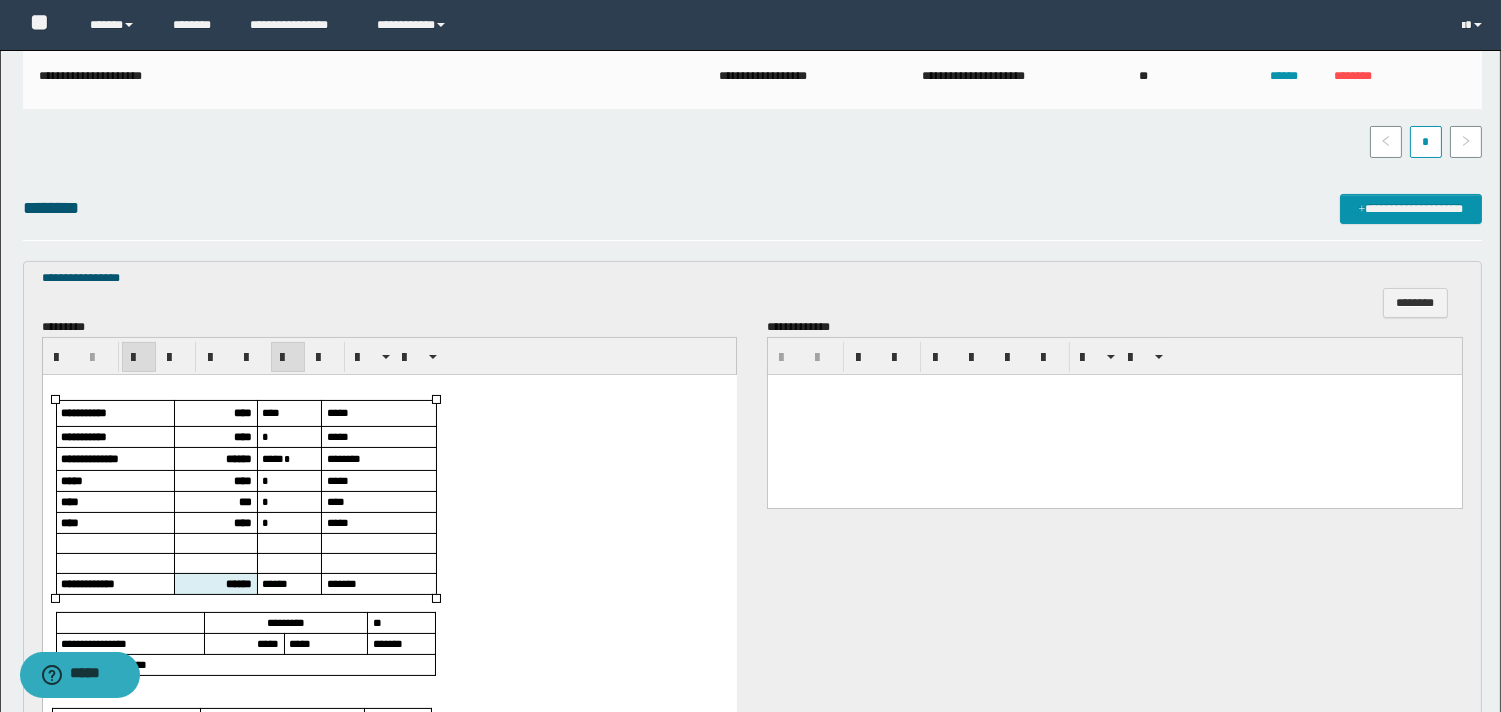 click on "****" at bounding box center [242, 436] 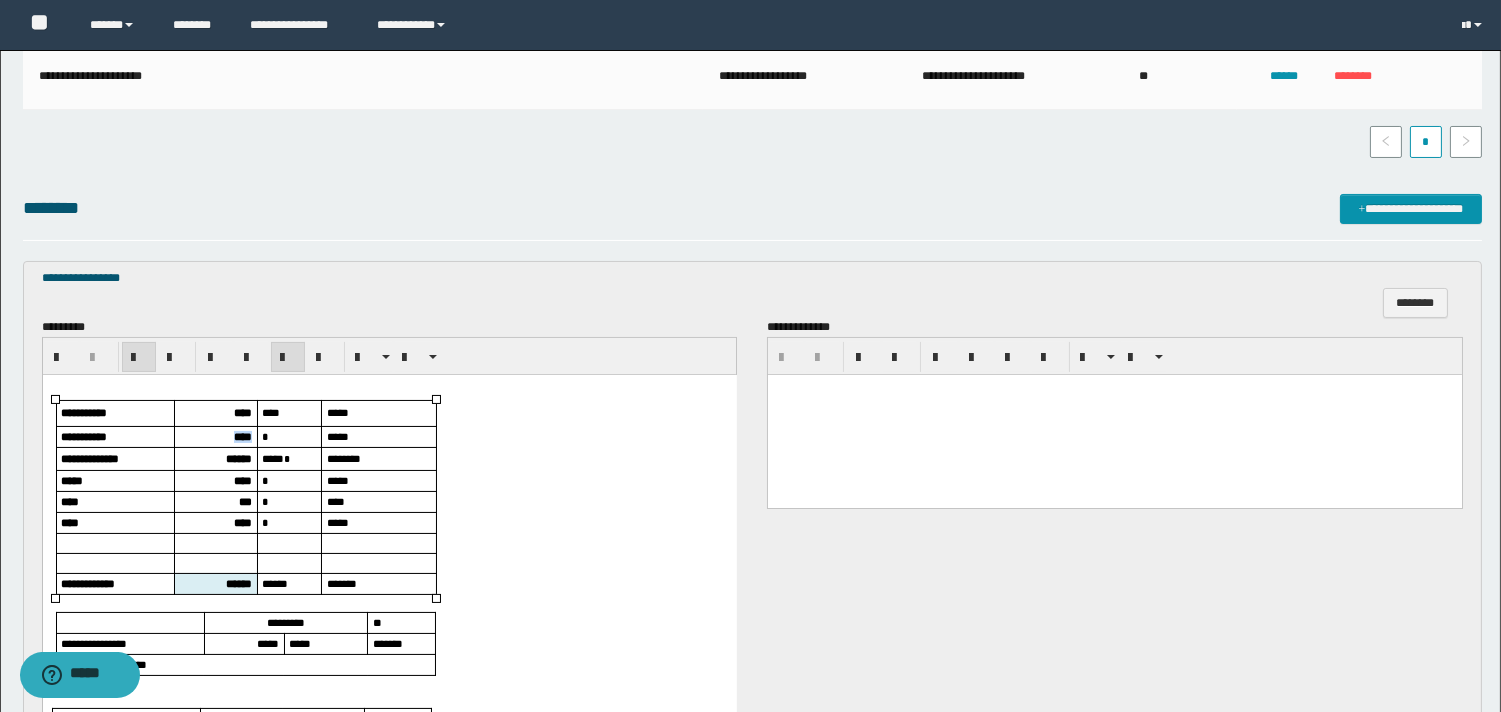 click on "****" at bounding box center [242, 436] 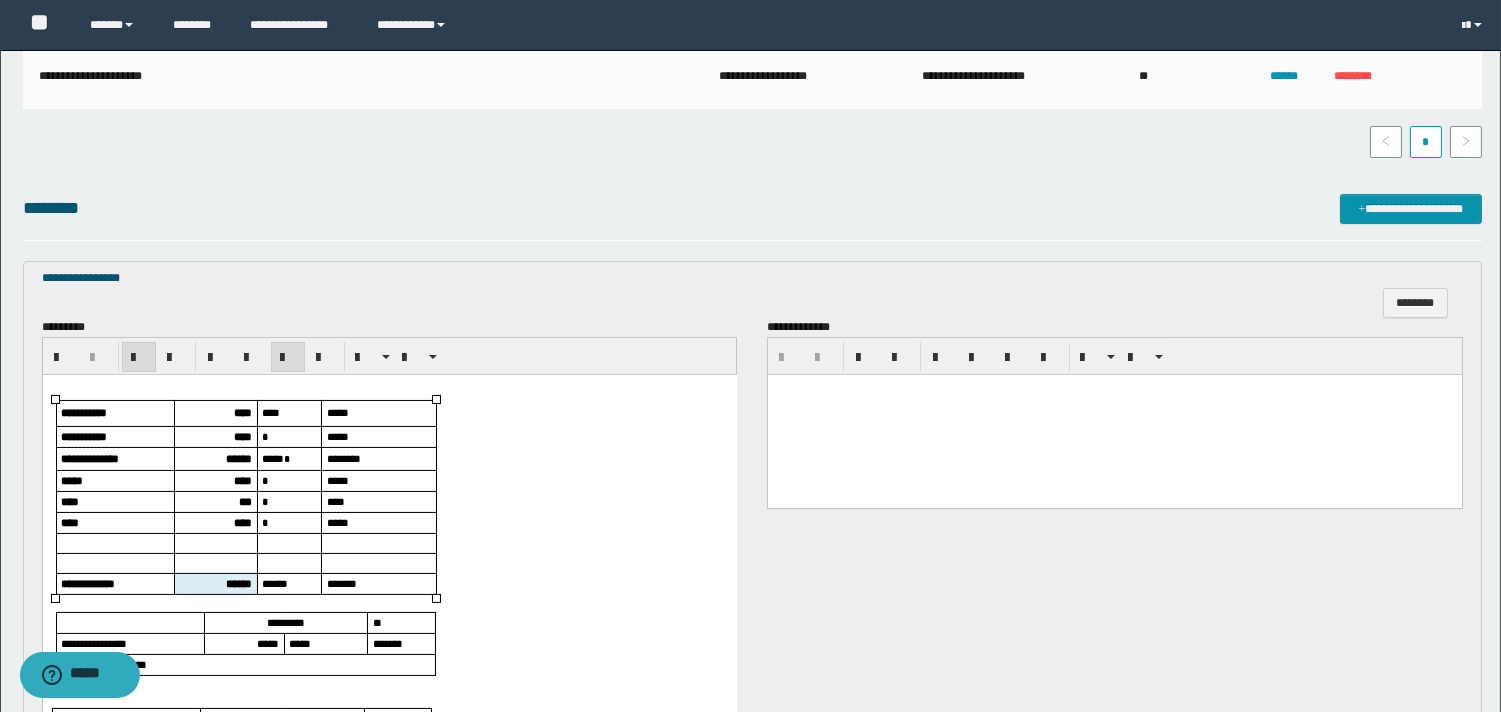 click on "******" at bounding box center (238, 458) 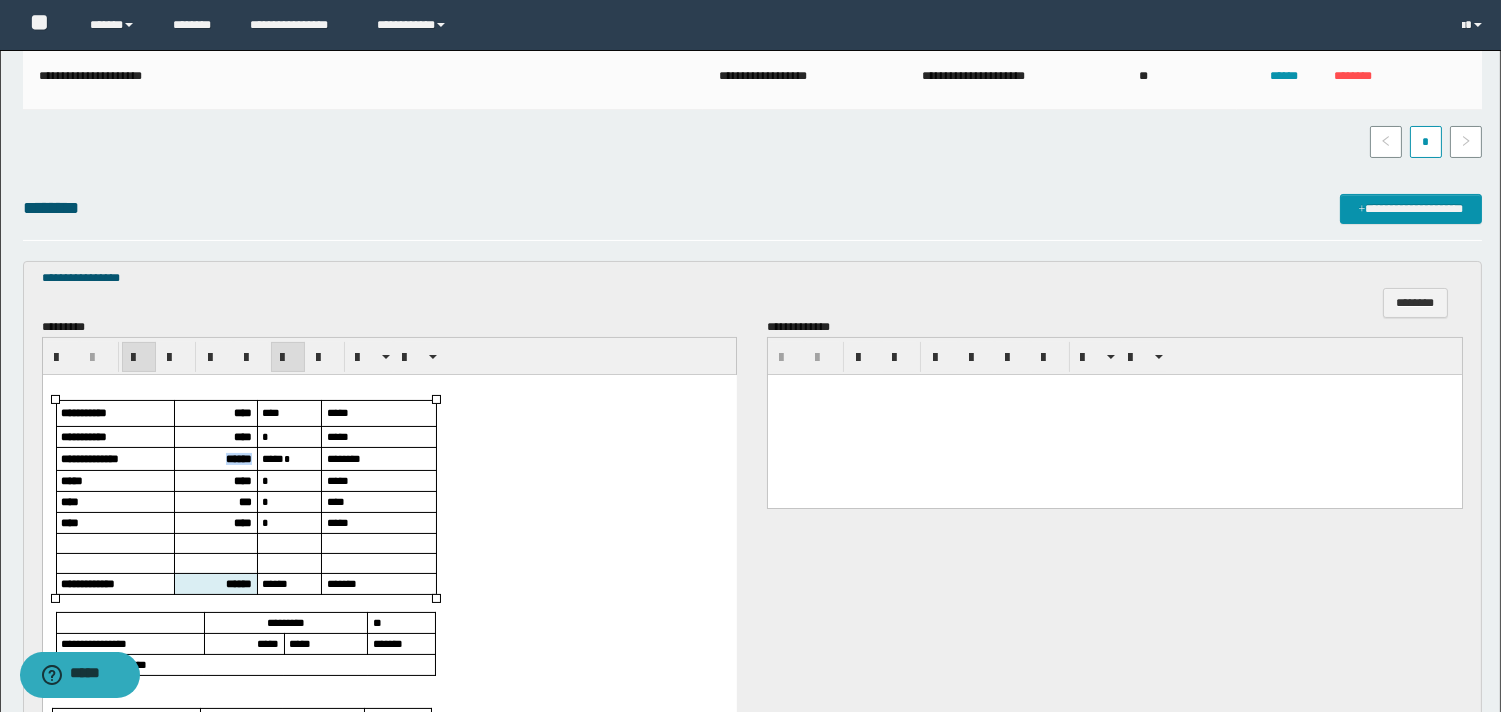 click on "******" at bounding box center [238, 458] 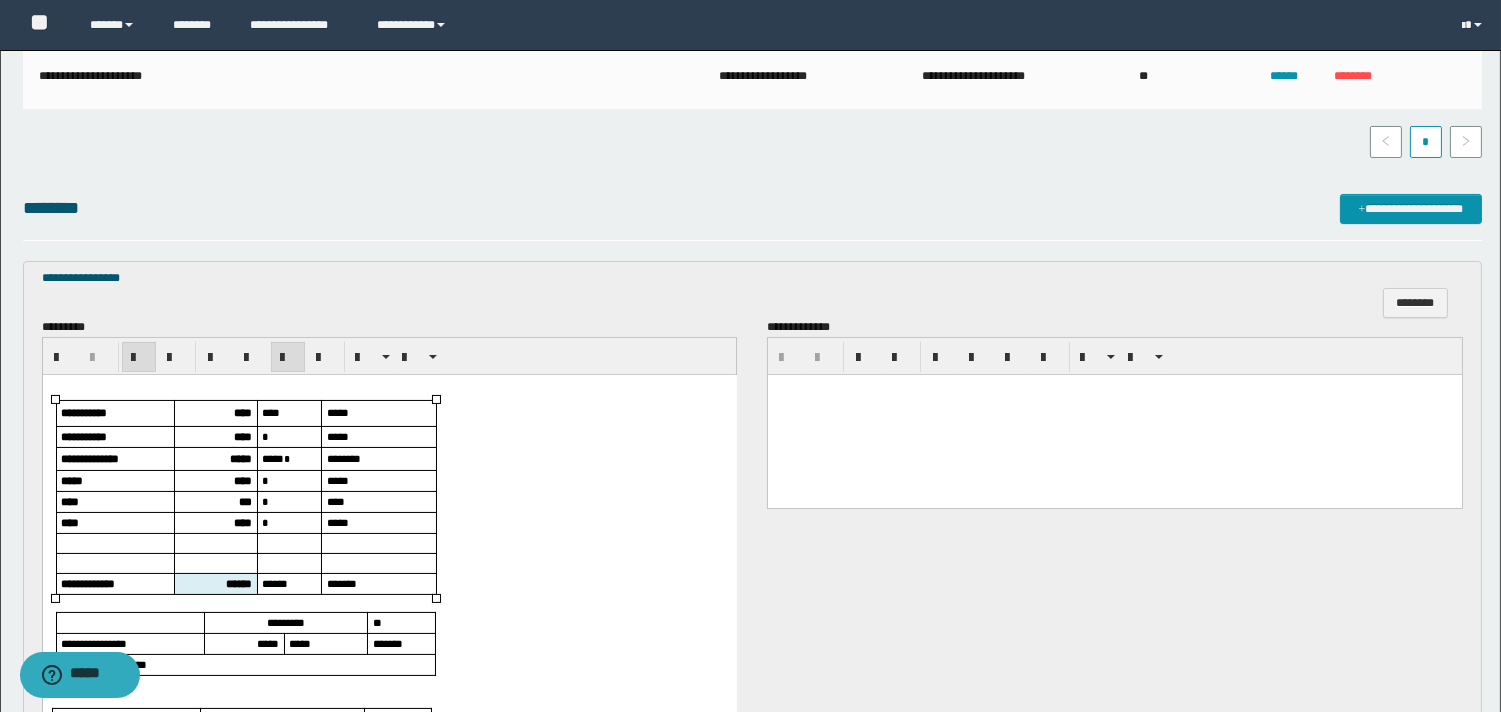 click on "****" at bounding box center [242, 480] 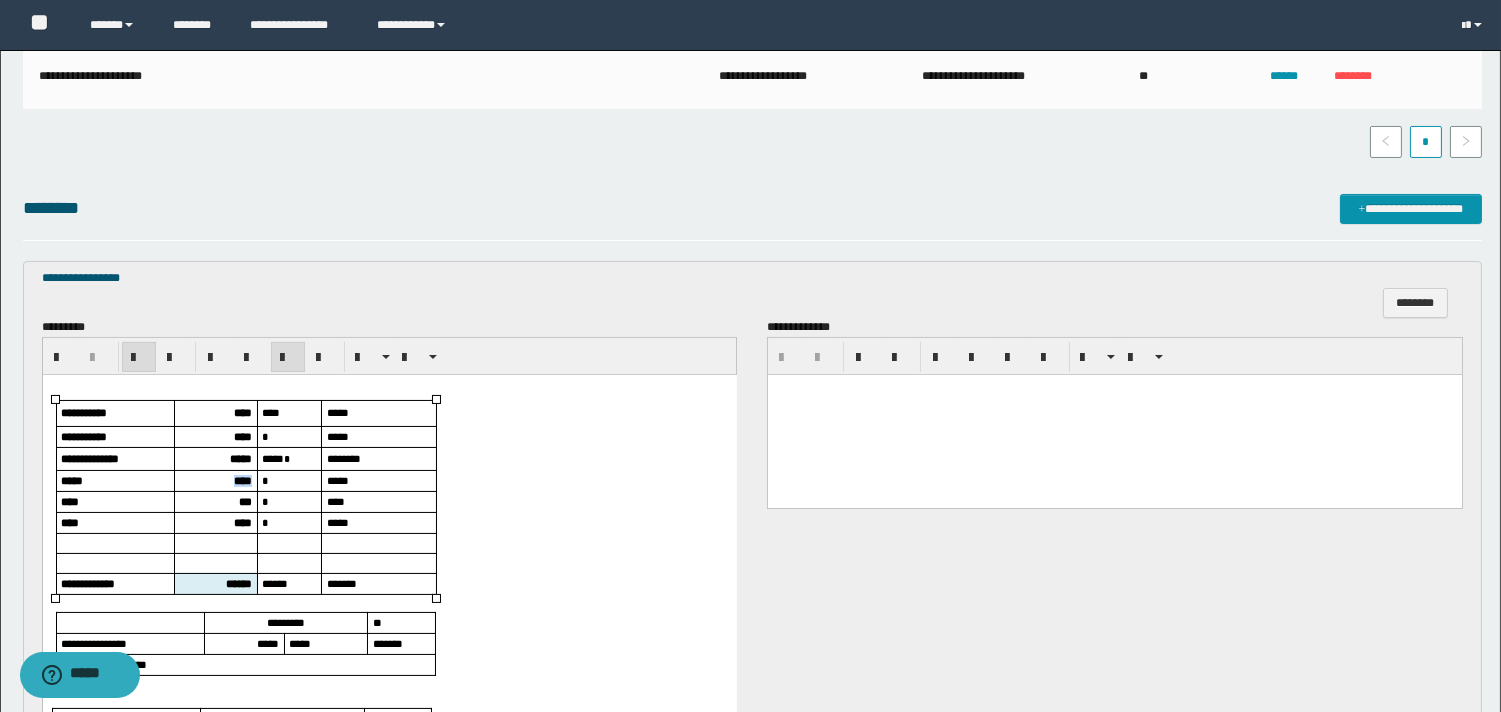 click on "****" at bounding box center [242, 480] 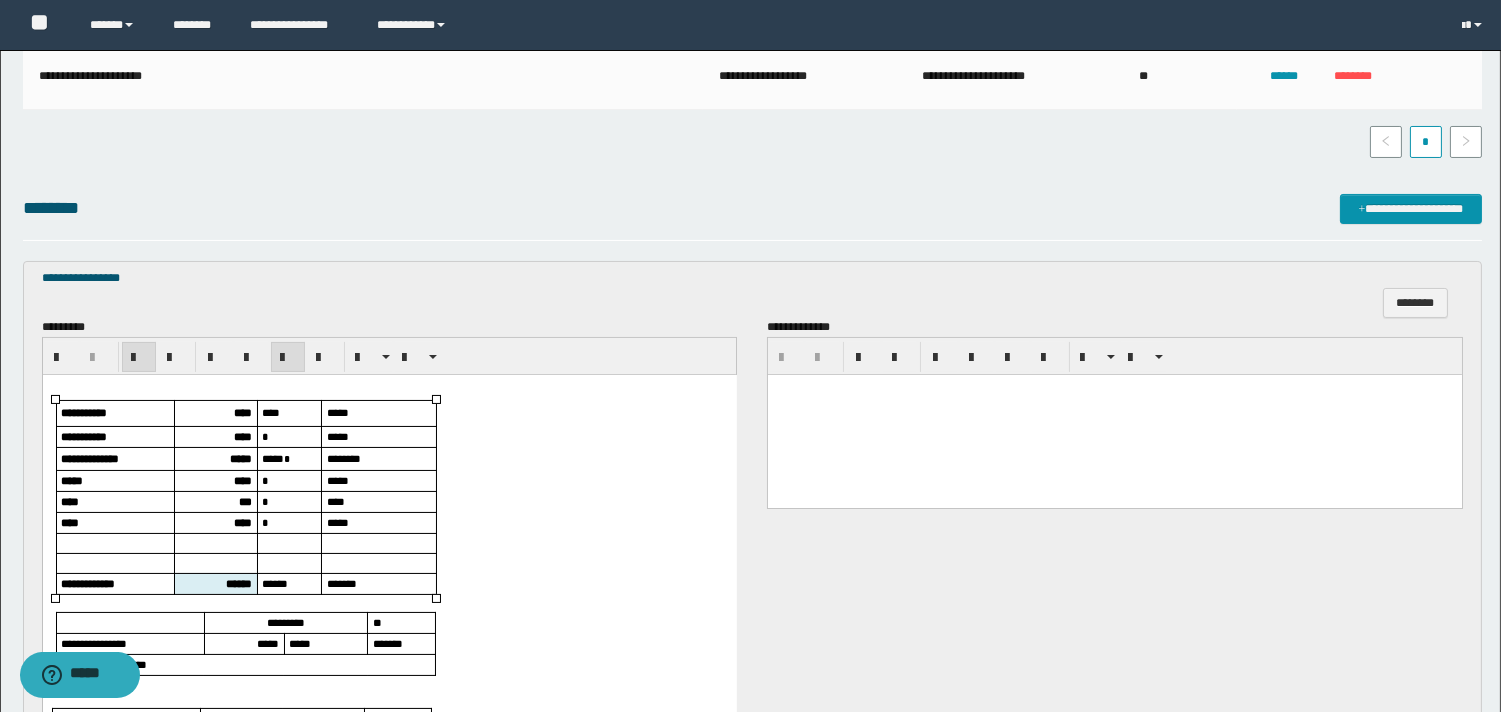 click on "***" at bounding box center [244, 501] 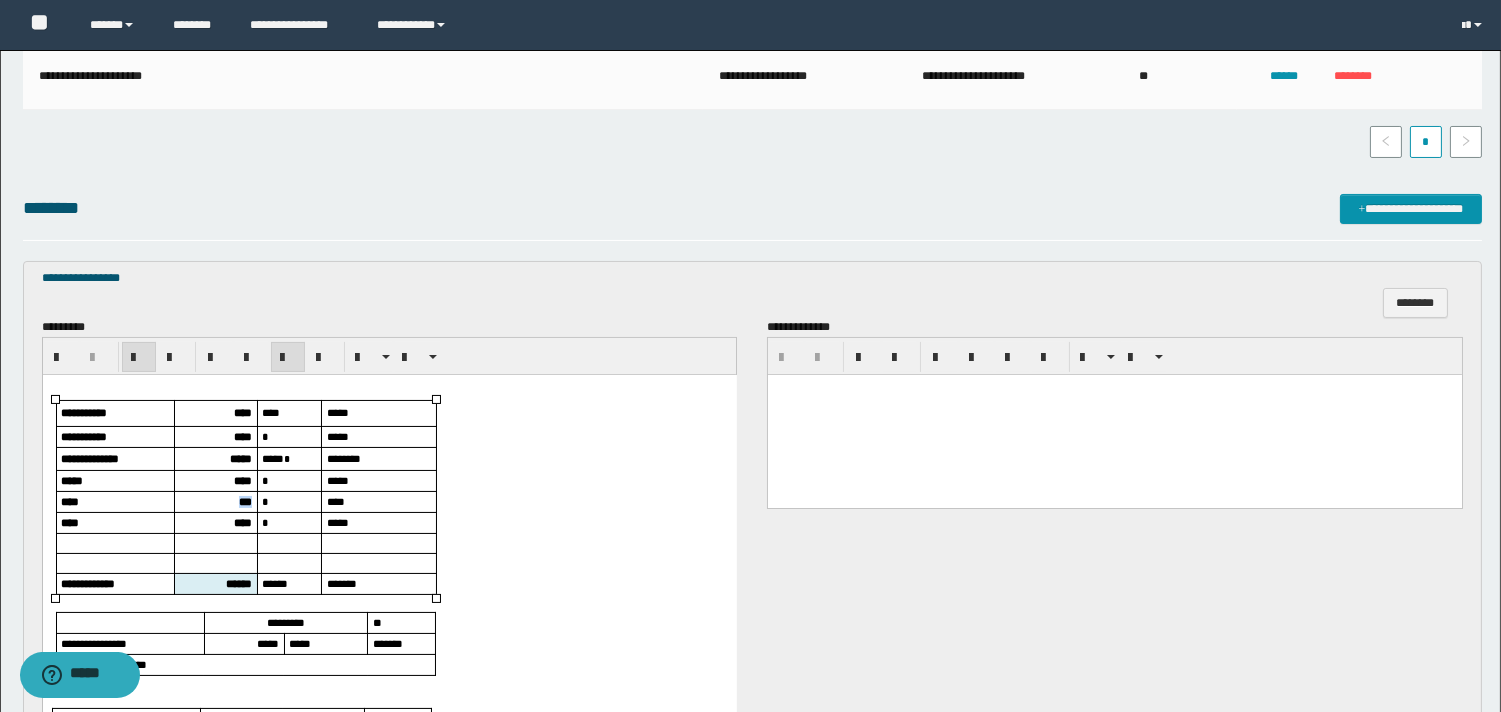 click on "***" at bounding box center [244, 501] 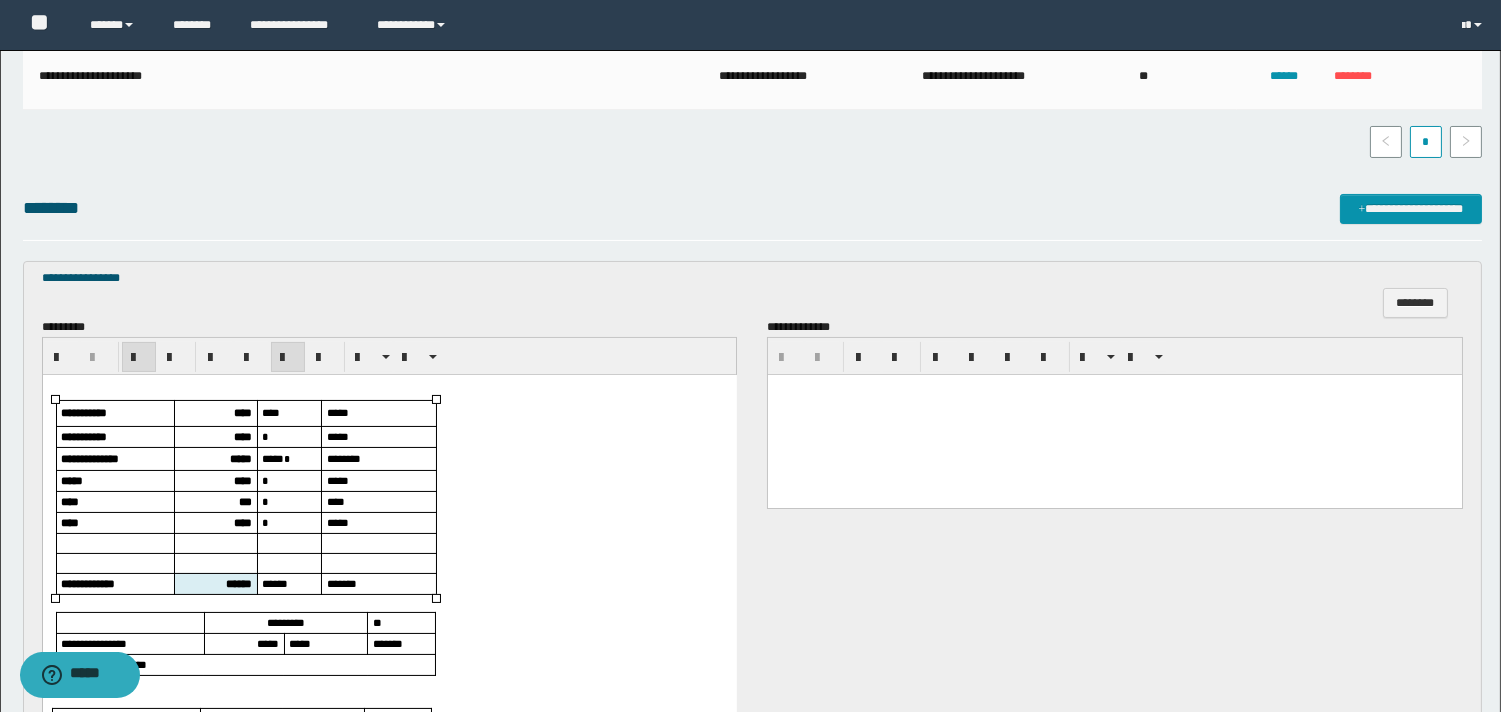 click on "****" at bounding box center (242, 522) 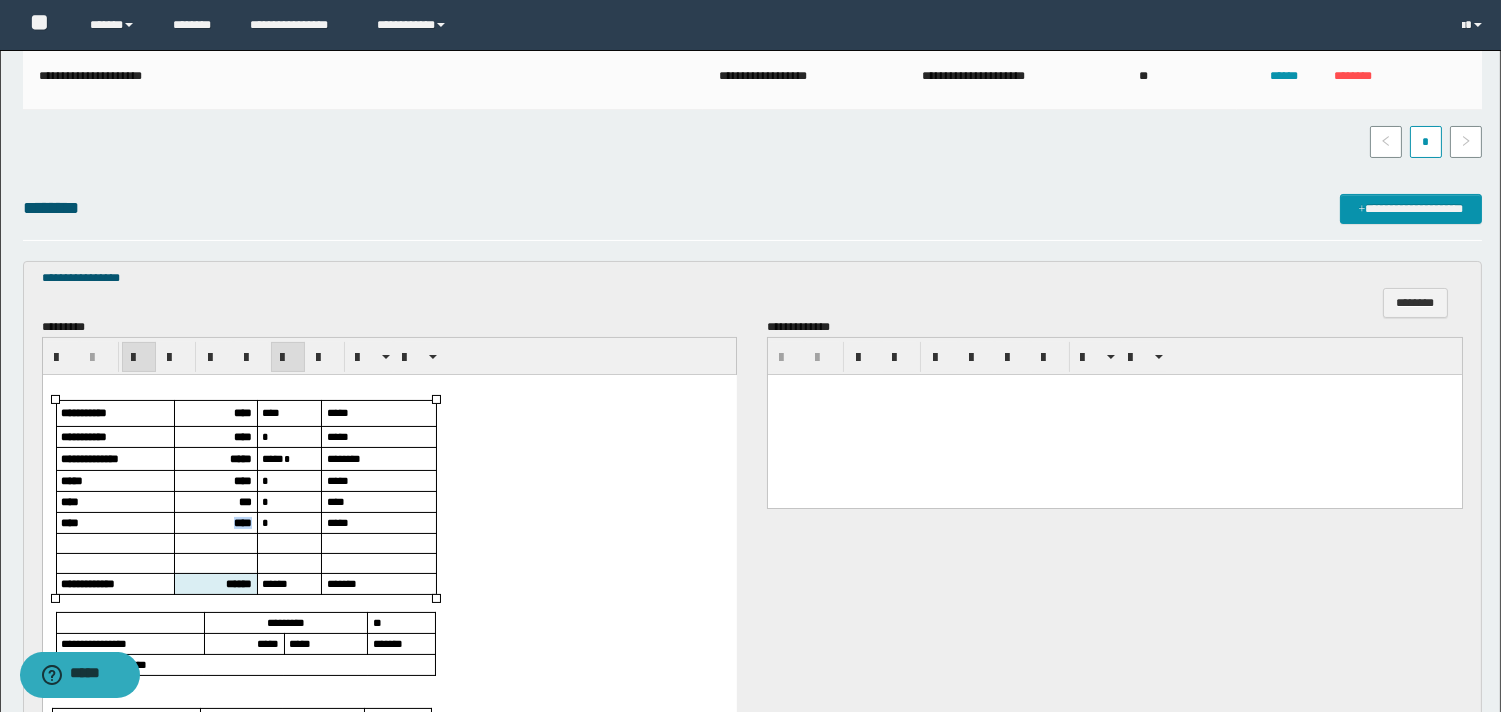click on "****" at bounding box center [242, 522] 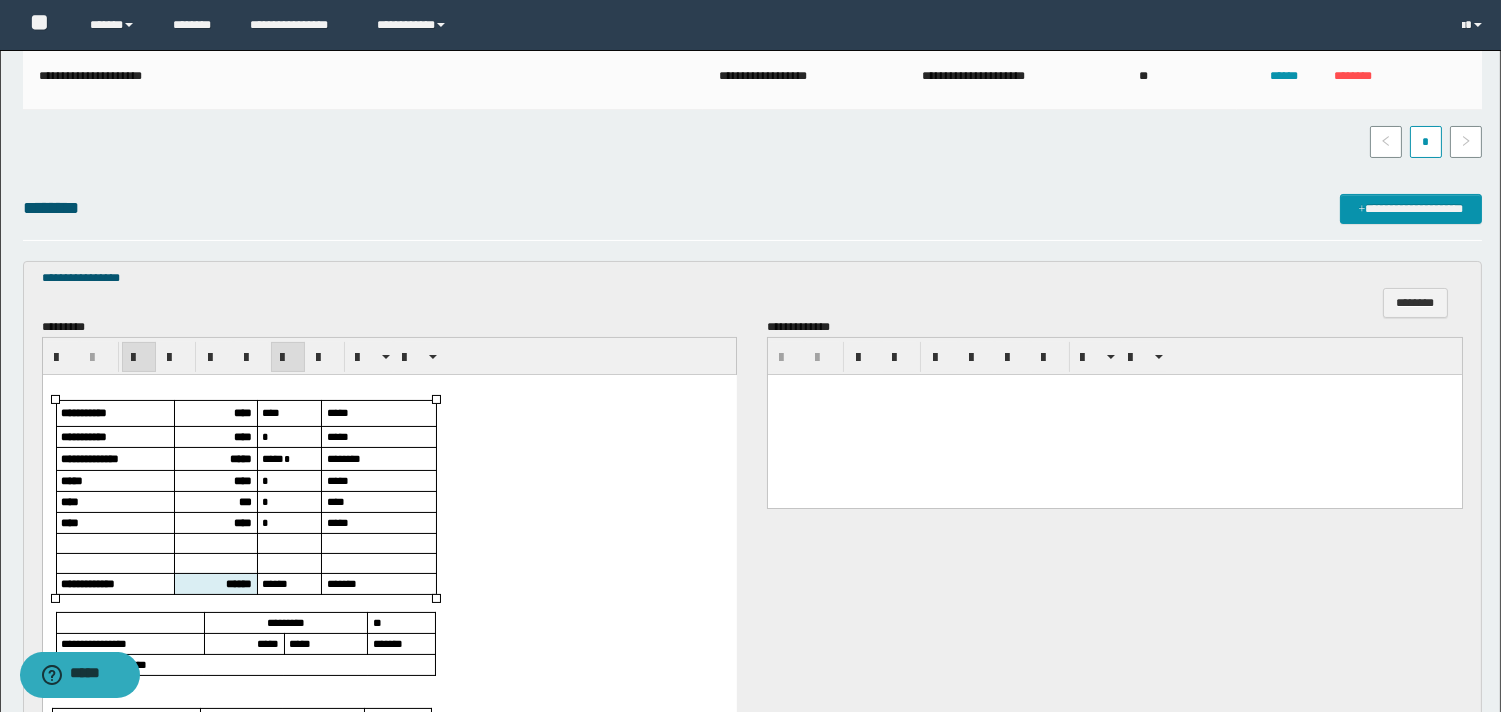 click on "******" at bounding box center (238, 583) 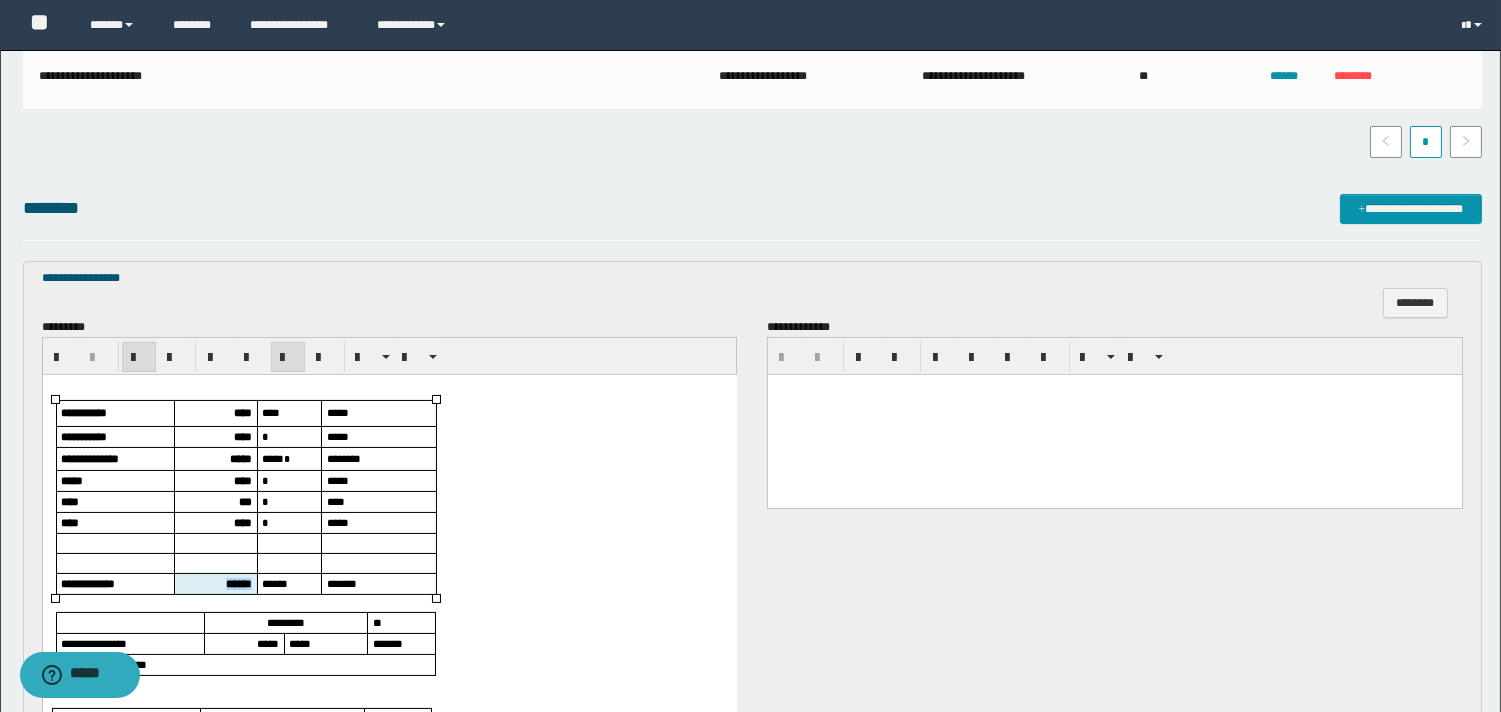 click on "******" at bounding box center (238, 583) 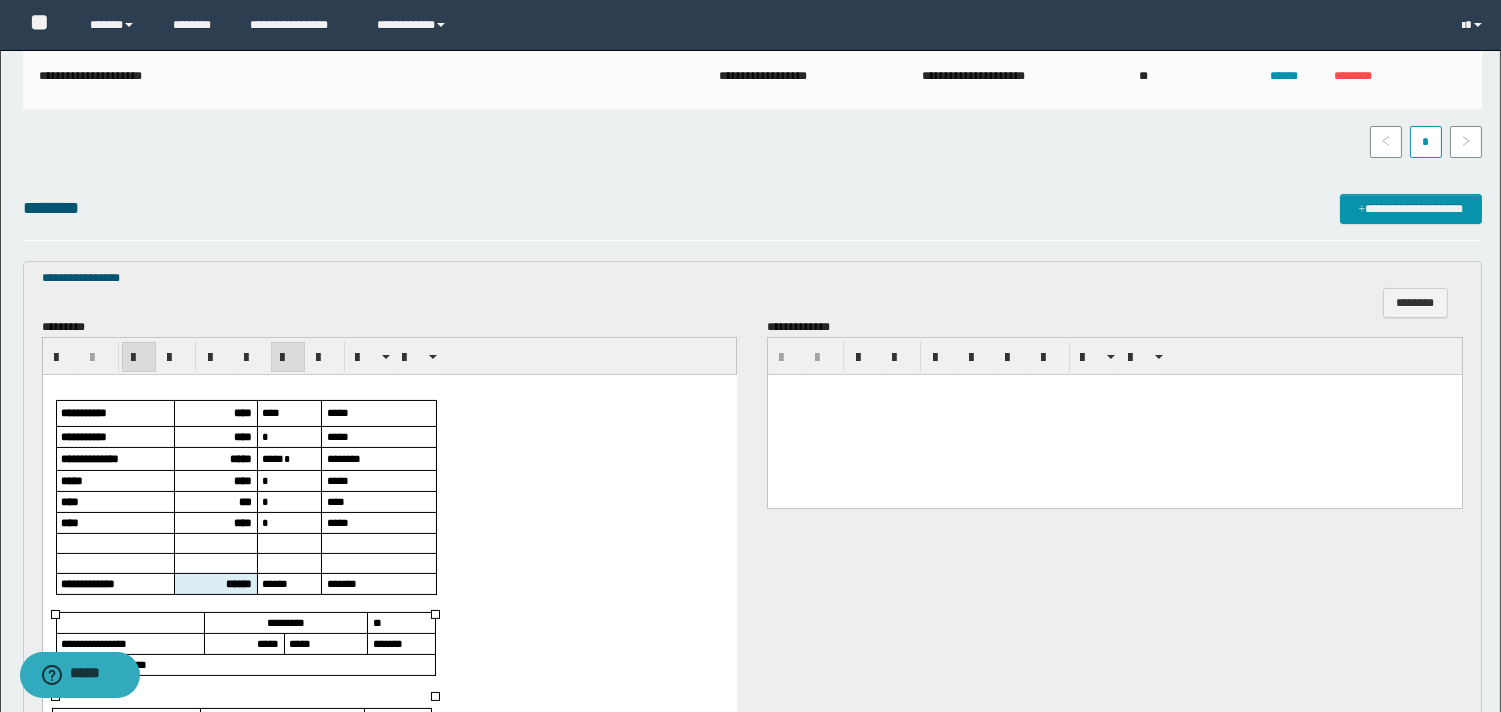click on "*****" at bounding box center [267, 643] 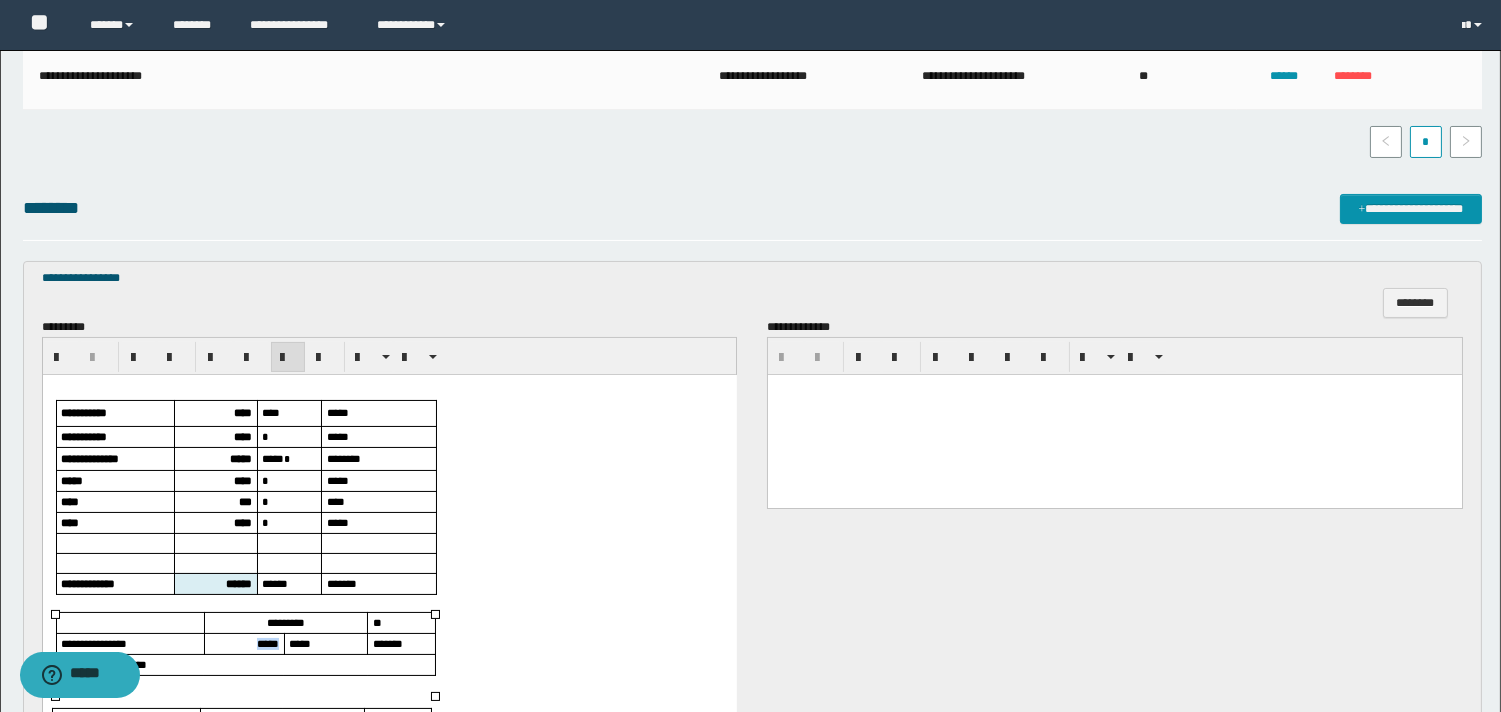 click on "*****" at bounding box center (267, 643) 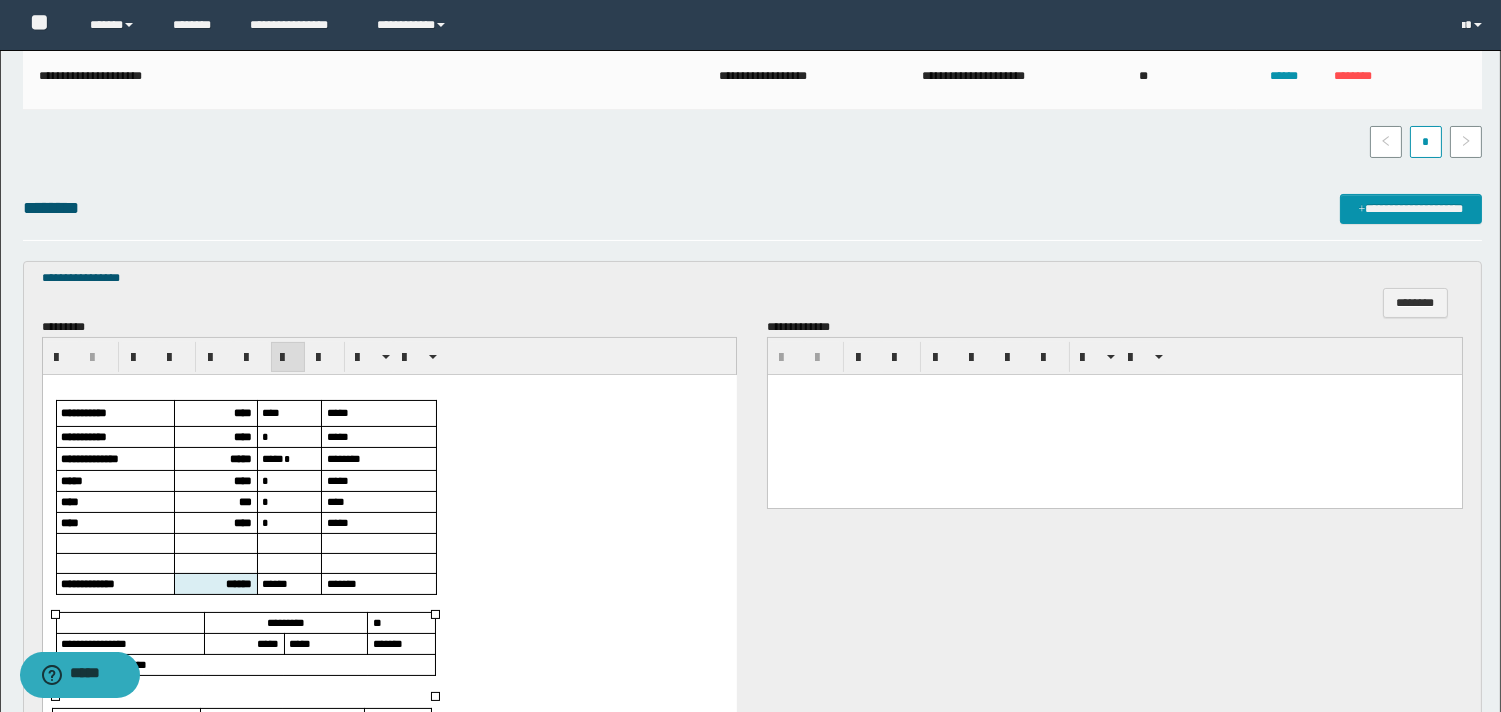 scroll, scrollTop: 555, scrollLeft: 0, axis: vertical 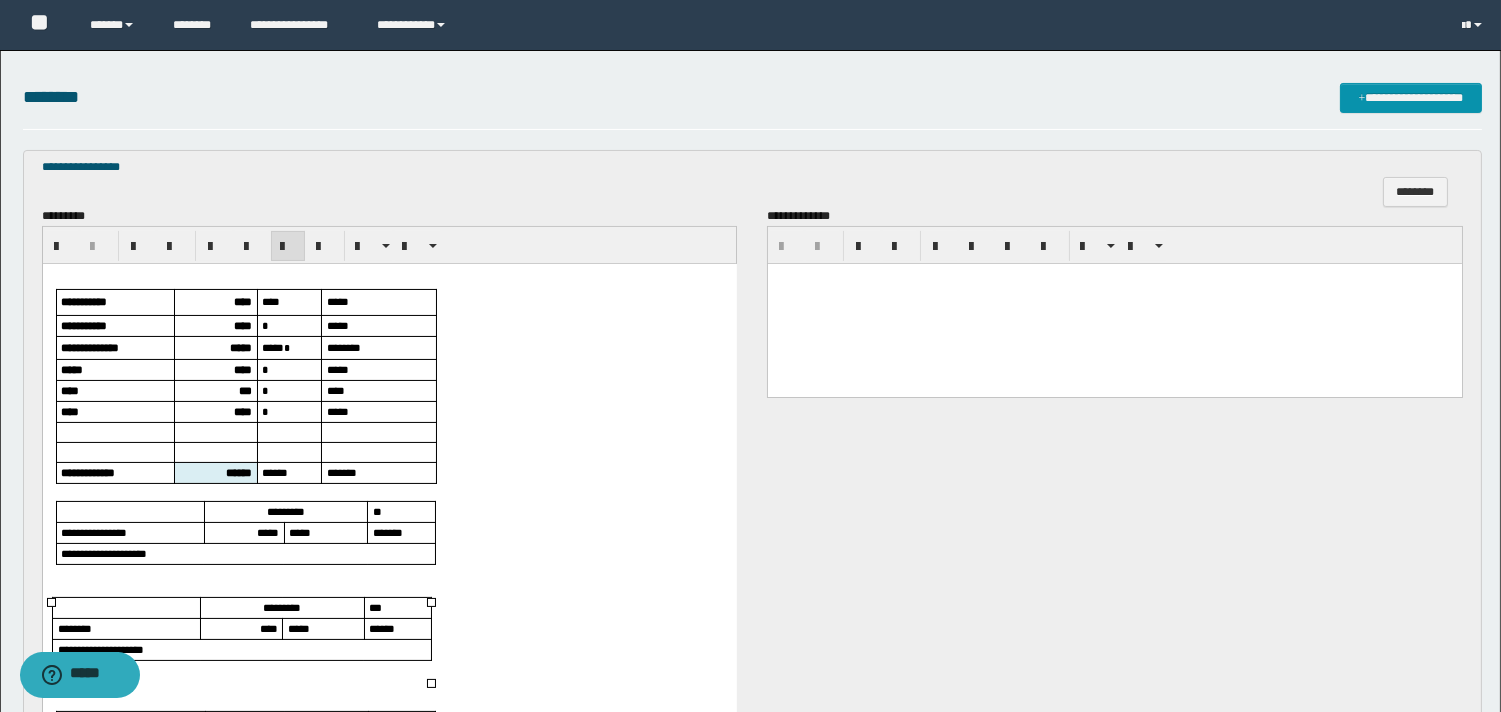 click on "****" at bounding box center [268, 628] 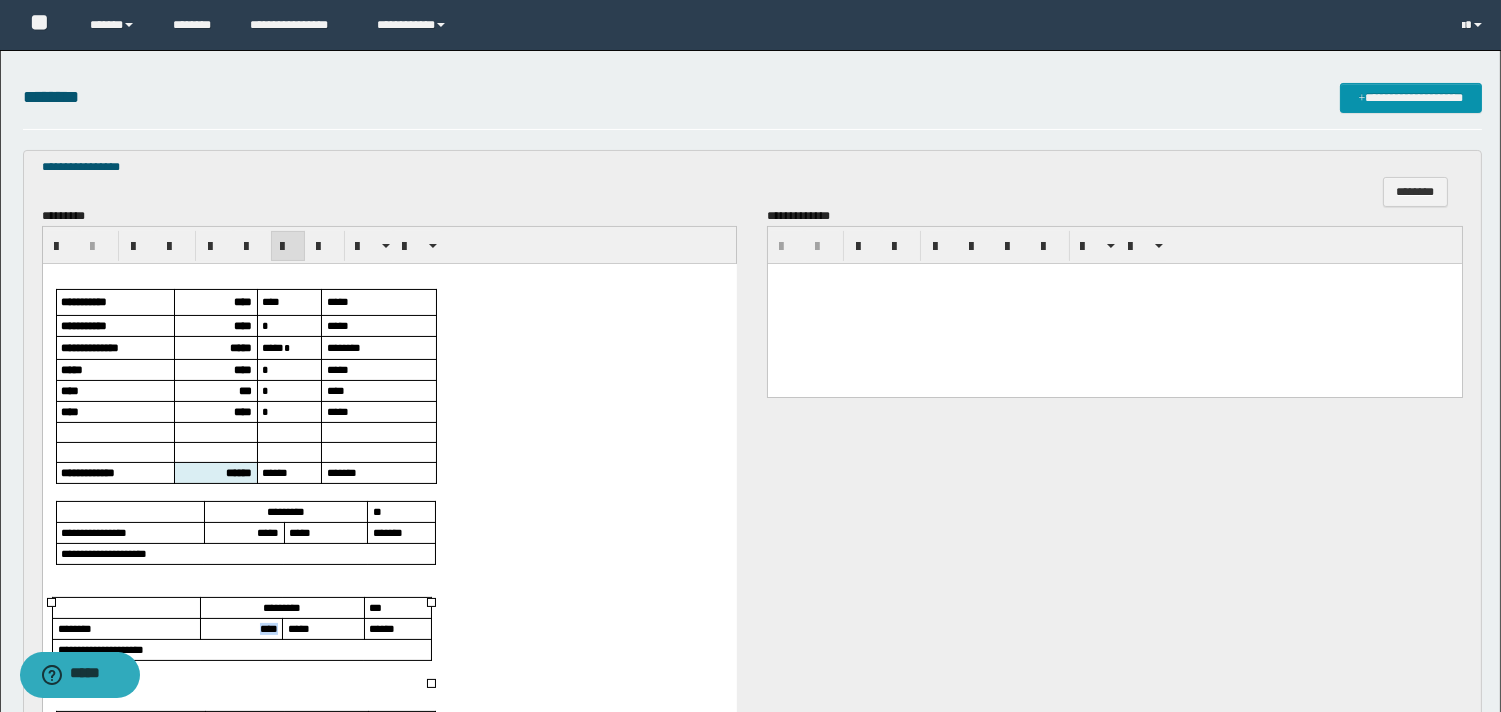 click on "****" at bounding box center [268, 628] 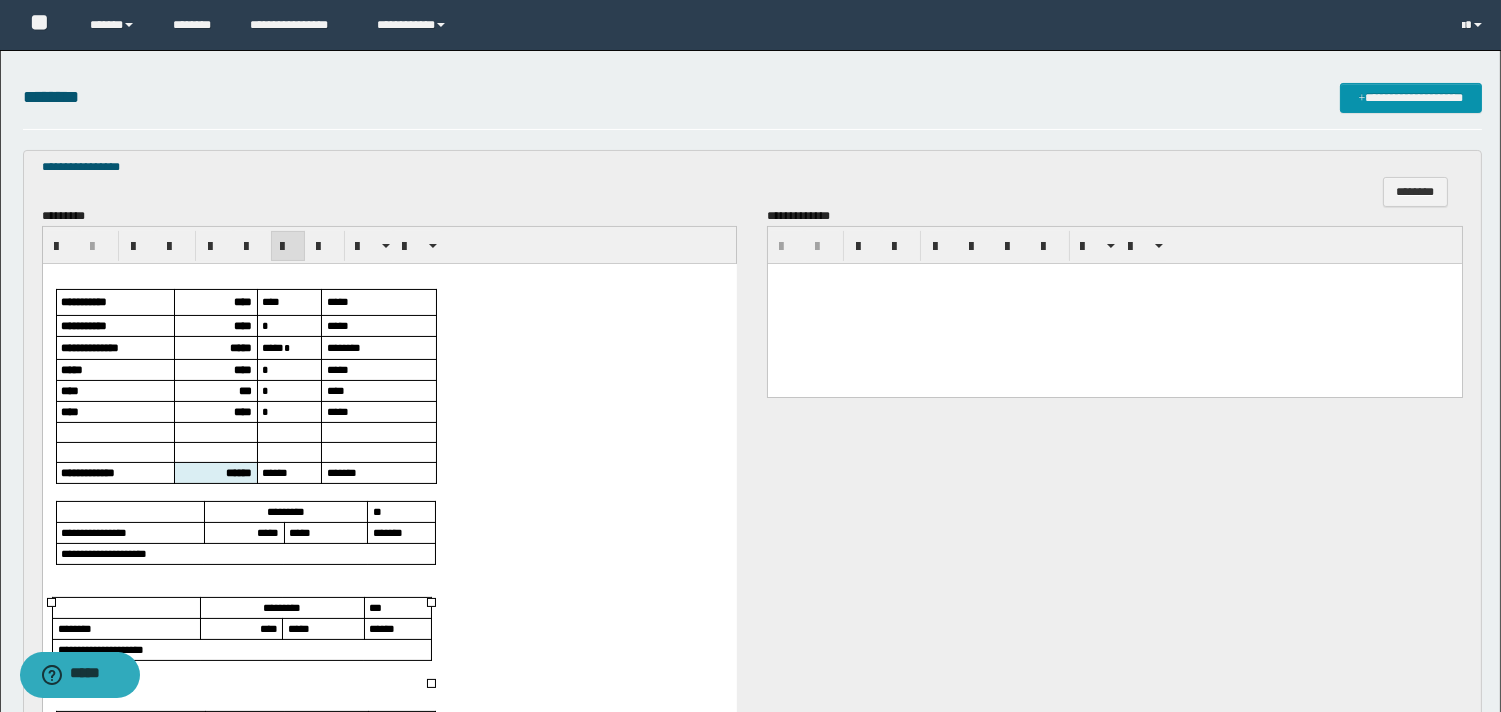 scroll, scrollTop: 777, scrollLeft: 0, axis: vertical 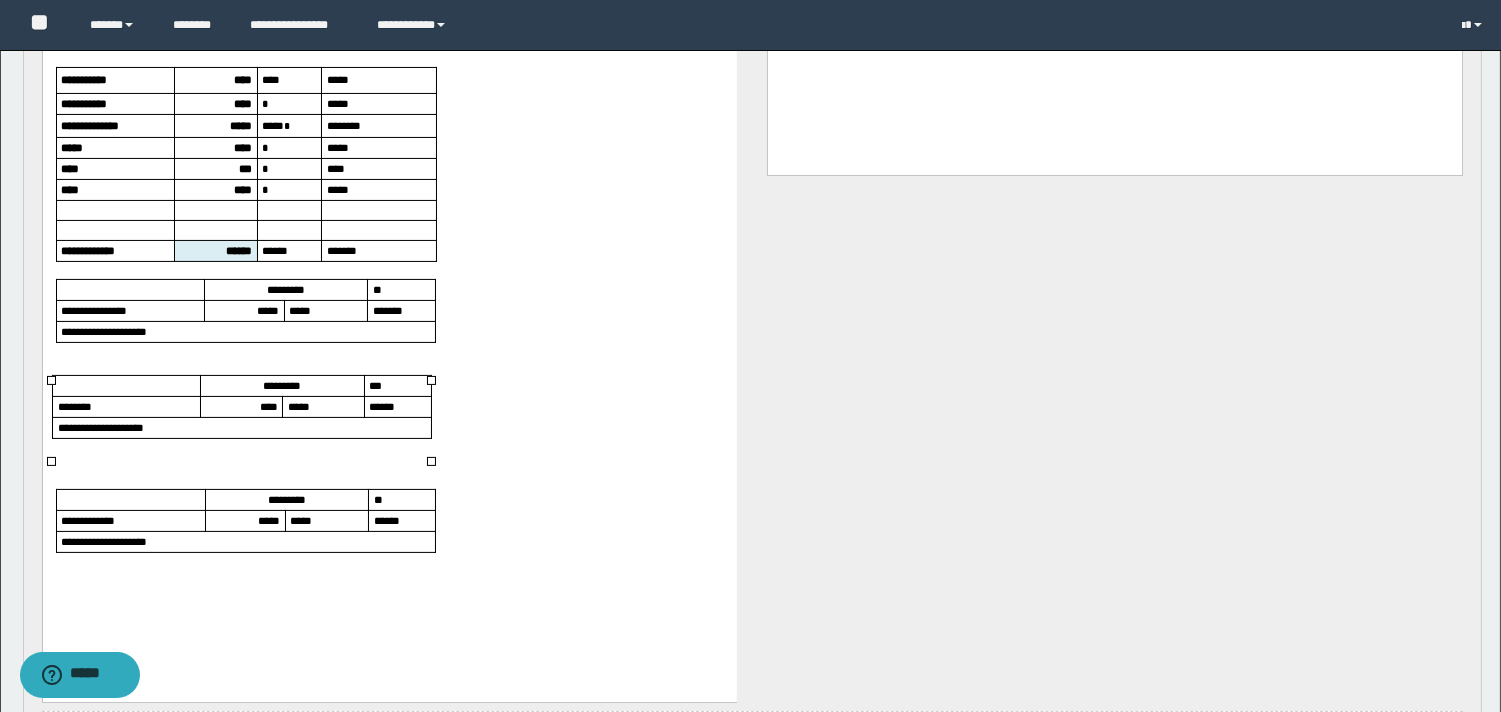 click on "*****" at bounding box center (244, 521) 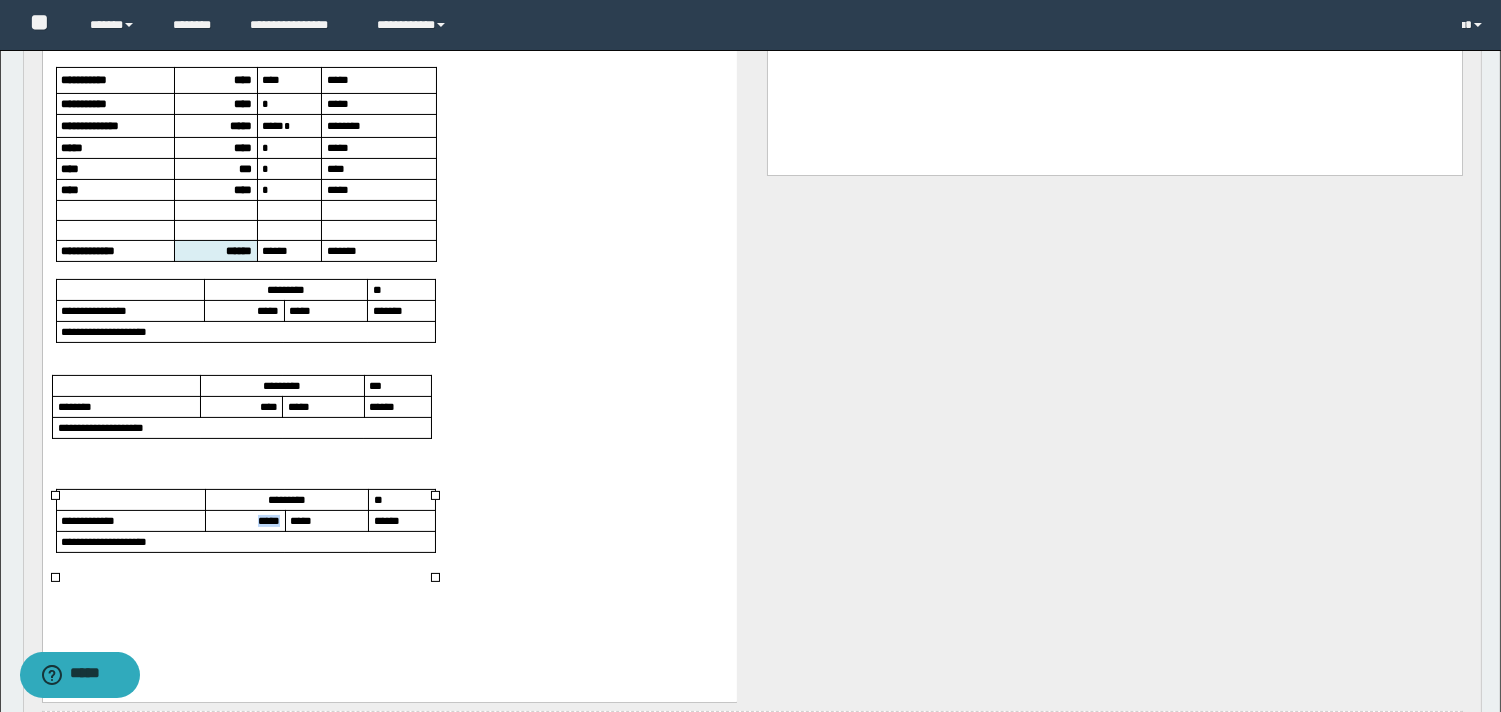 click on "*****" at bounding box center [244, 521] 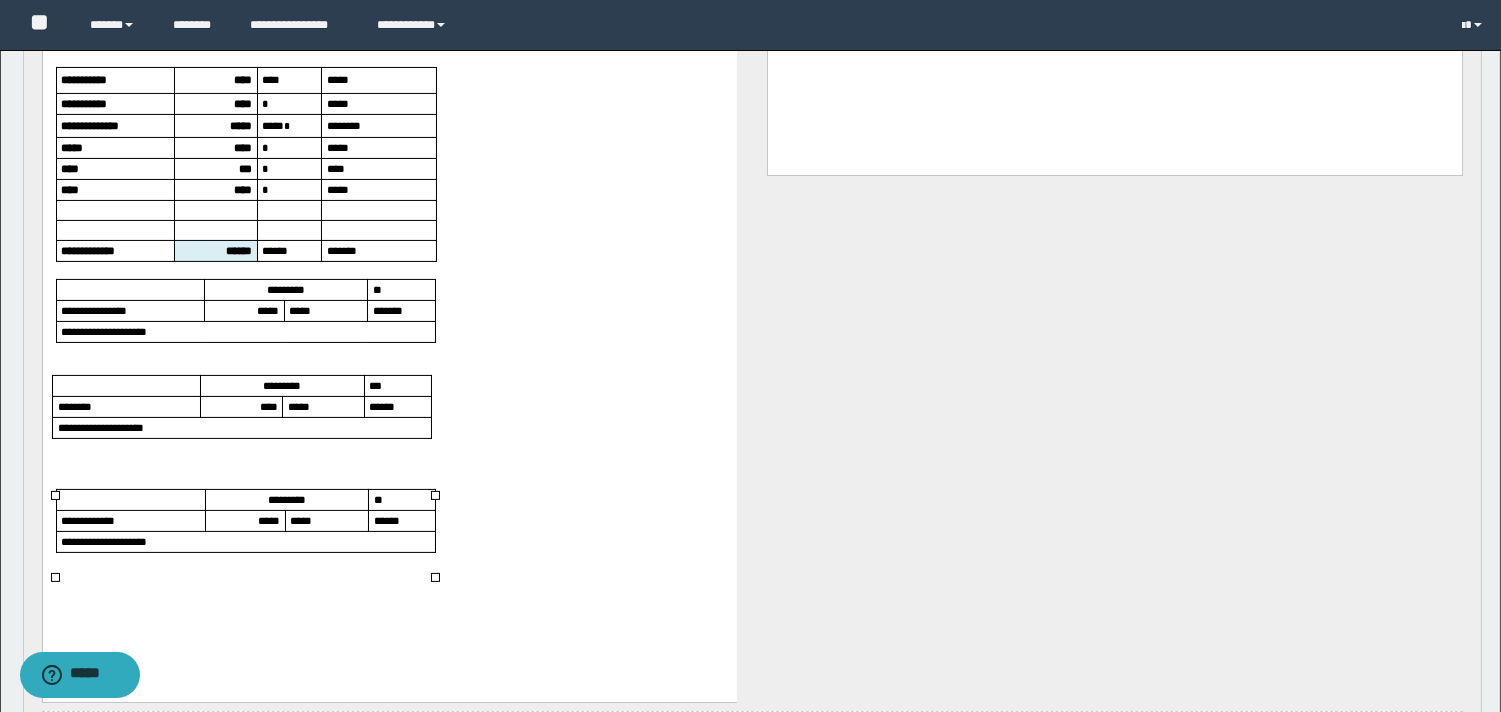 scroll, scrollTop: 666, scrollLeft: 0, axis: vertical 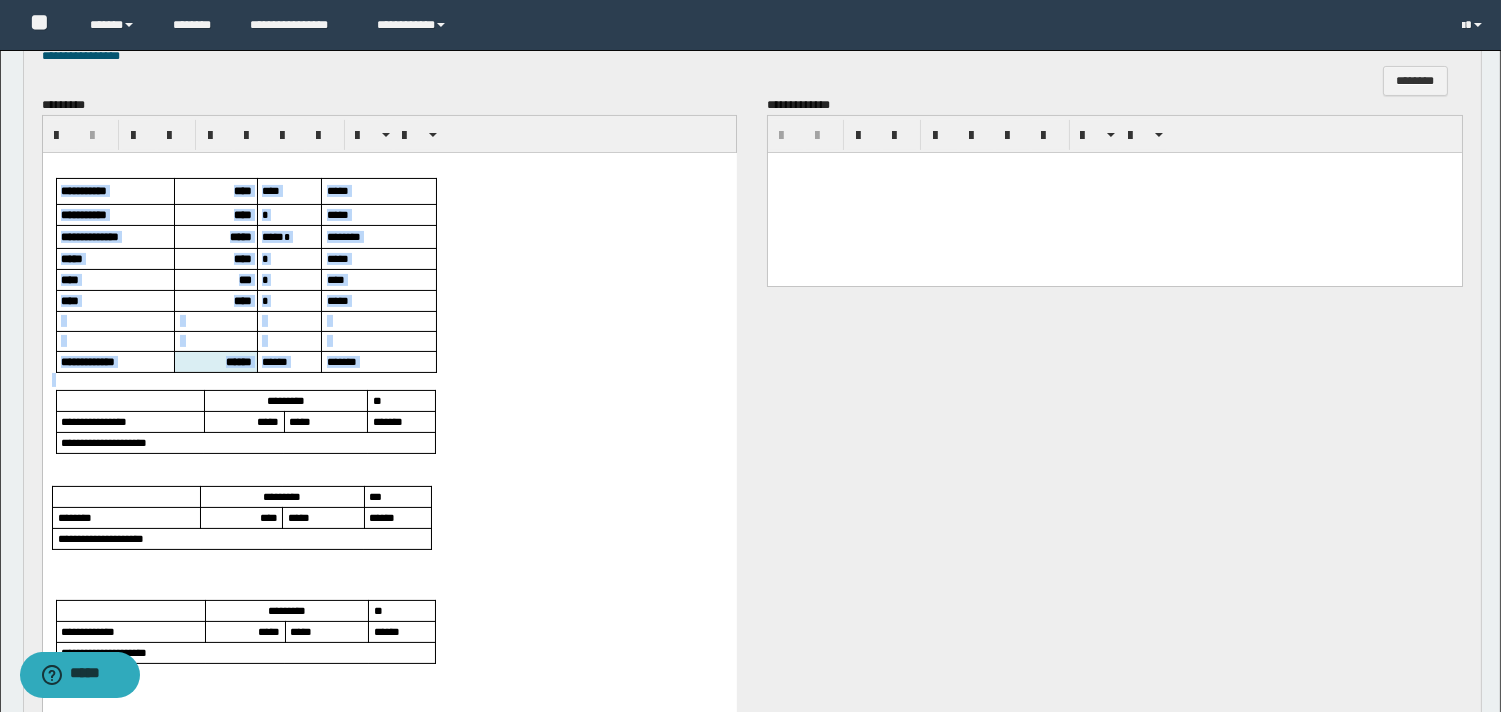 drag, startPoint x: 101, startPoint y: 168, endPoint x: 171, endPoint y: 379, distance: 222.30835 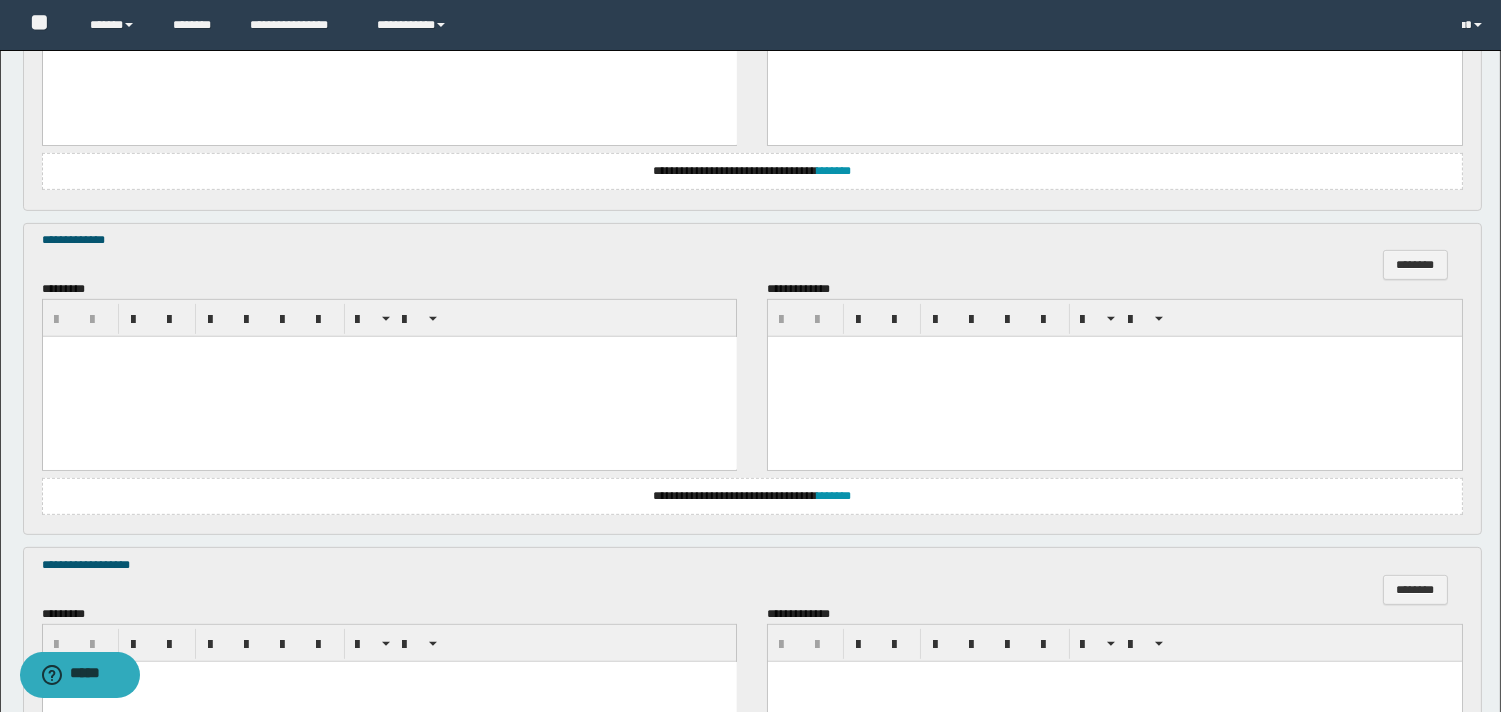 scroll, scrollTop: 1666, scrollLeft: 0, axis: vertical 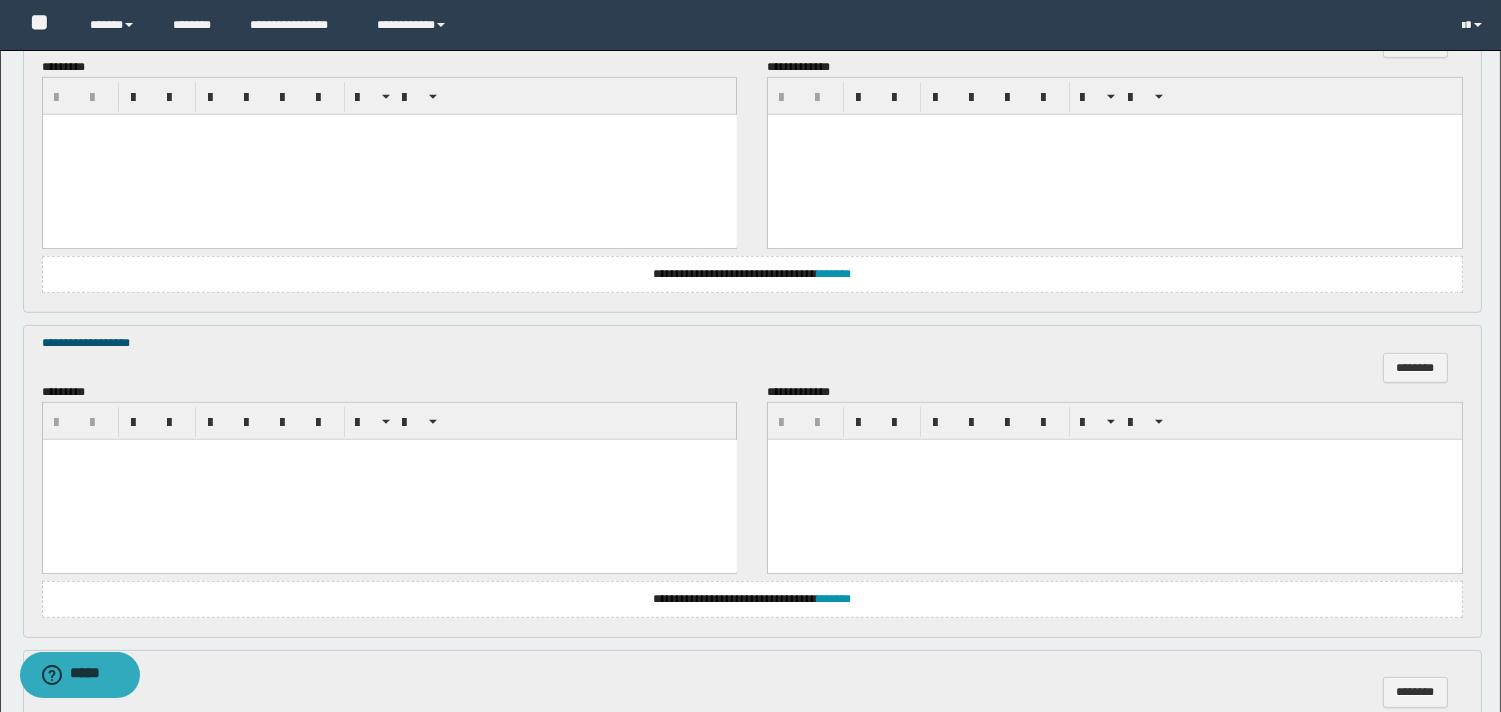 click at bounding box center (389, 479) 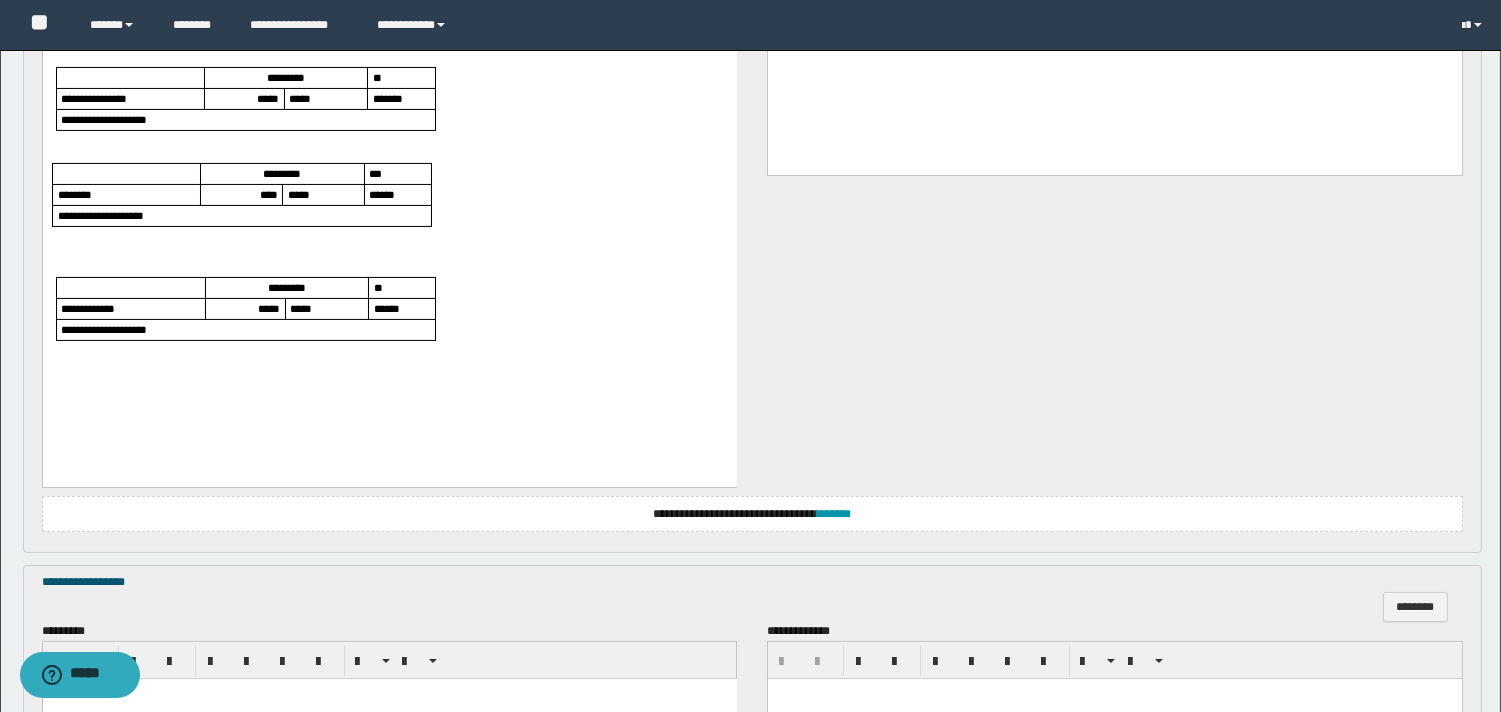 scroll, scrollTop: 444, scrollLeft: 0, axis: vertical 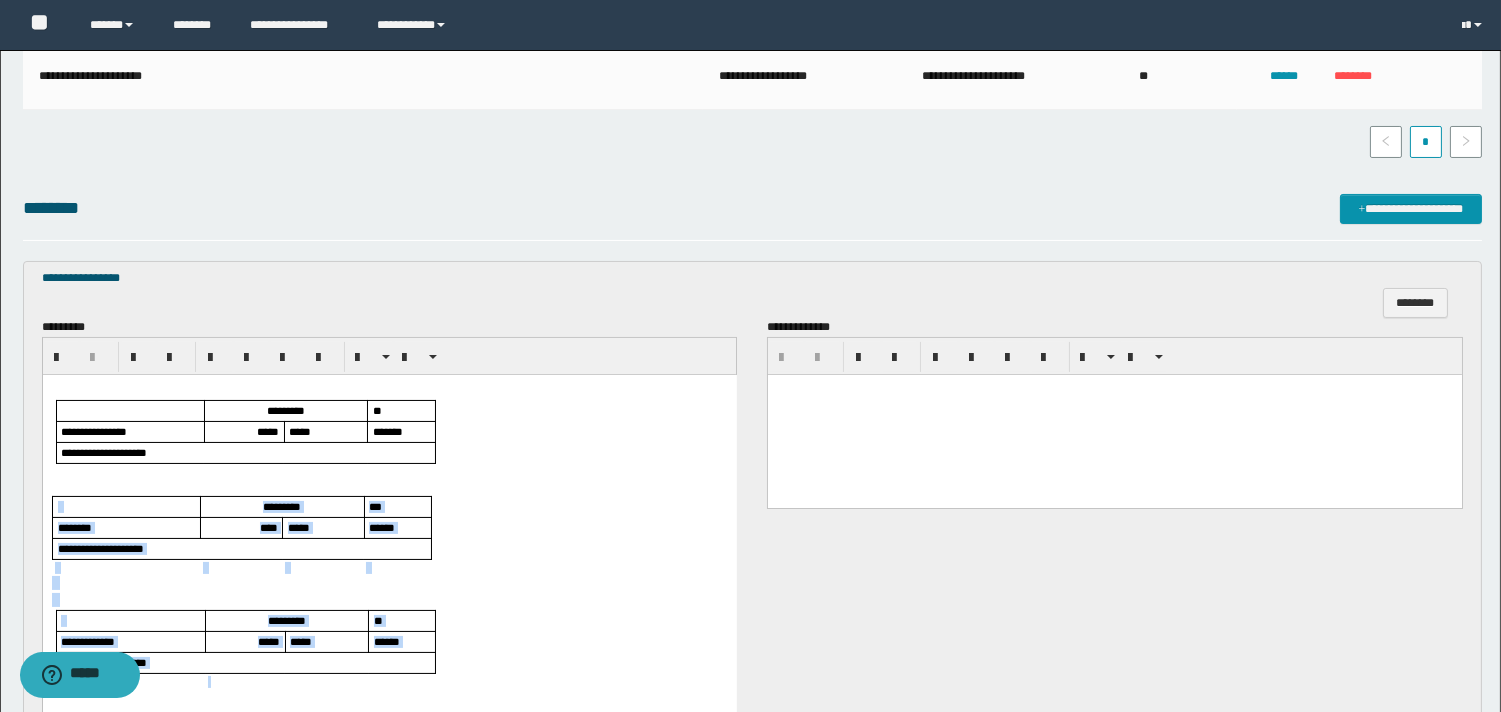 drag, startPoint x: 81, startPoint y: 488, endPoint x: 226, endPoint y: 682, distance: 242.20033 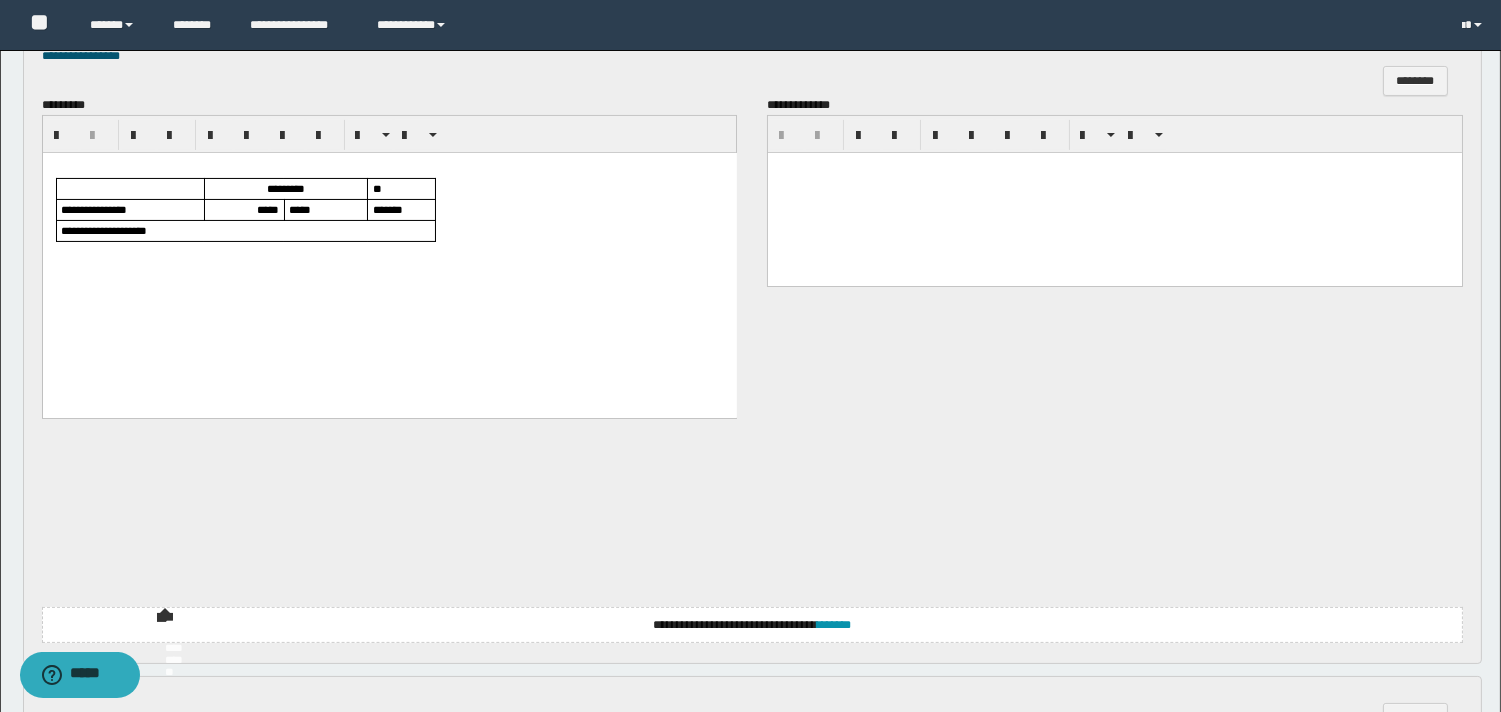 scroll, scrollTop: 1000, scrollLeft: 0, axis: vertical 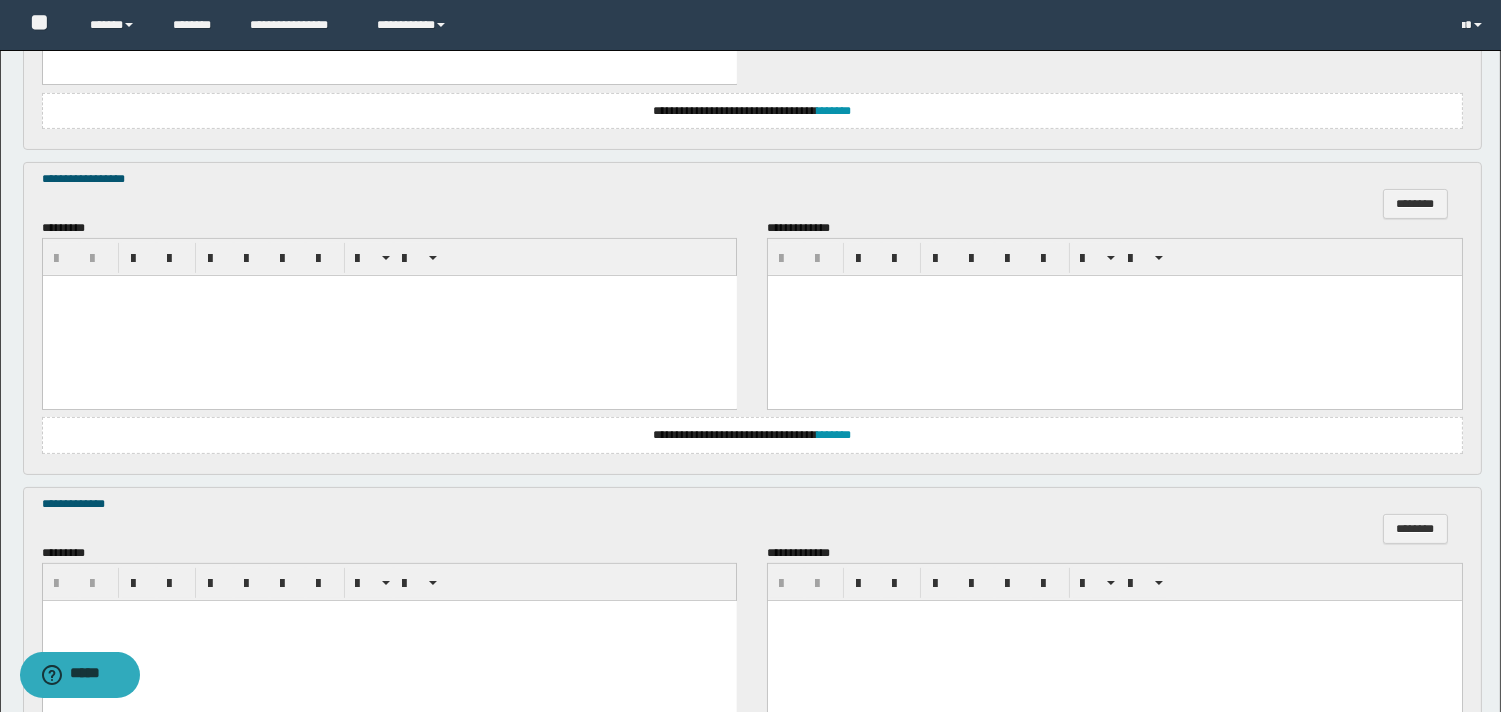 click at bounding box center [389, 315] 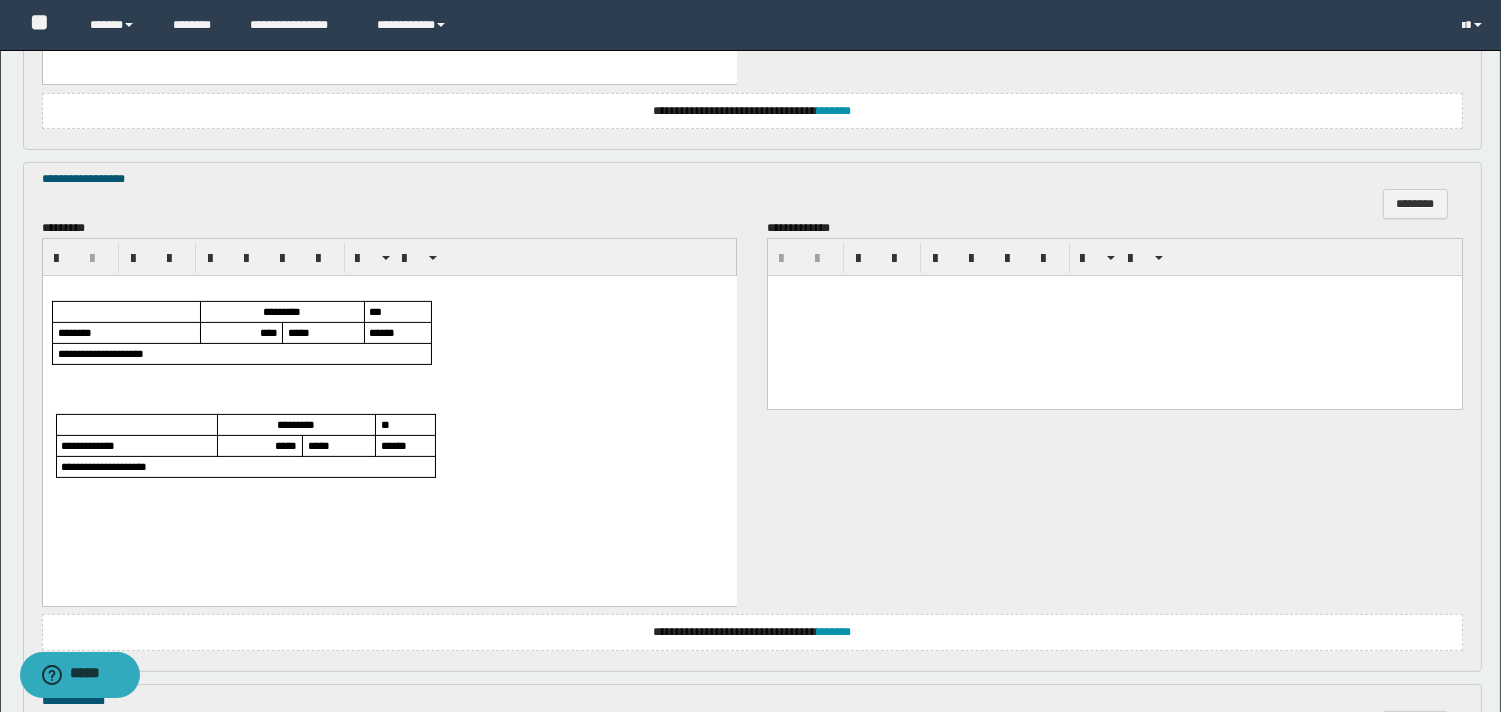 drag, startPoint x: 96, startPoint y: 408, endPoint x: 371, endPoint y: 571, distance: 319.67795 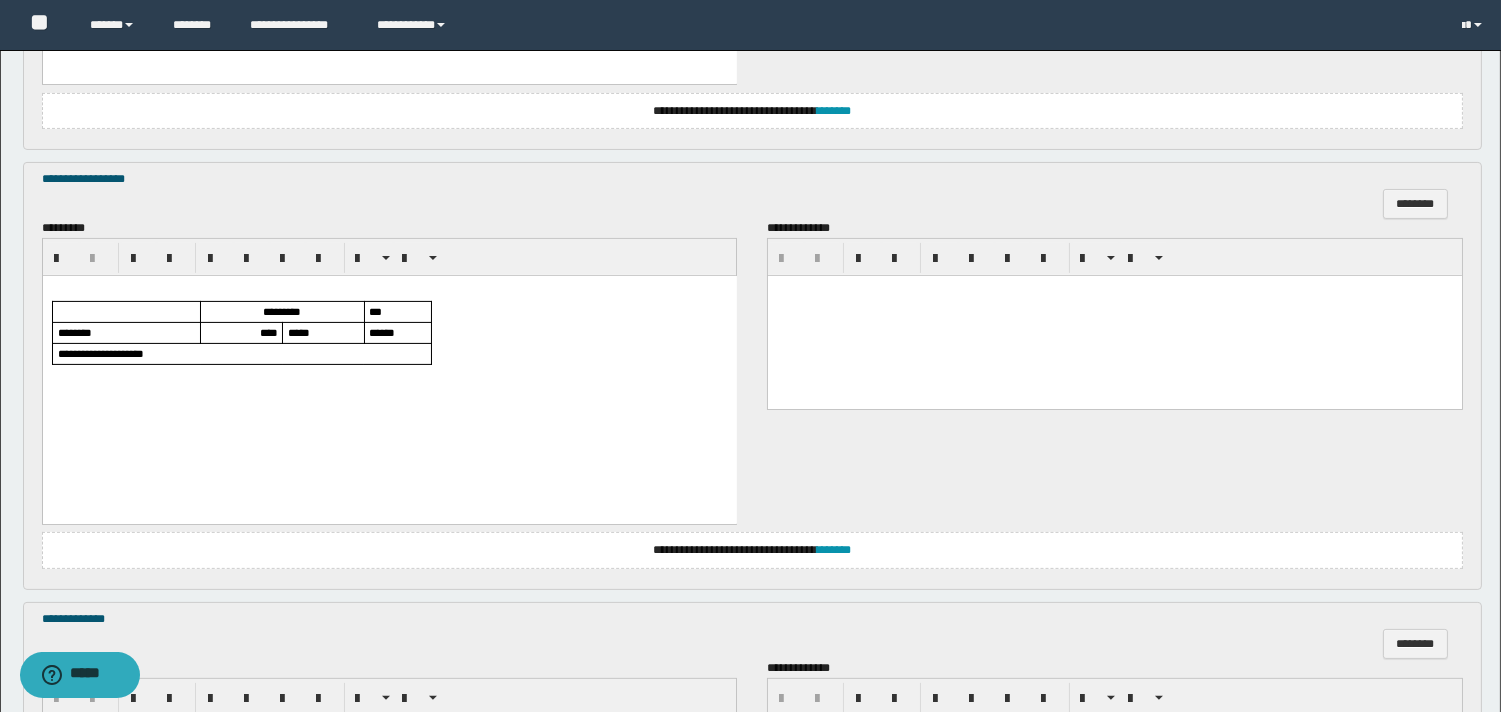 scroll, scrollTop: 1222, scrollLeft: 0, axis: vertical 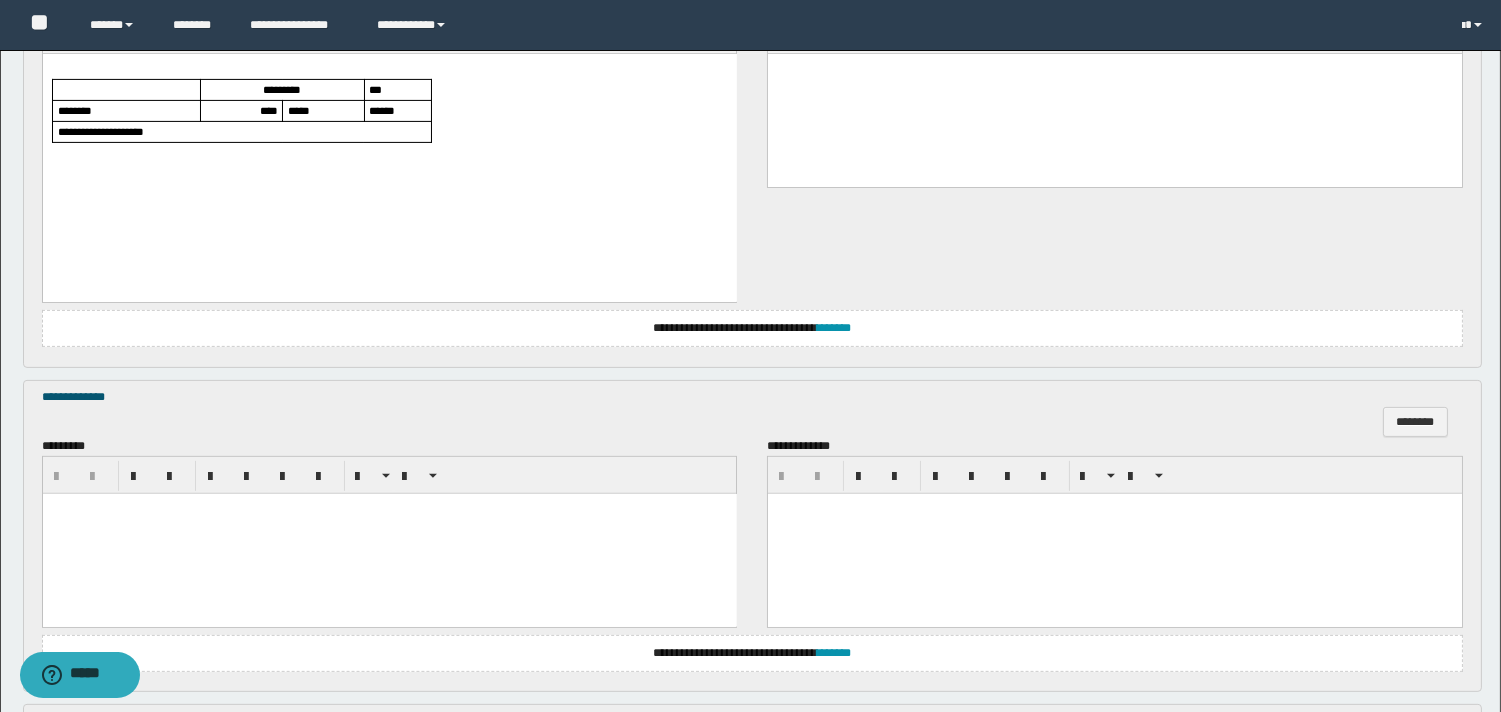 click at bounding box center [389, 533] 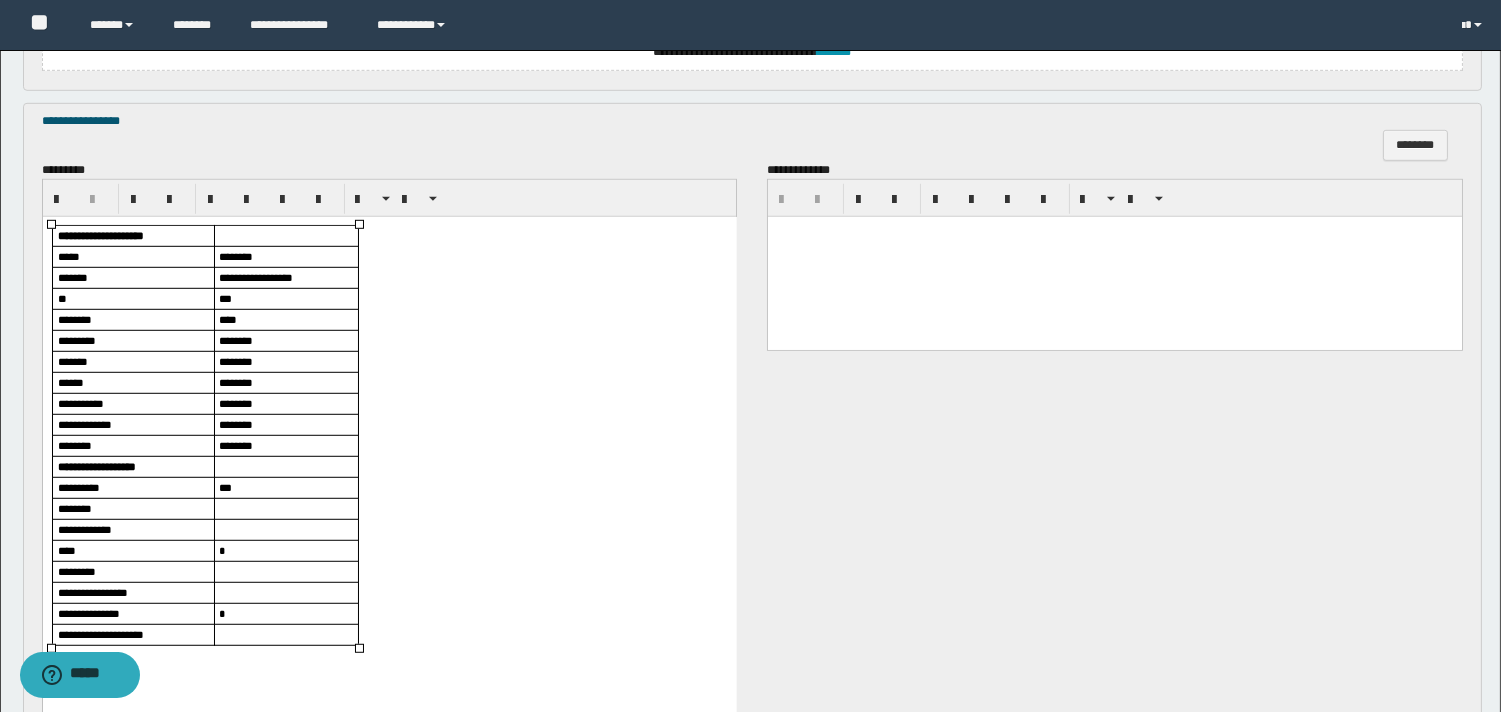 scroll, scrollTop: 2705, scrollLeft: 0, axis: vertical 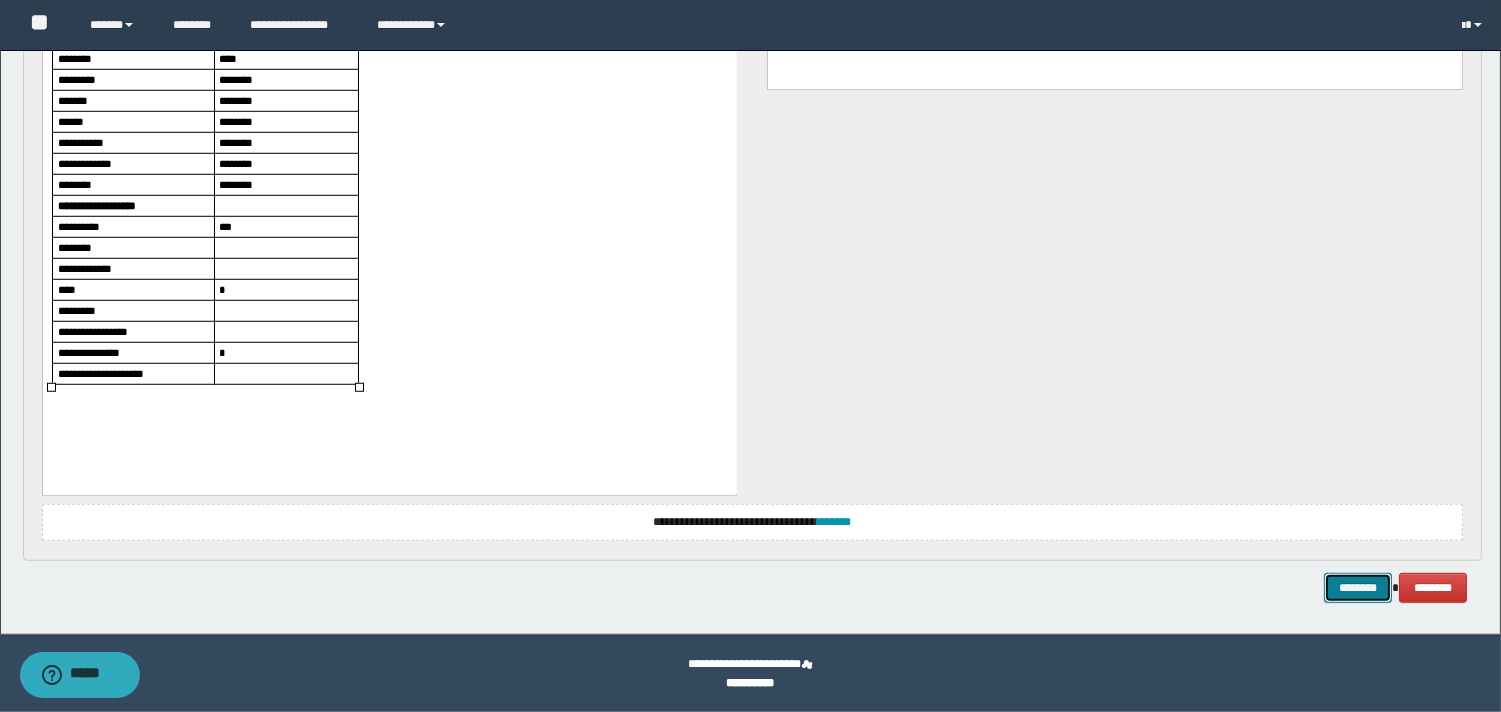 click on "********" at bounding box center (1358, 588) 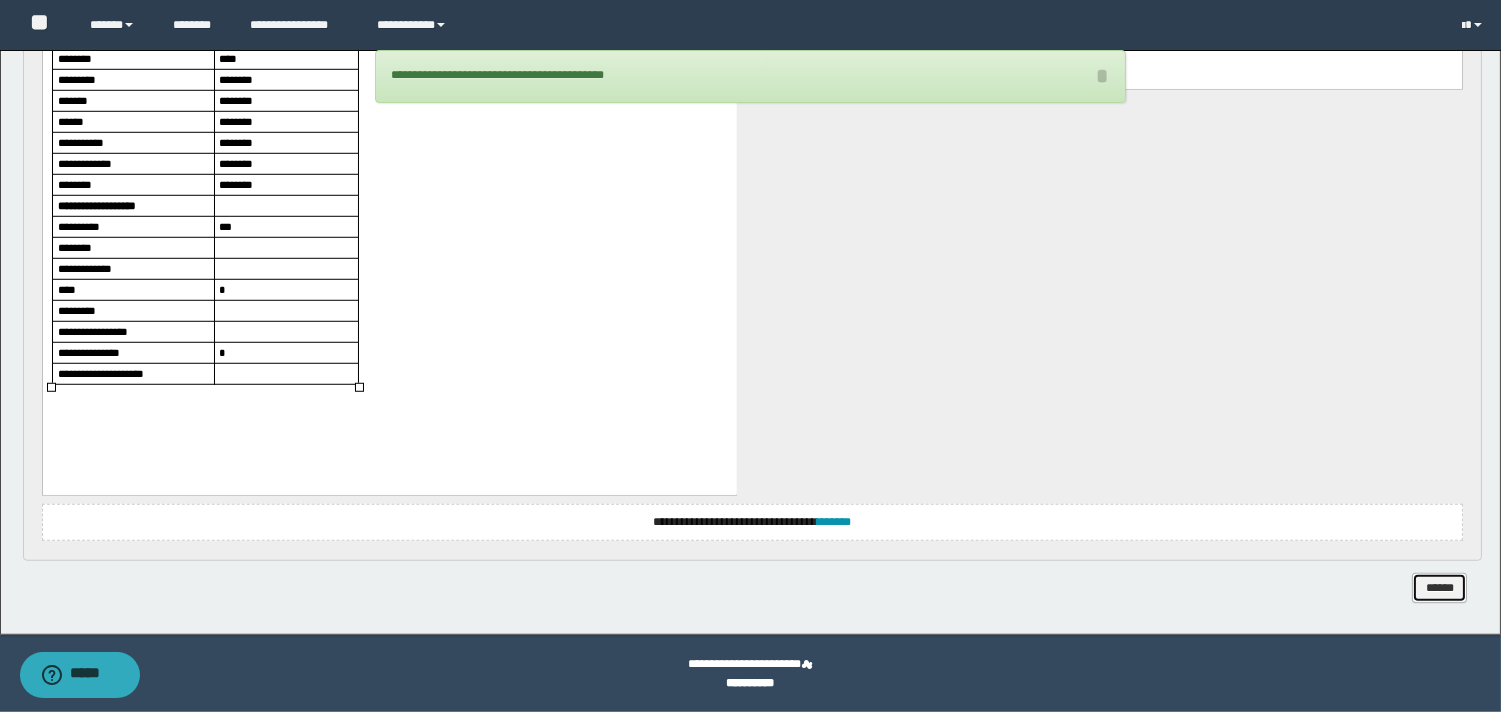 click on "******" at bounding box center [1439, 588] 